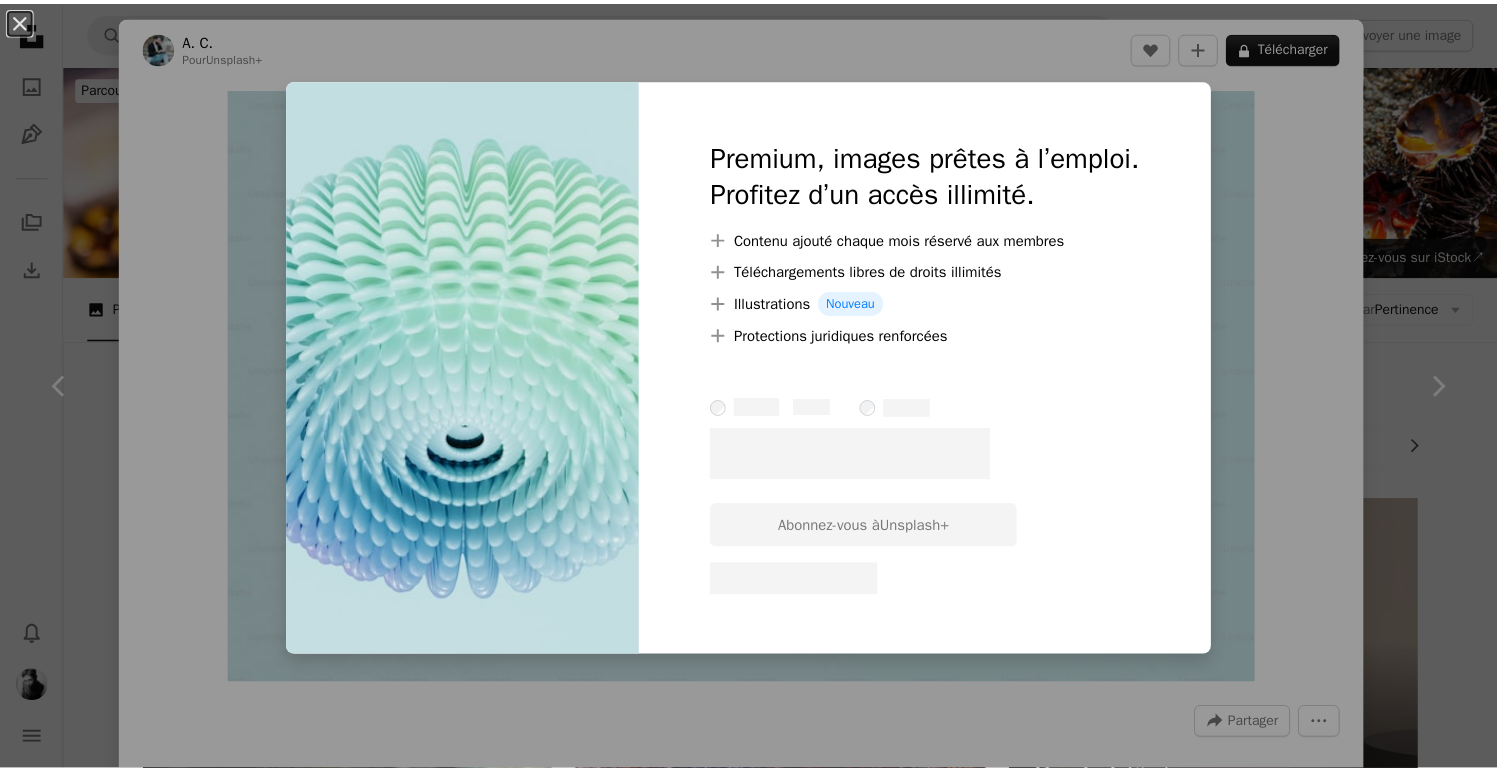 scroll, scrollTop: 761, scrollLeft: 0, axis: vertical 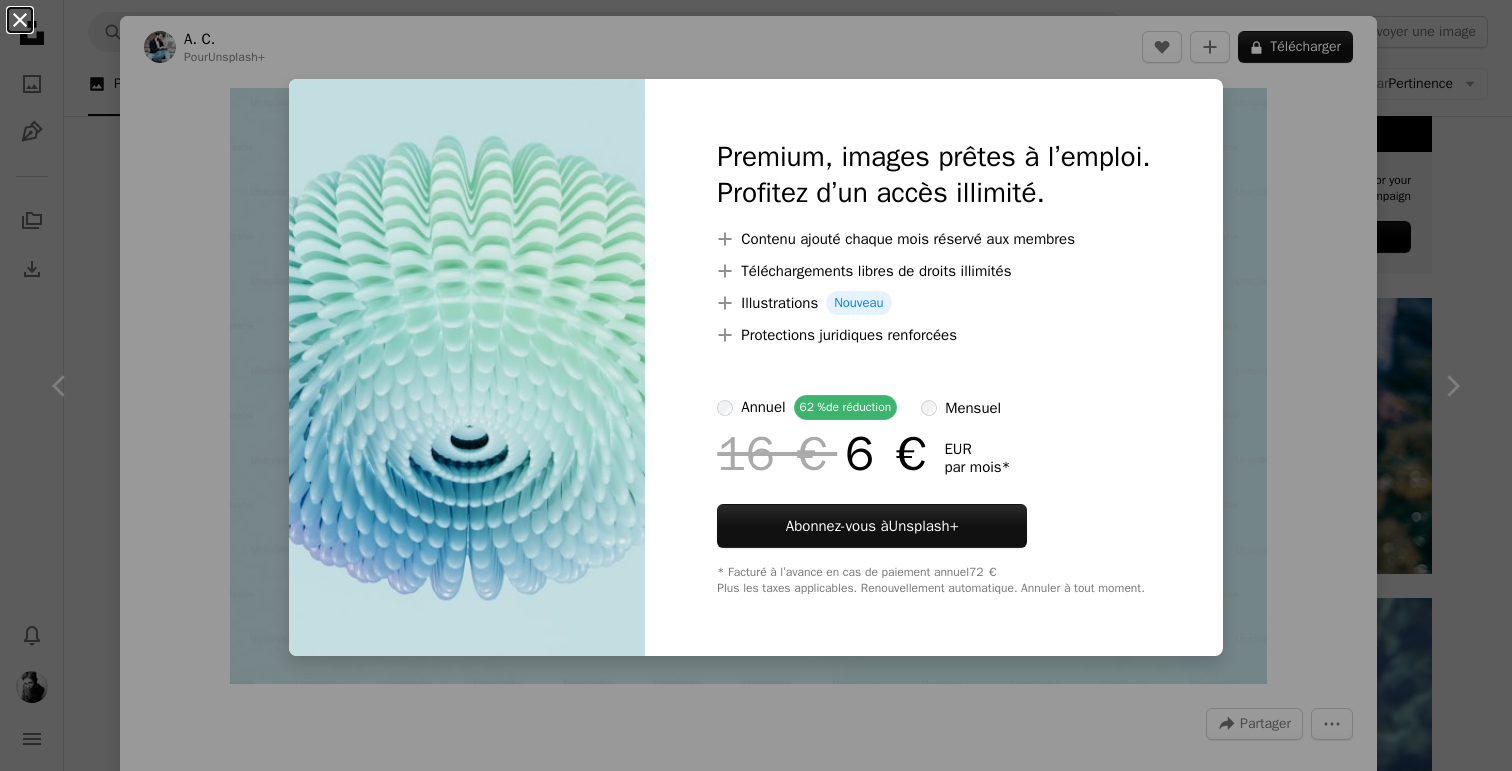 click on "An X shape" at bounding box center (20, 20) 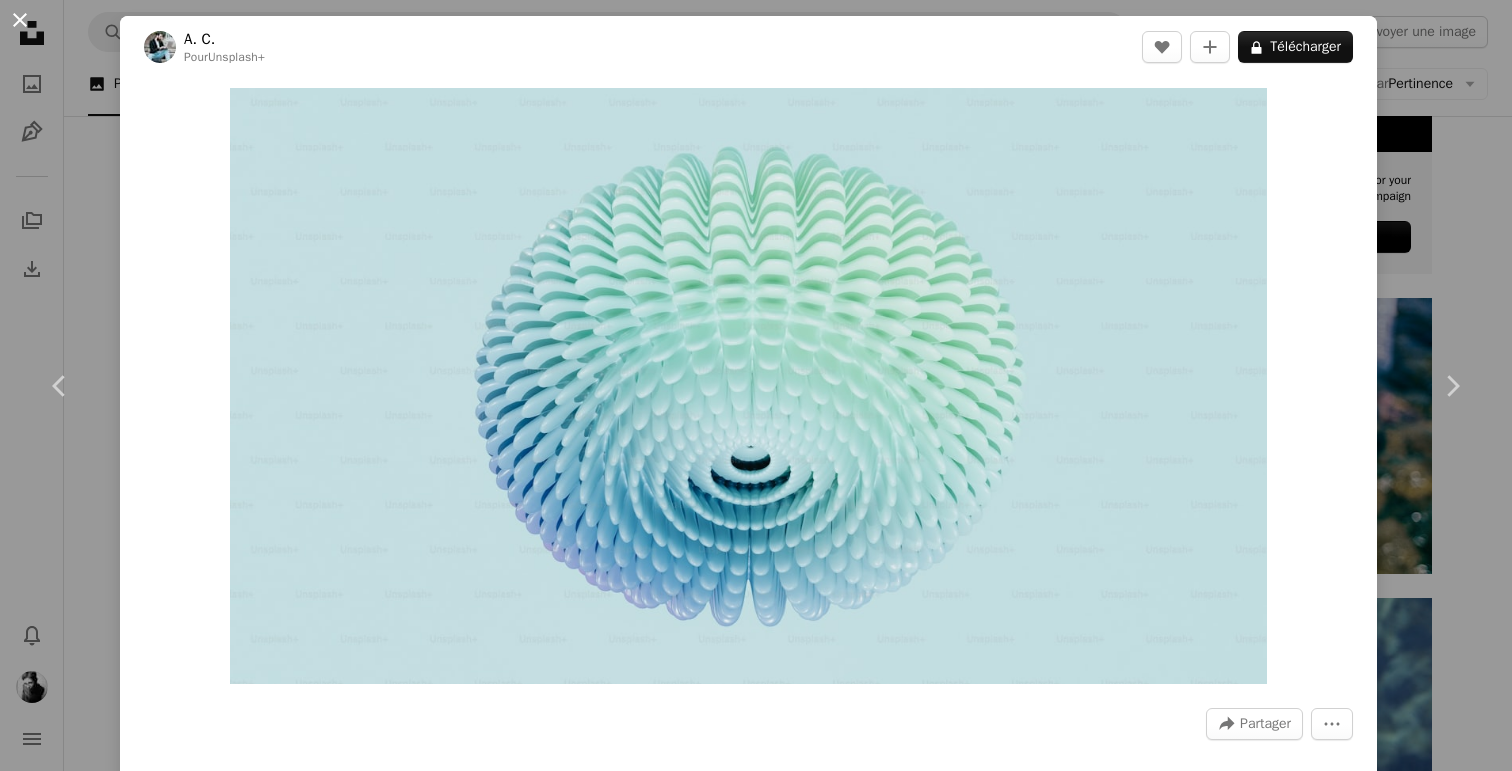 click on "An X shape" at bounding box center (20, 20) 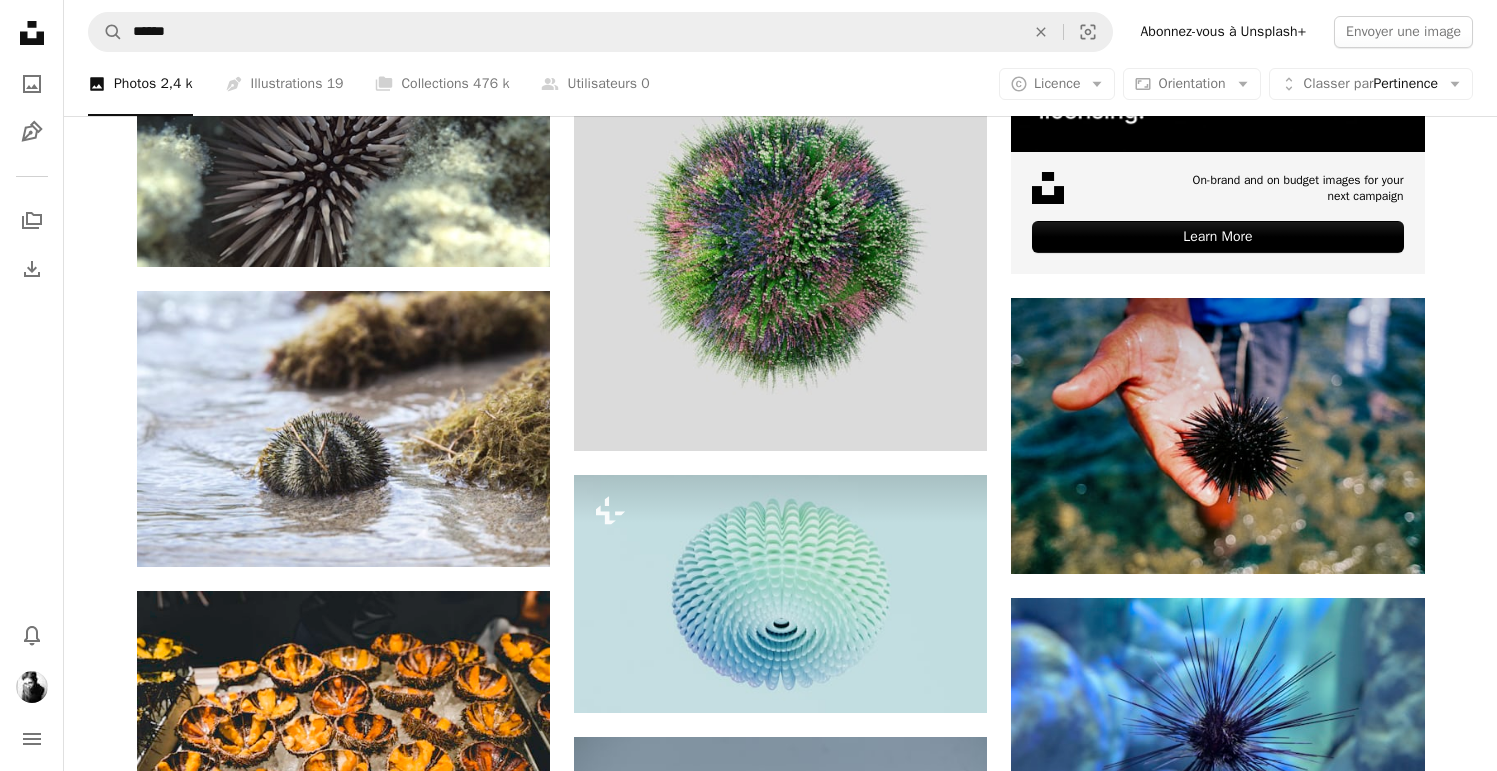 scroll, scrollTop: 0, scrollLeft: 0, axis: both 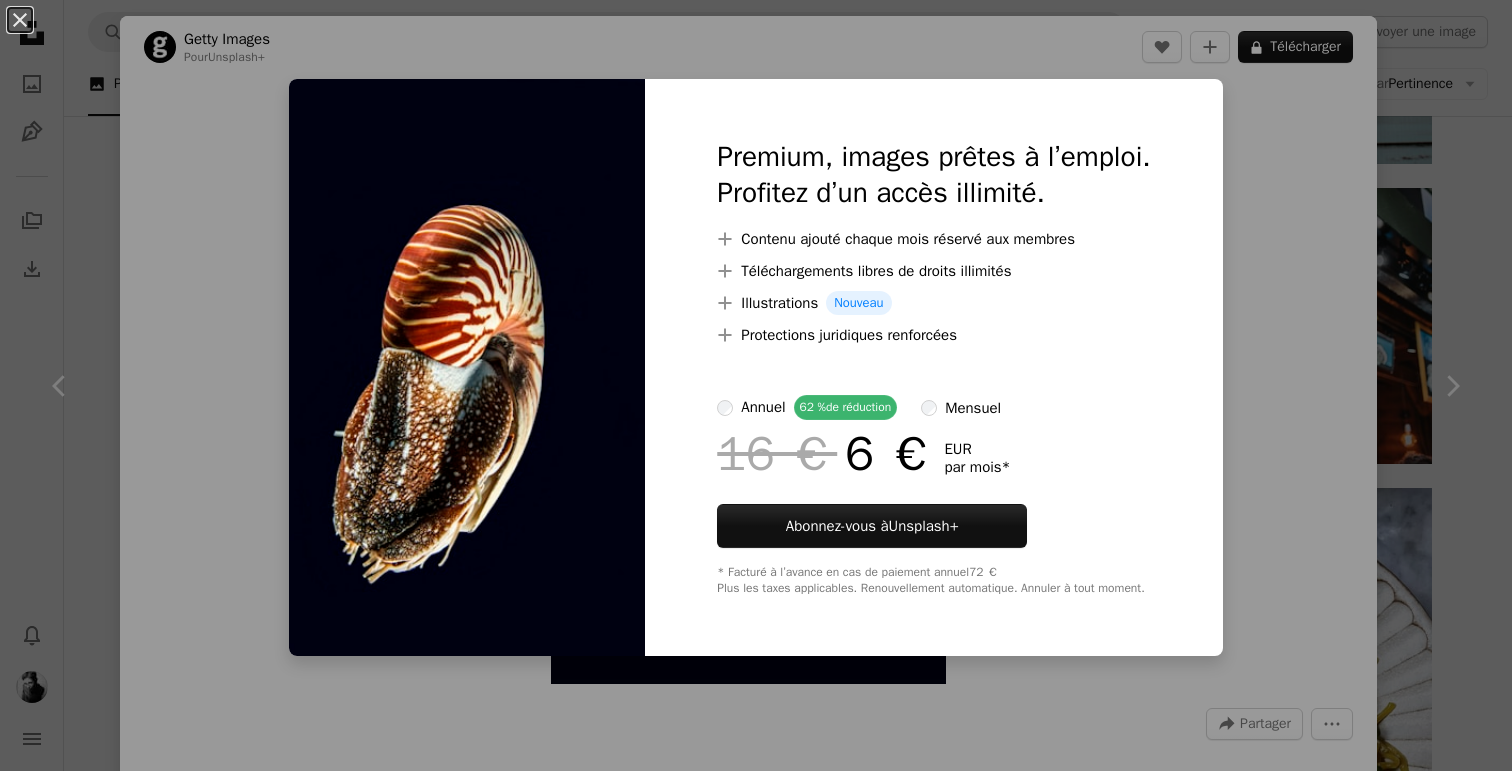 click at bounding box center (467, 367) 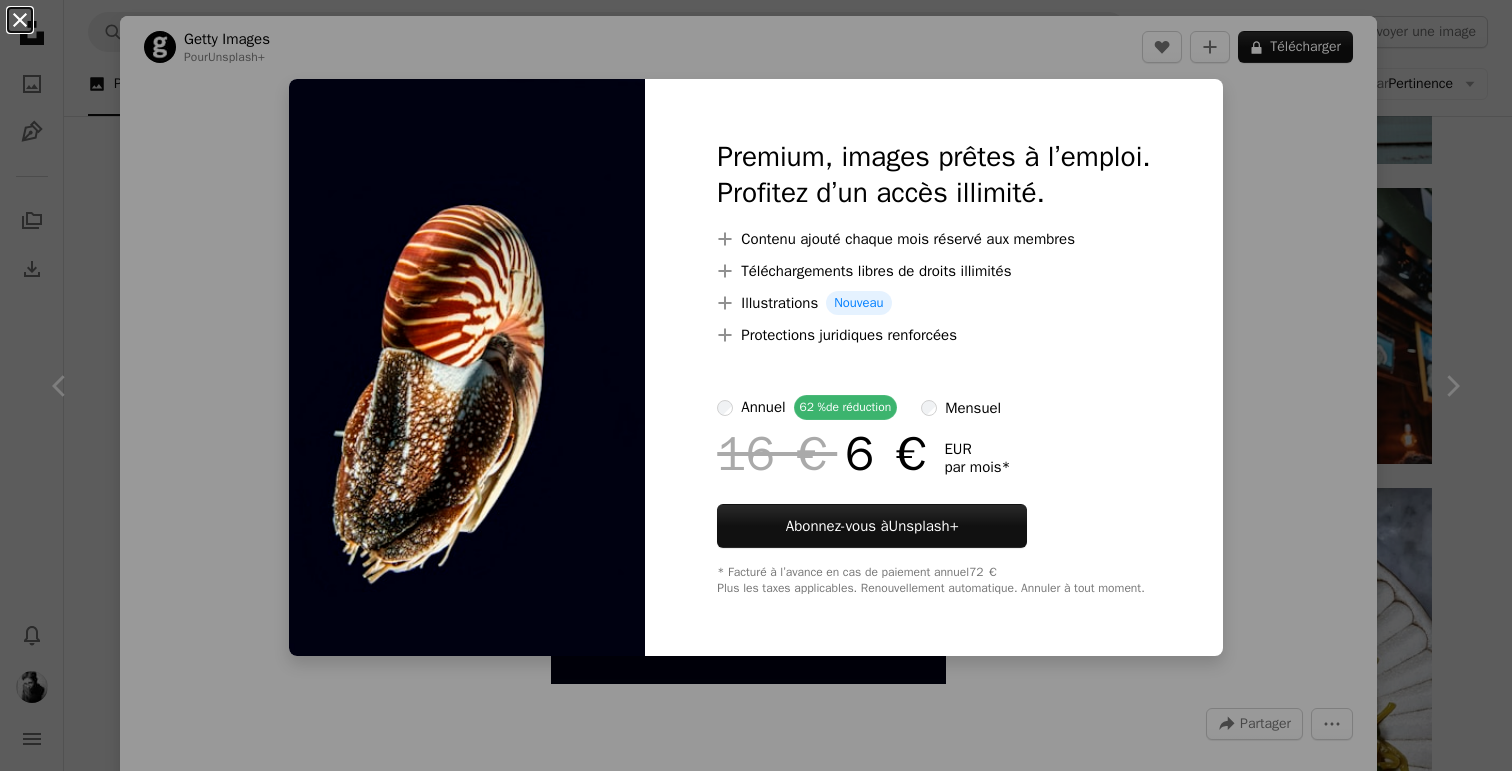 click on "An X shape" at bounding box center (20, 20) 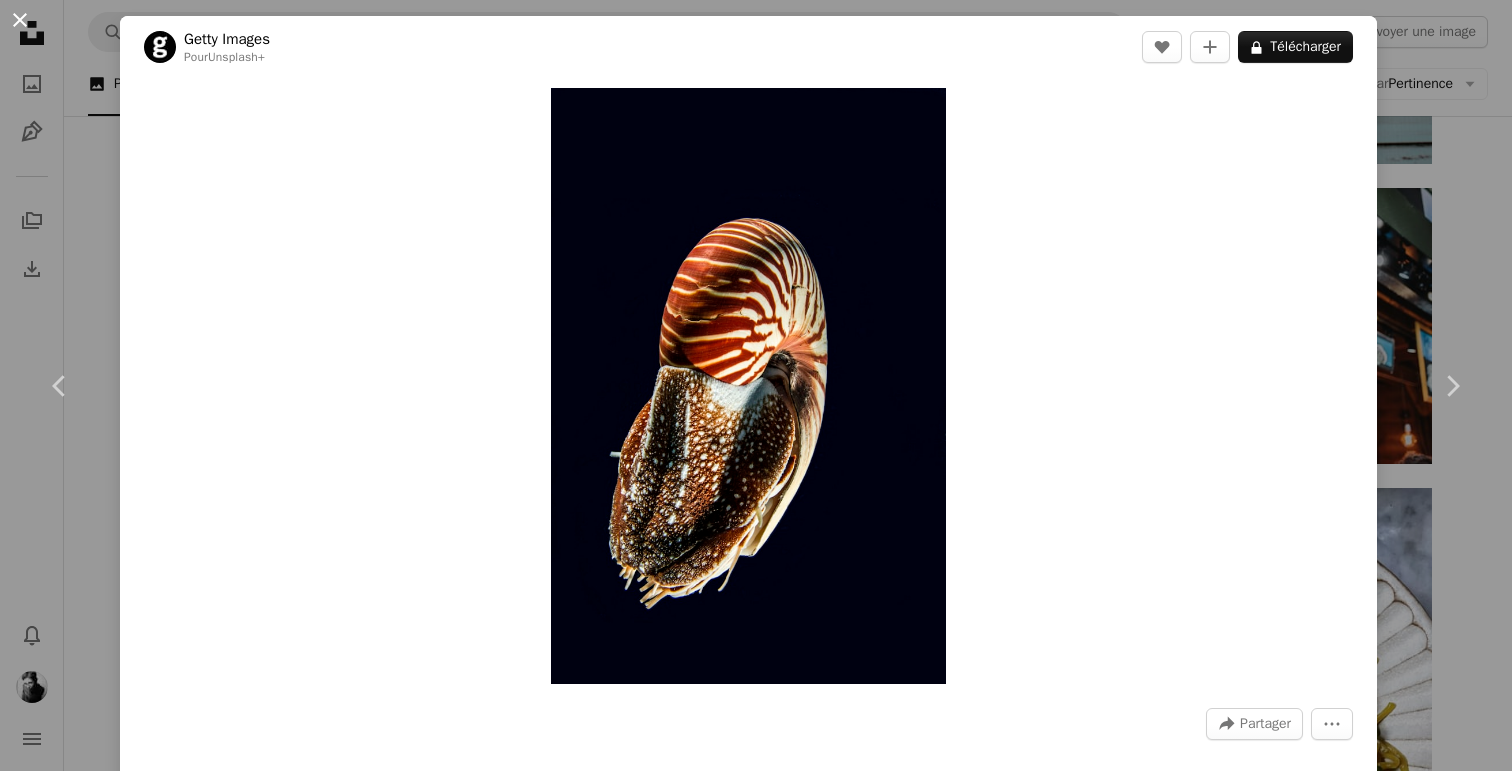 click on "An X shape" at bounding box center [20, 20] 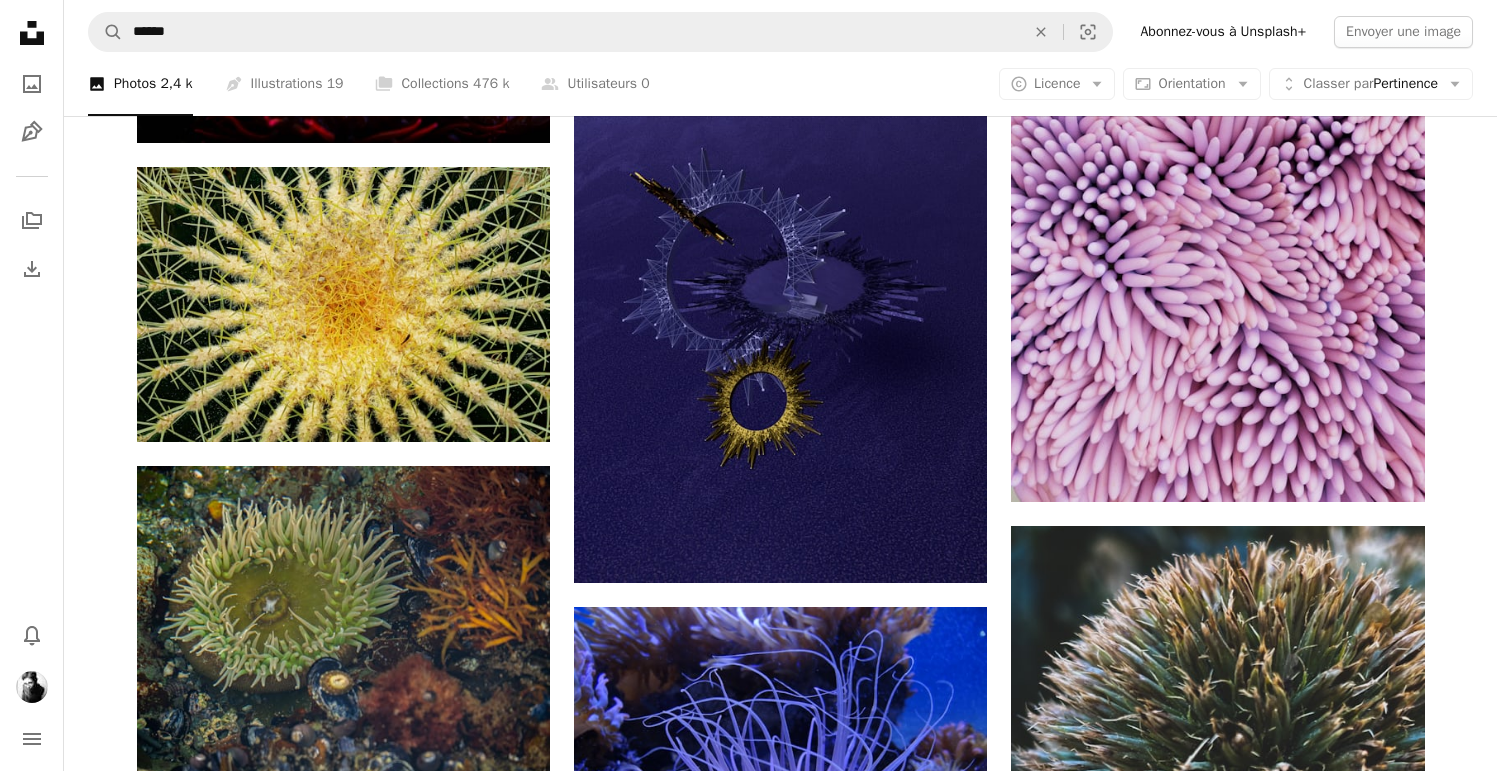 scroll, scrollTop: 19447, scrollLeft: 0, axis: vertical 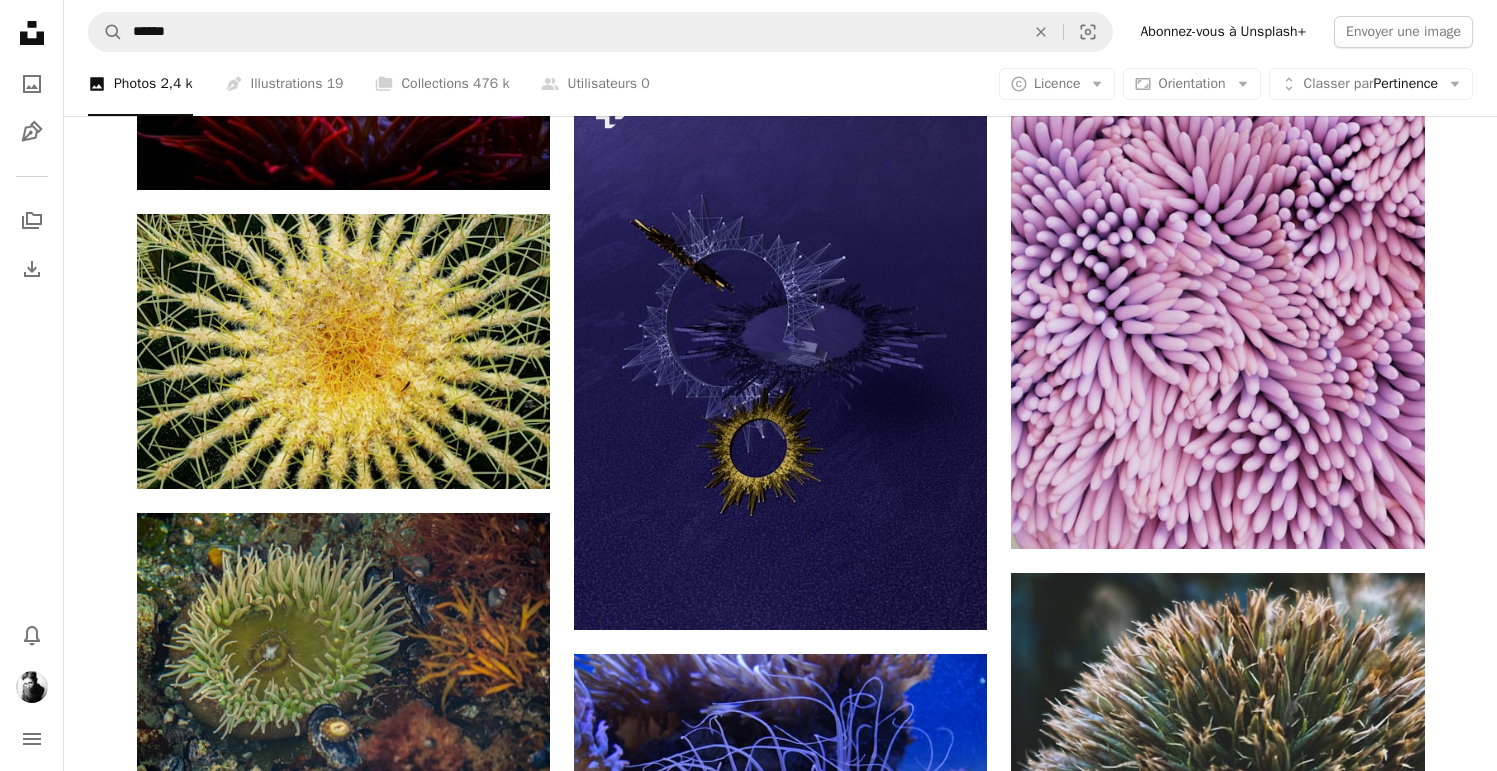 click at bounding box center [1217, 1594] 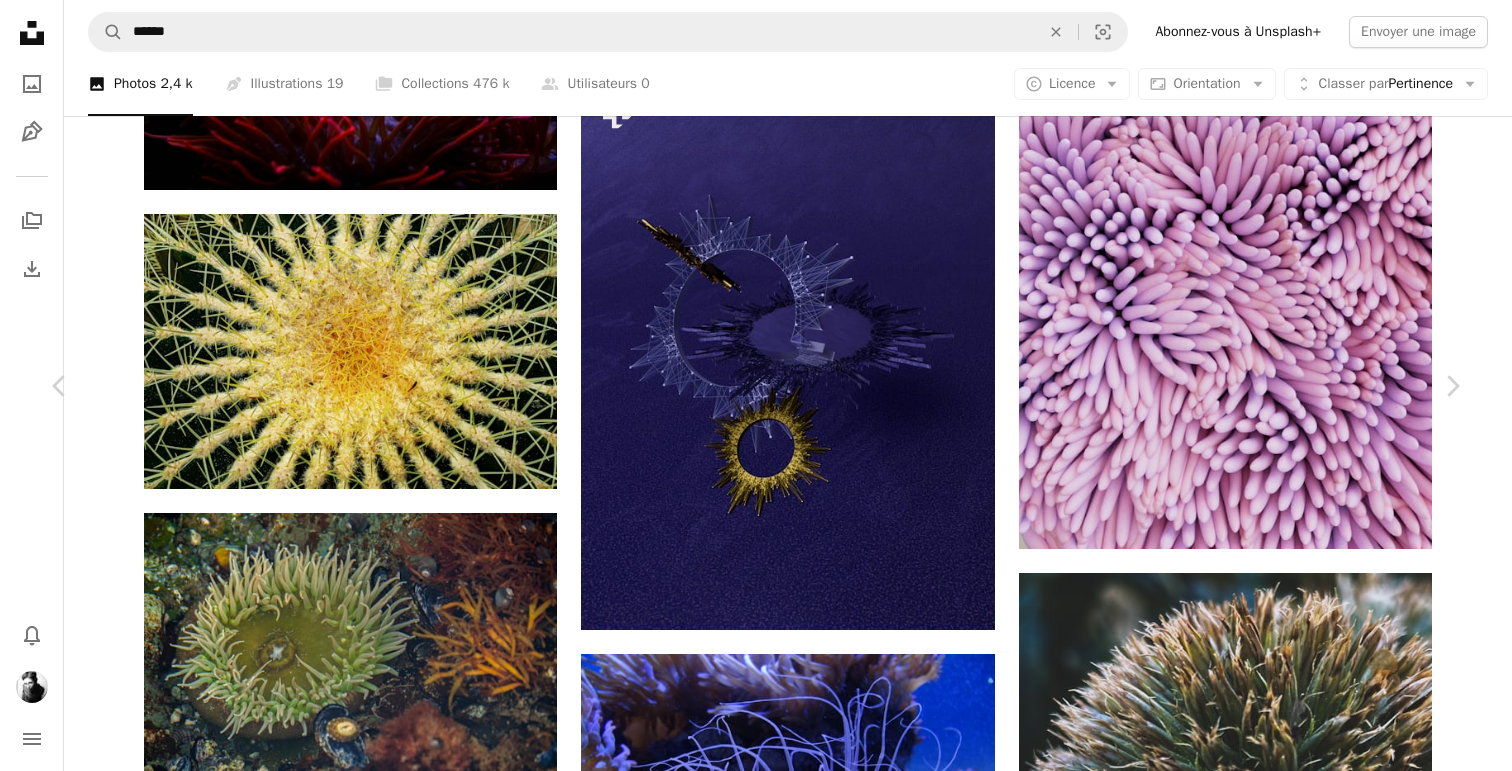 click on "An X shape" at bounding box center [20, 20] 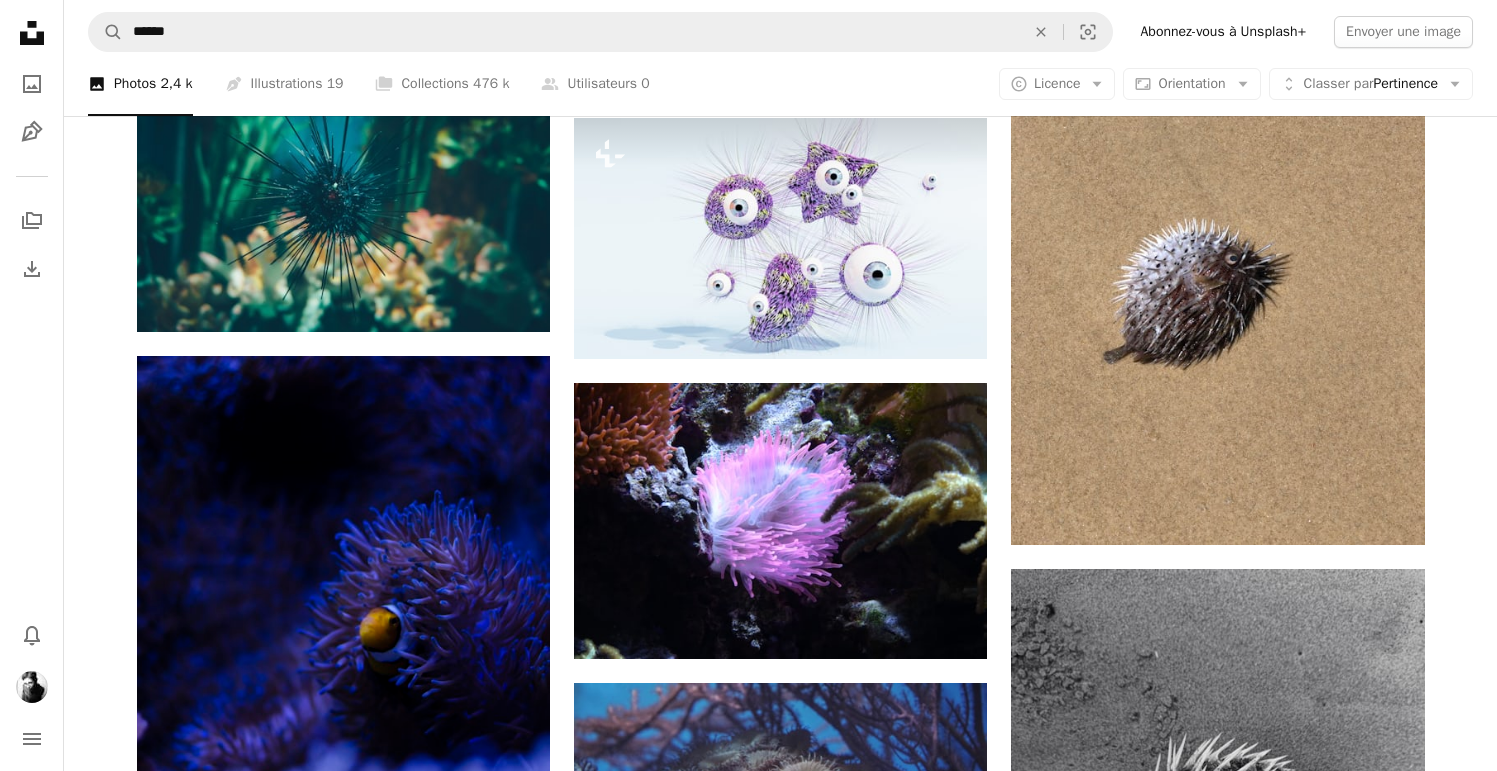 scroll, scrollTop: 23034, scrollLeft: 0, axis: vertical 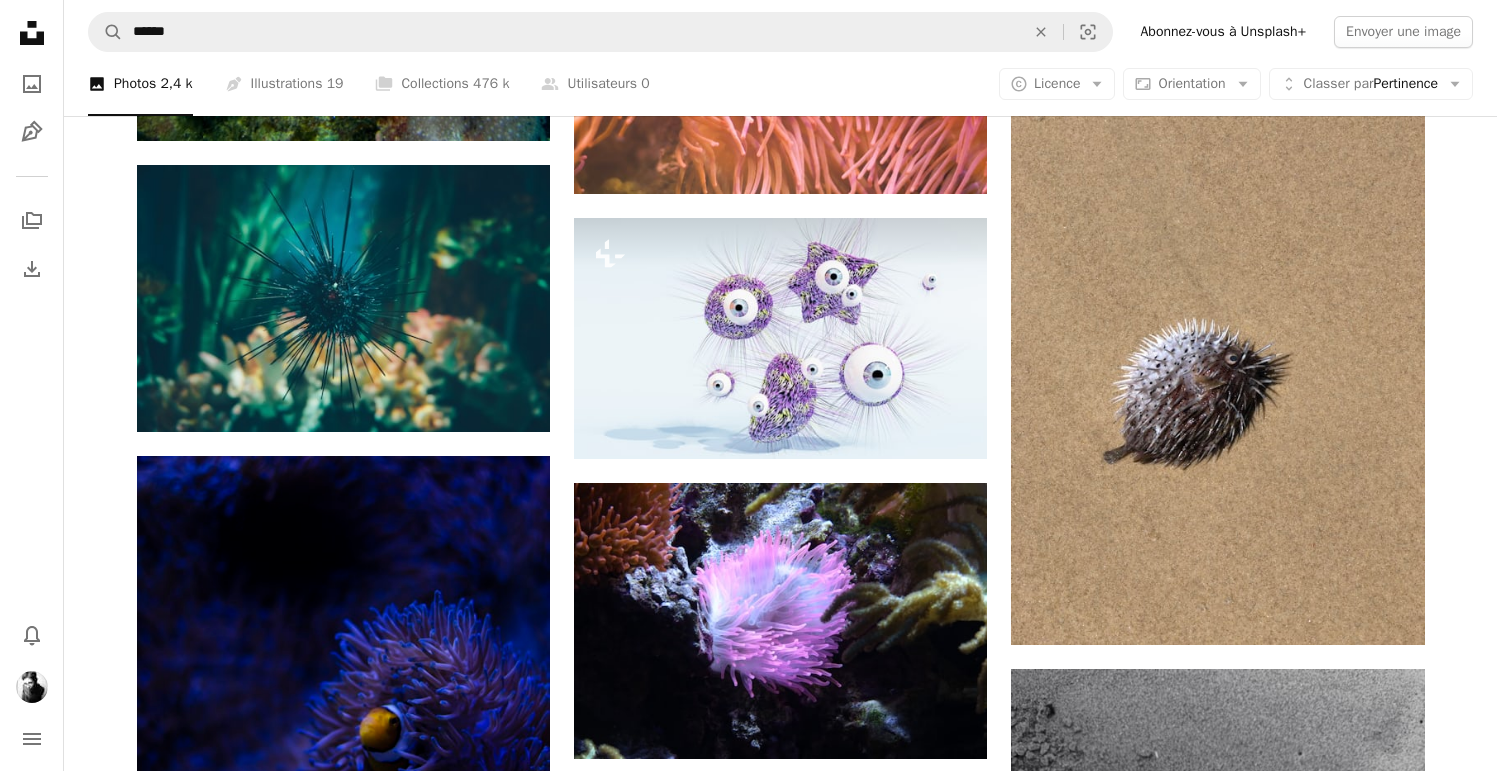 click at bounding box center [343, 1259] 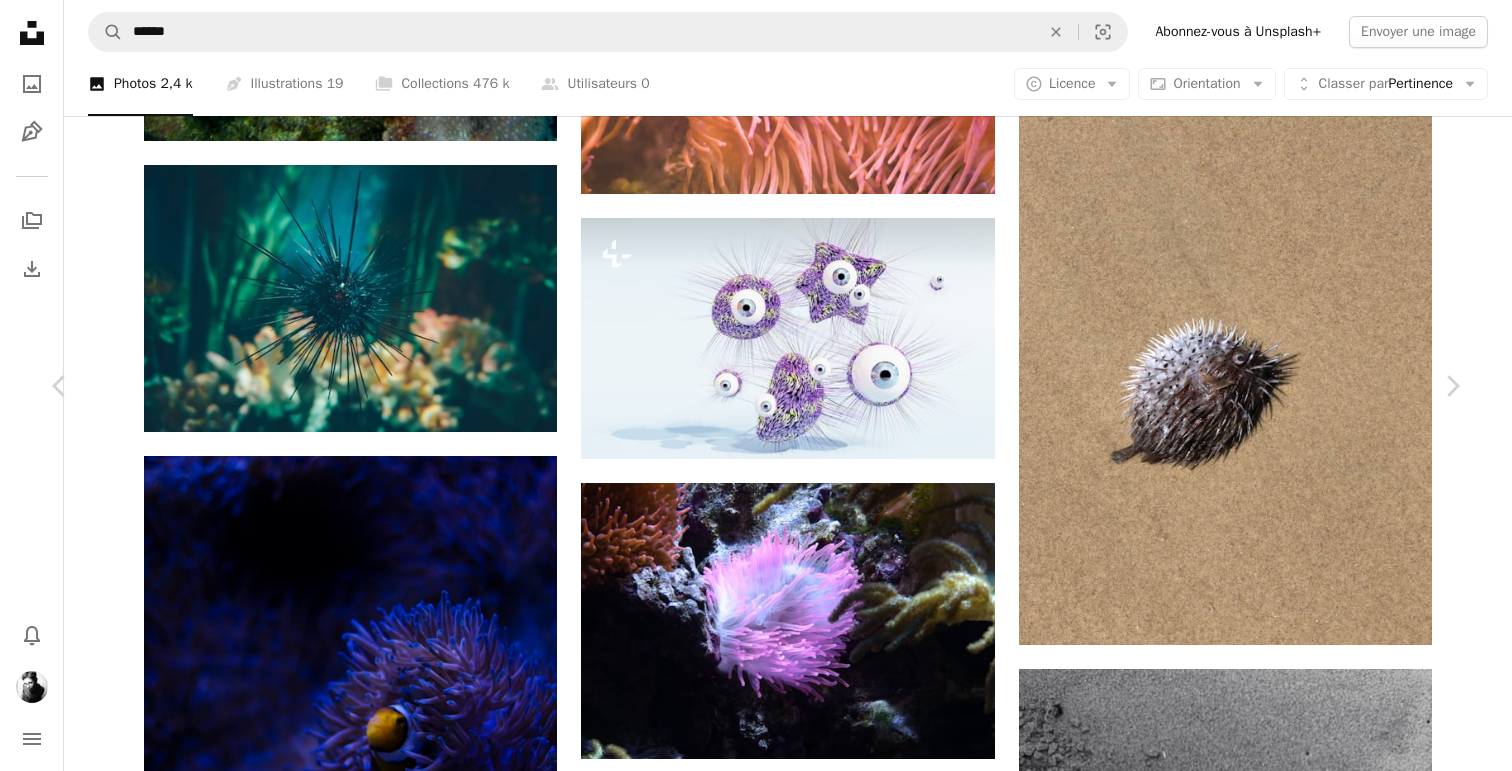 click on "Chevron down" 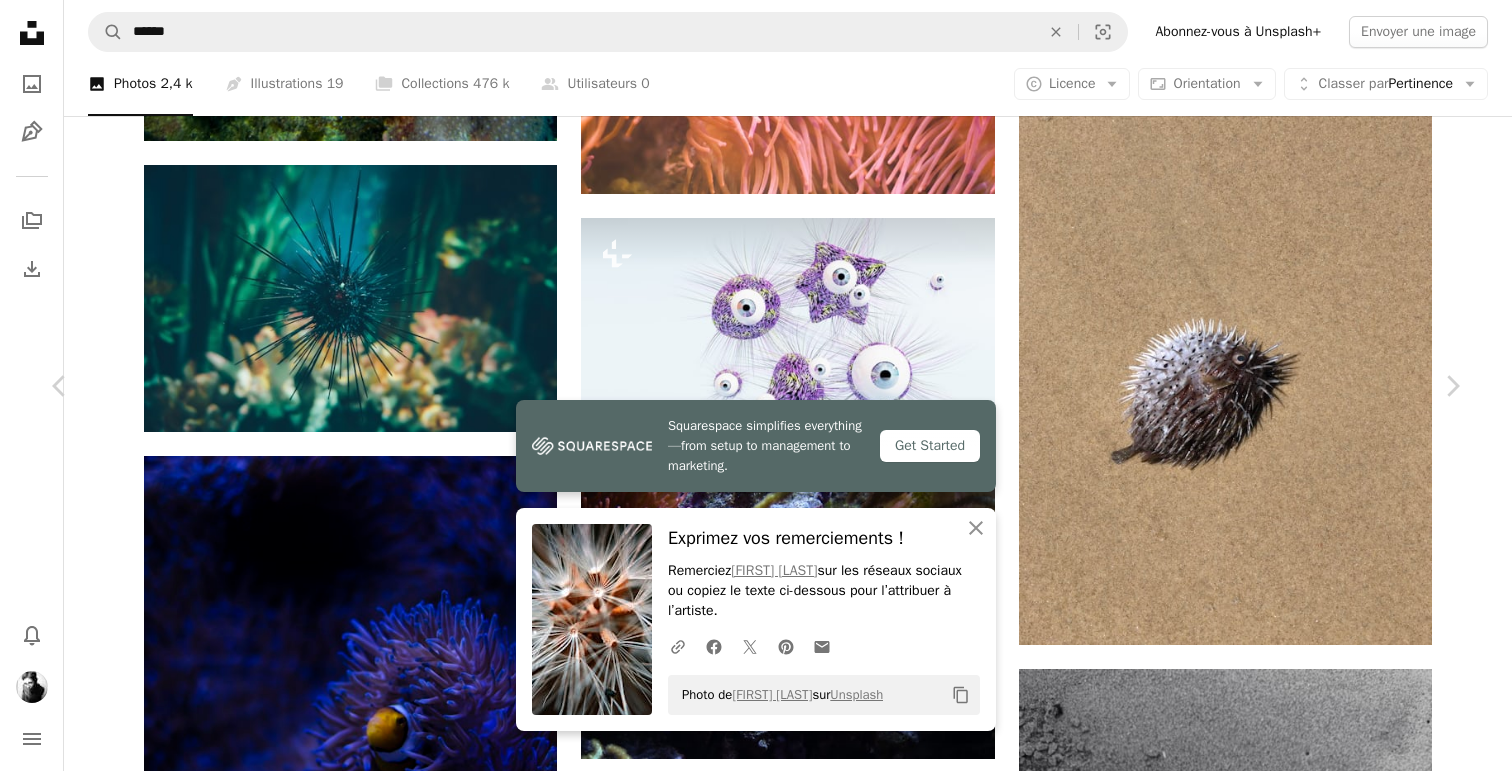 click on "An X shape" at bounding box center (20, 20) 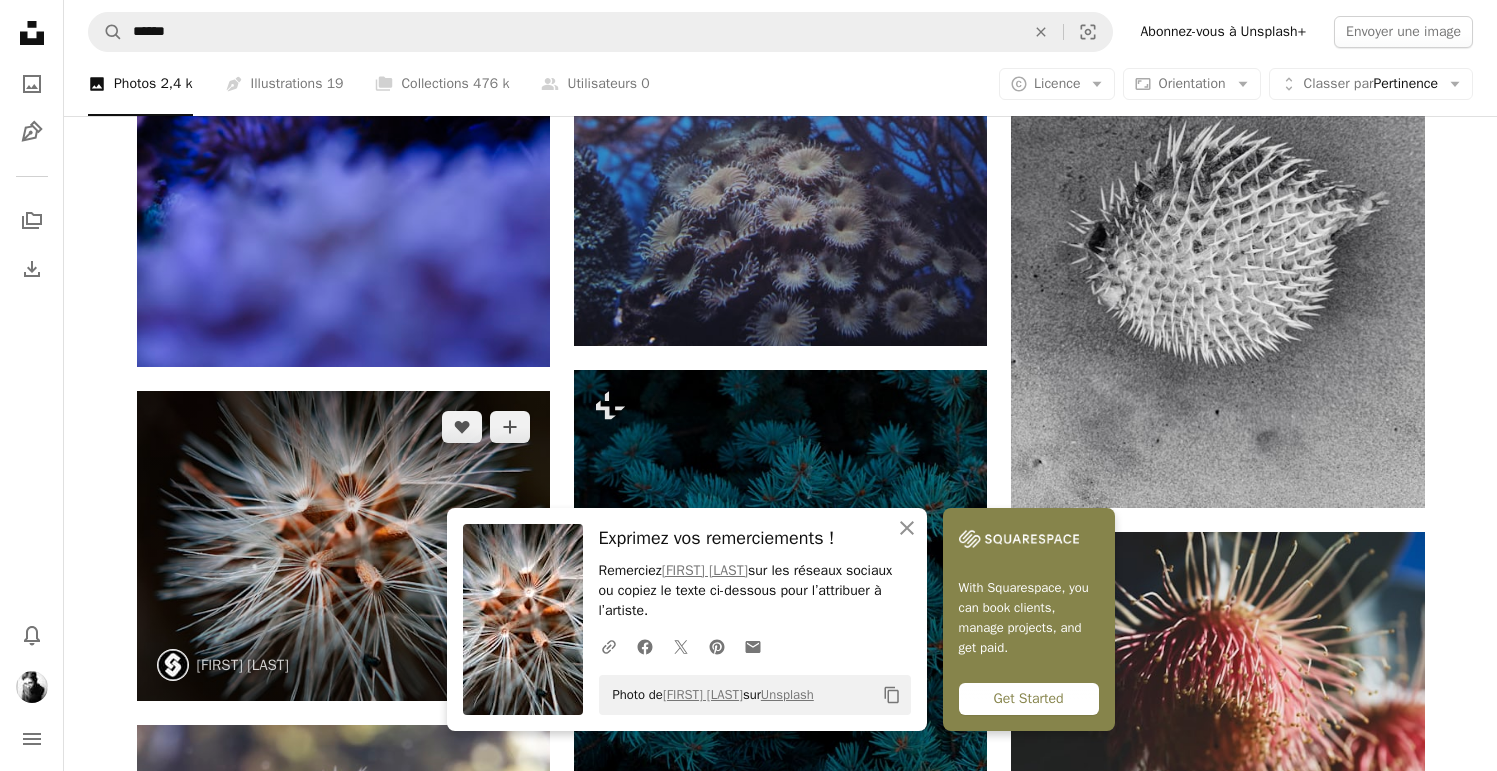 scroll, scrollTop: 23751, scrollLeft: 0, axis: vertical 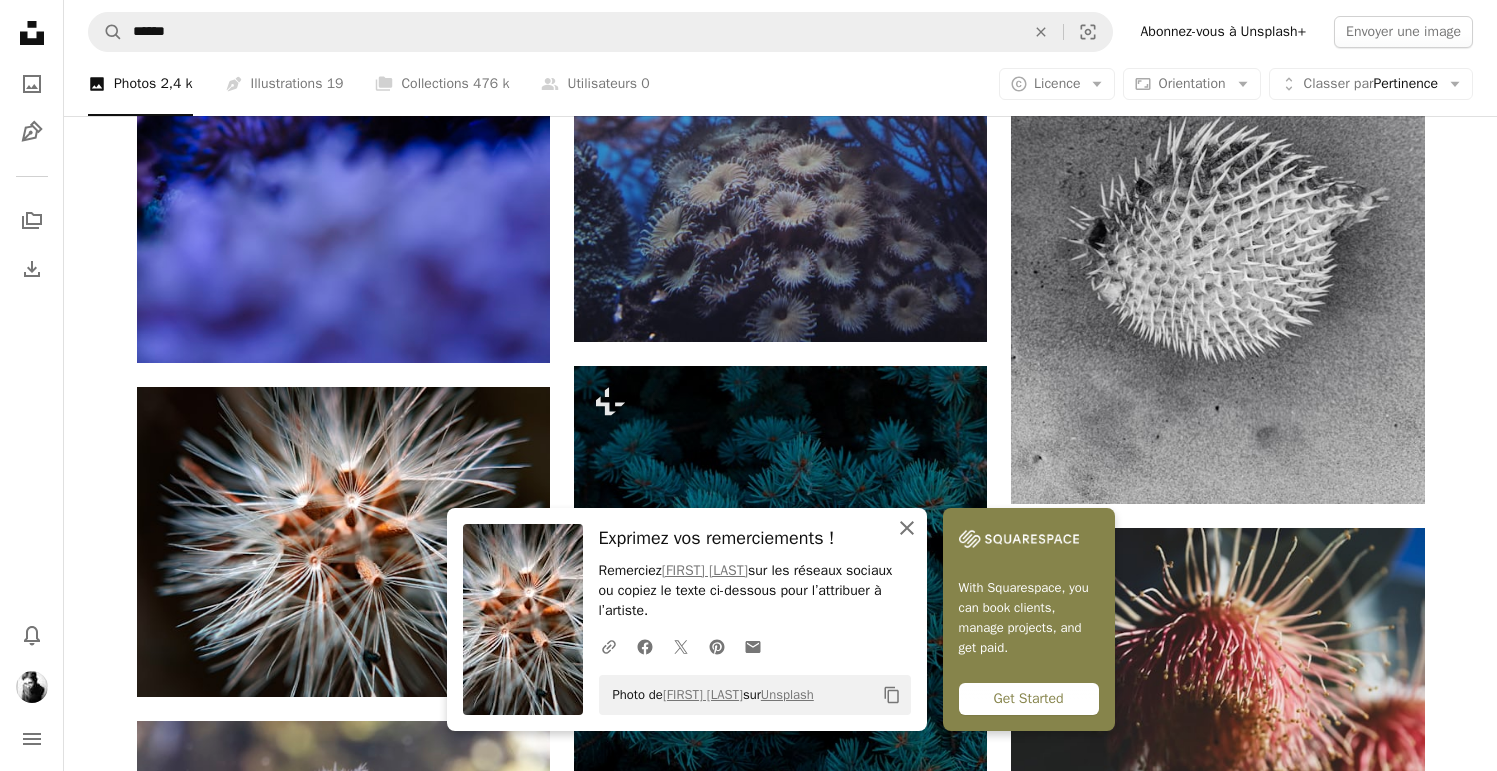 click on "An X shape" 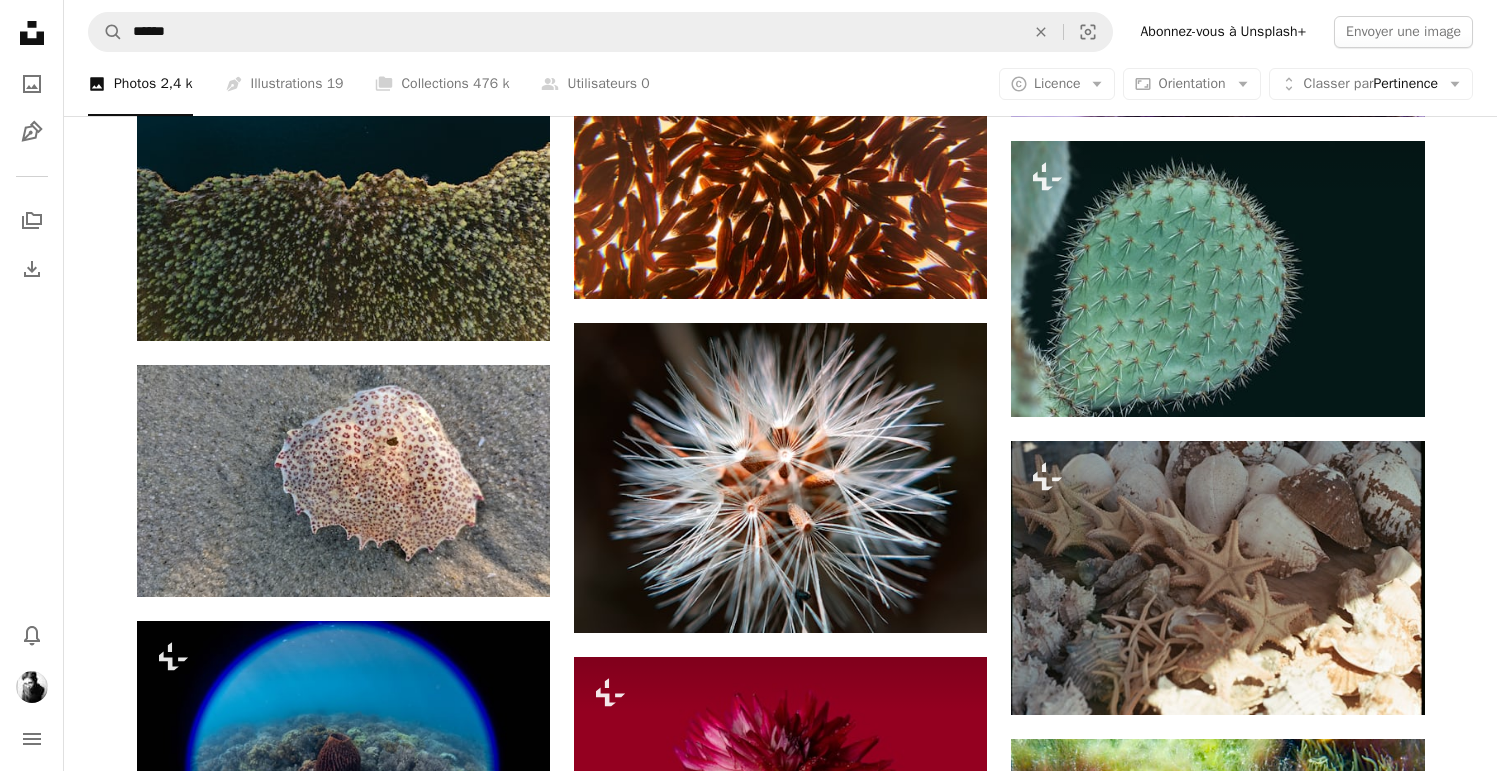 scroll, scrollTop: 25052, scrollLeft: 0, axis: vertical 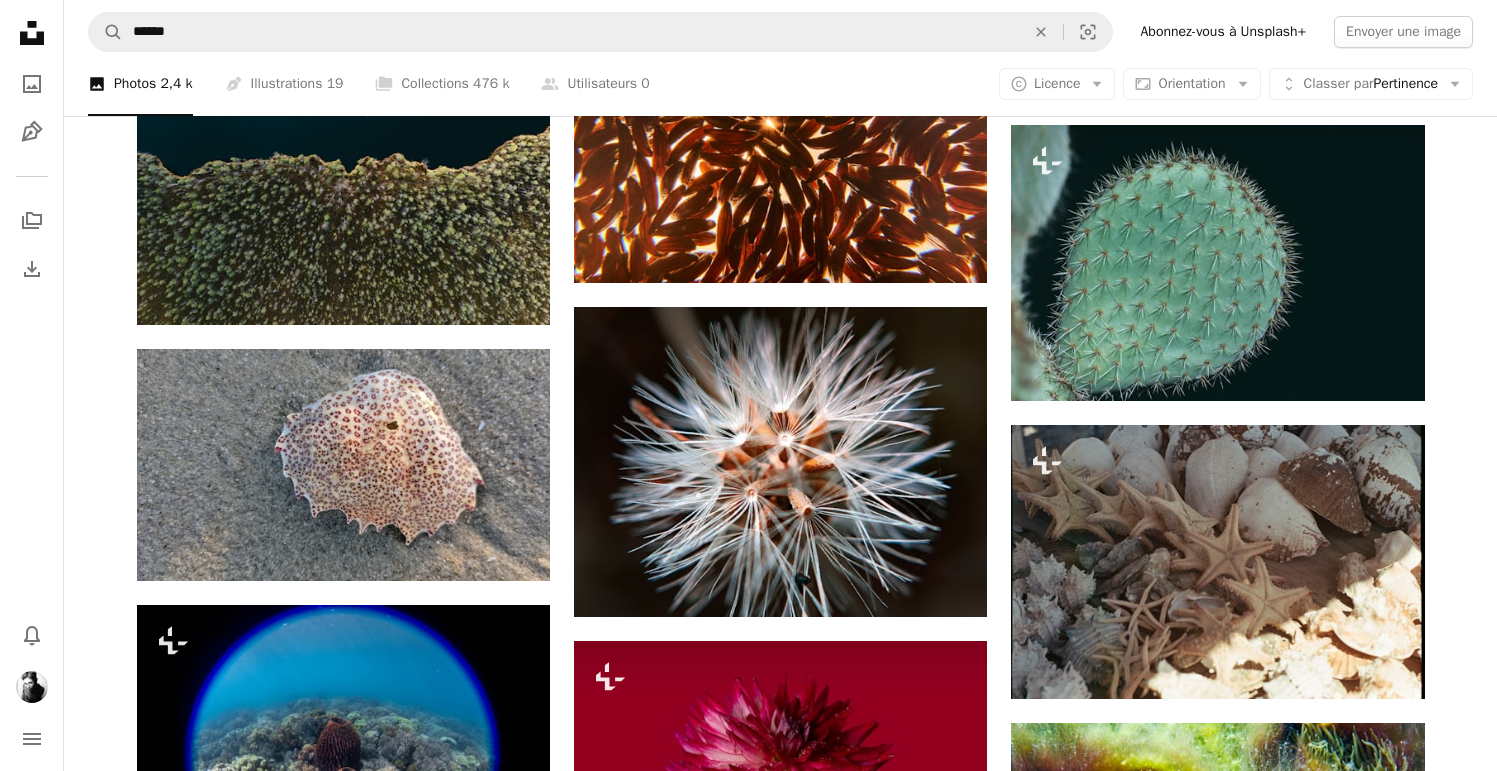 click at bounding box center (1217, 1691) 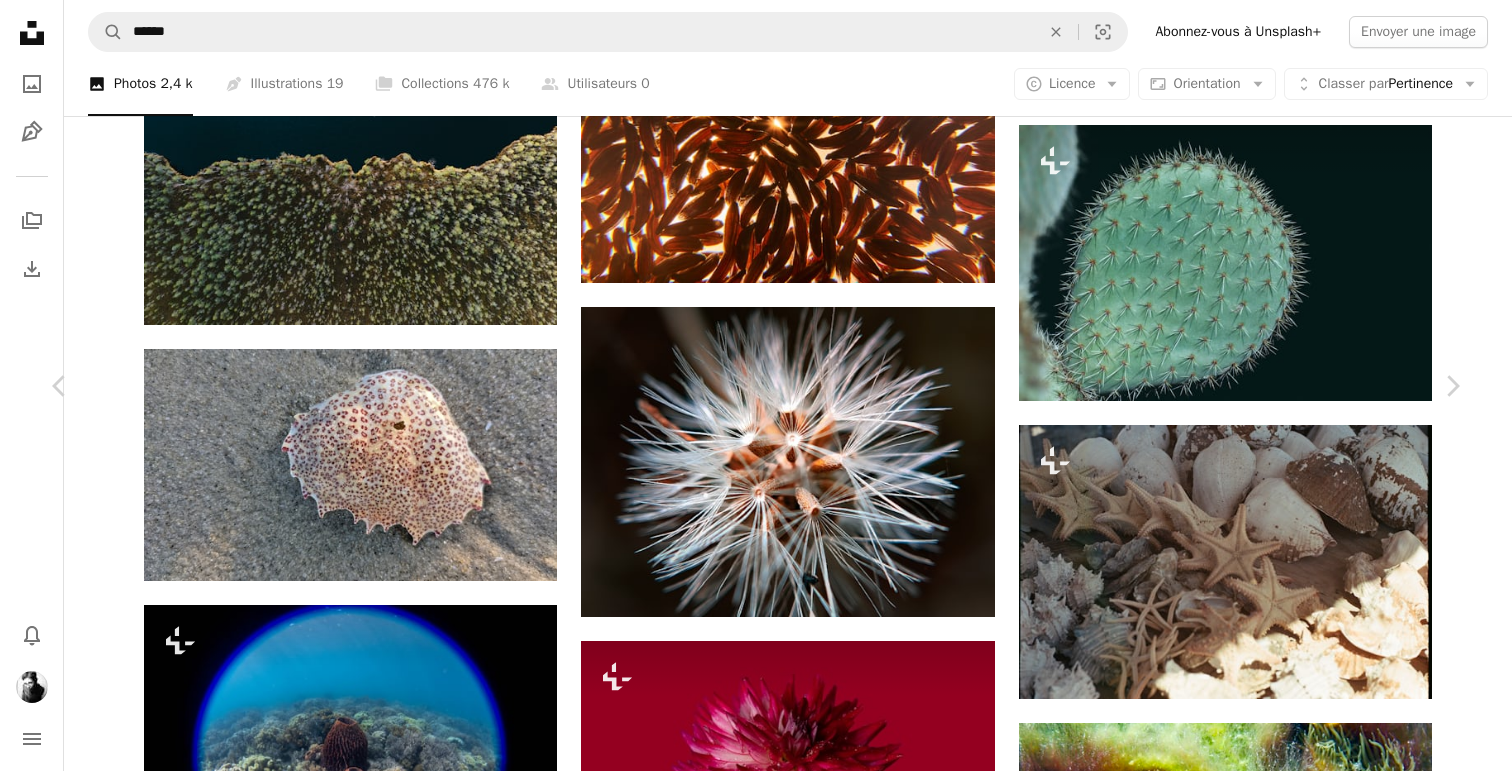 click on "An X shape" at bounding box center [20, 20] 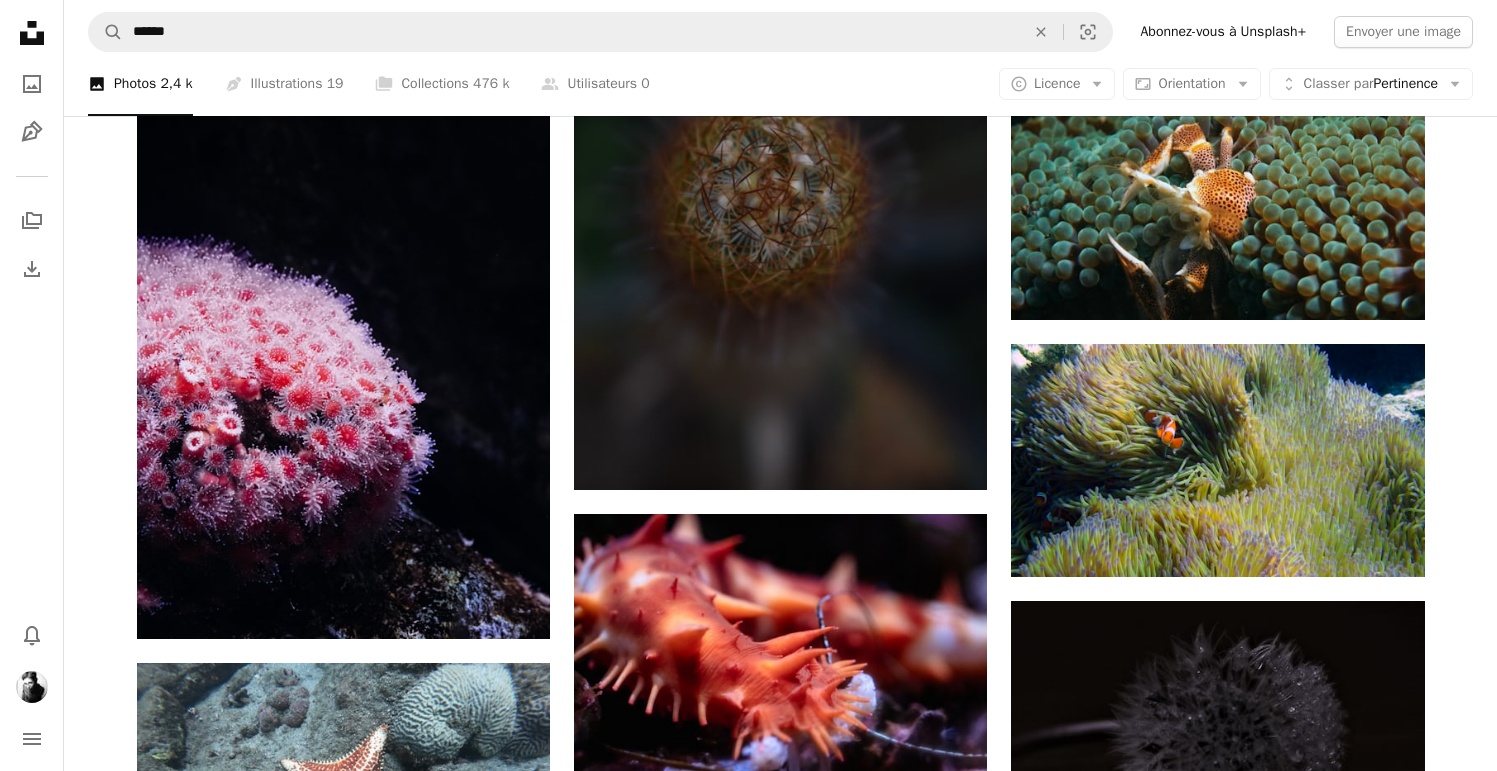 scroll, scrollTop: 31764, scrollLeft: 0, axis: vertical 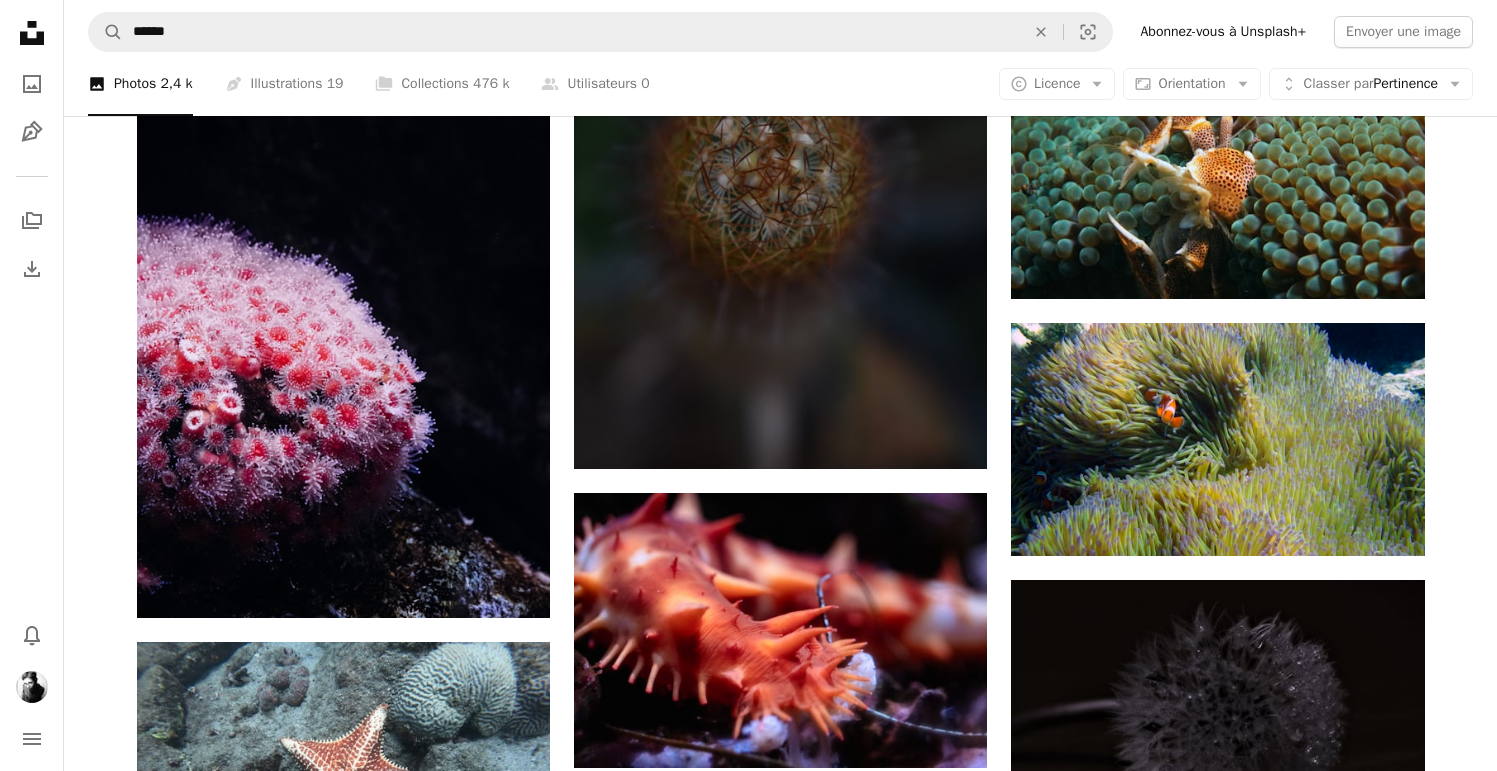 click at bounding box center (343, 1095) 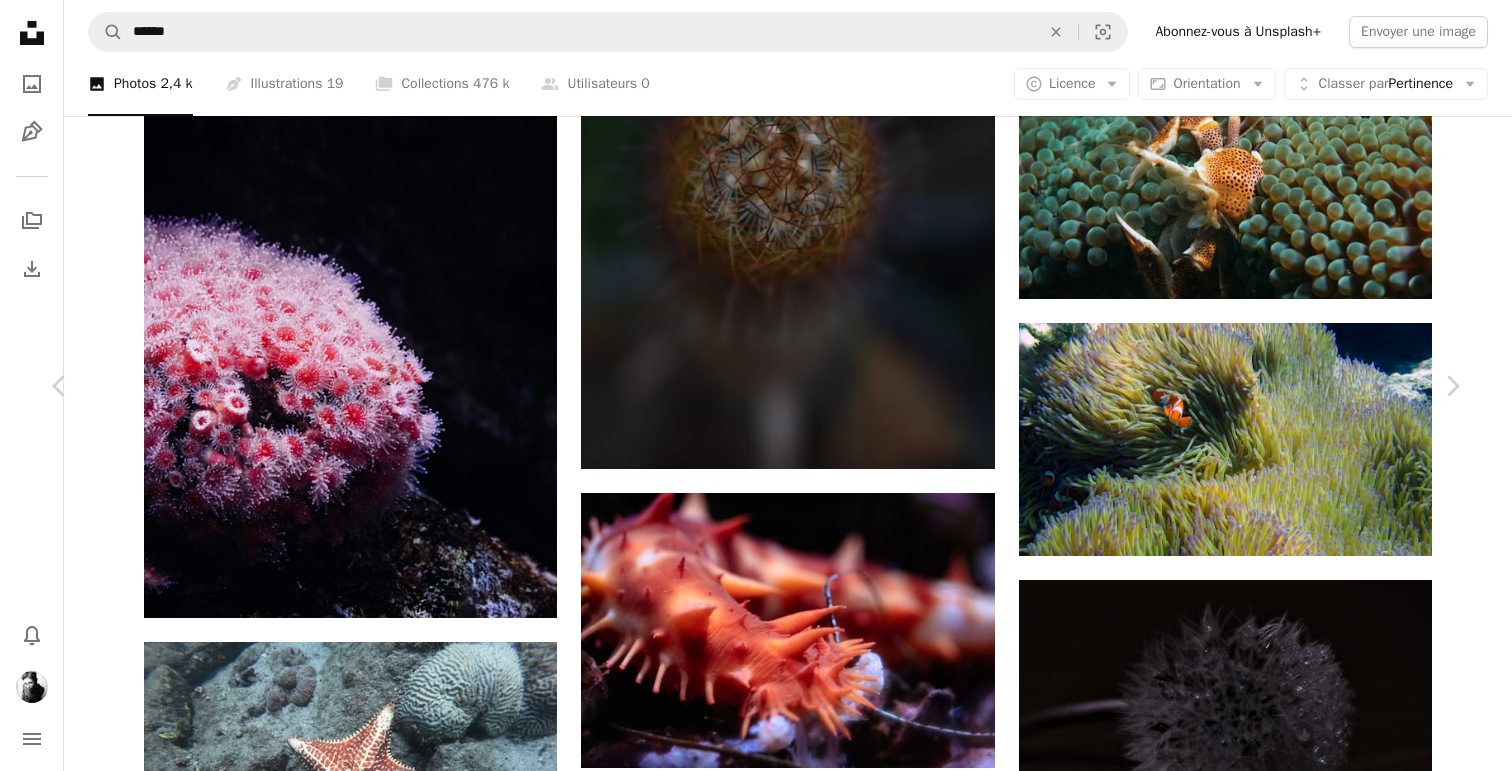 click on "An X shape" at bounding box center (20, 20) 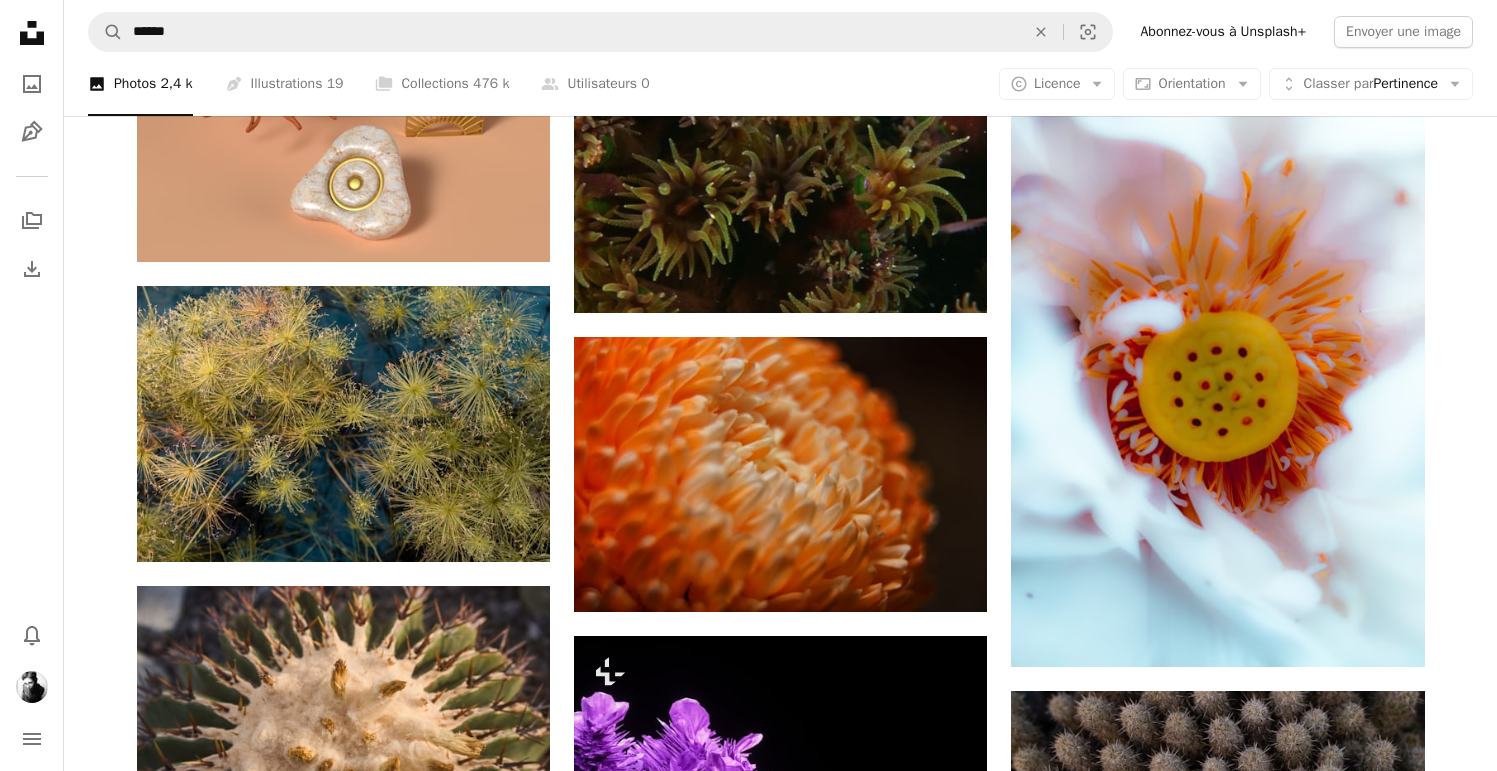 scroll, scrollTop: 38132, scrollLeft: 0, axis: vertical 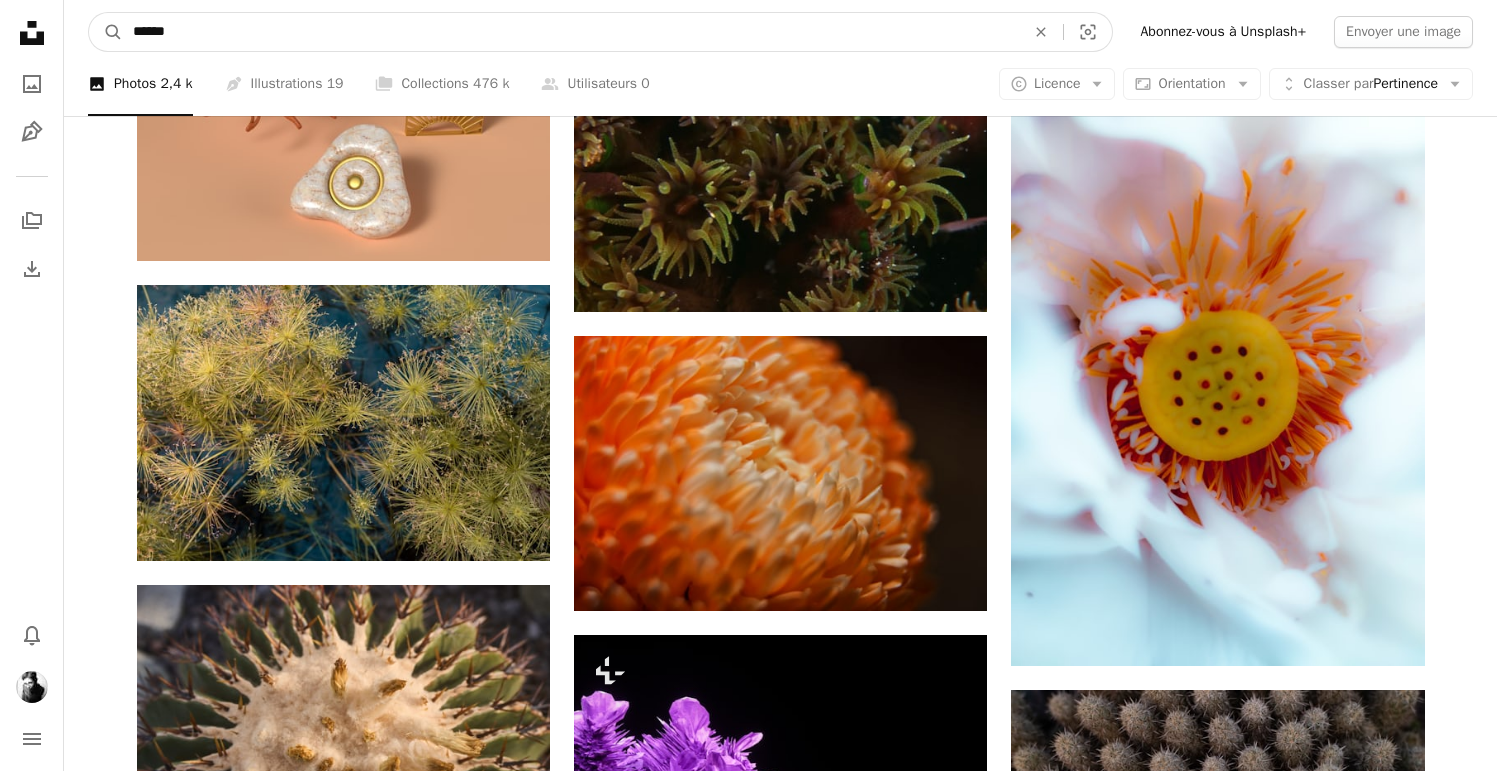click on "******" at bounding box center [571, 32] 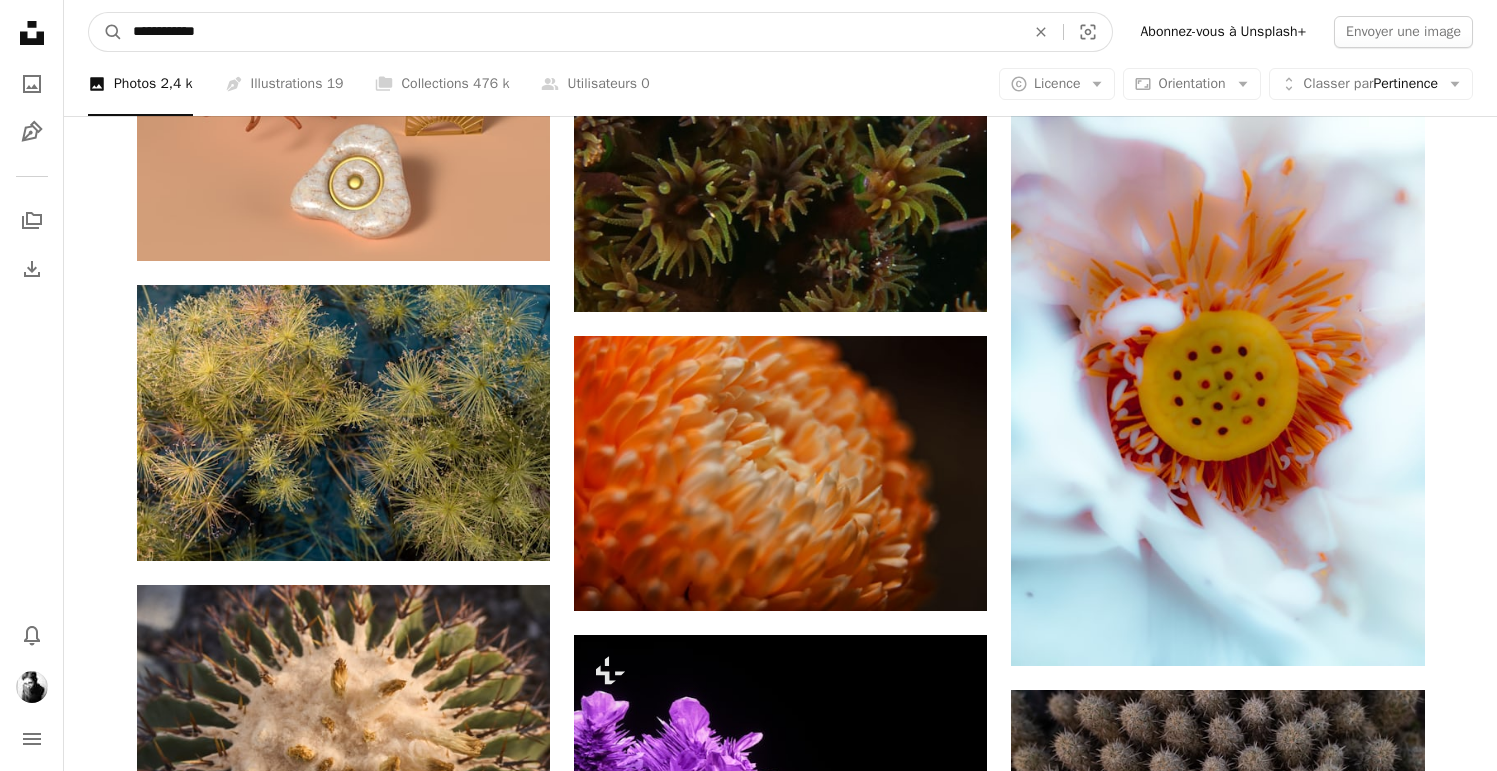 type on "**********" 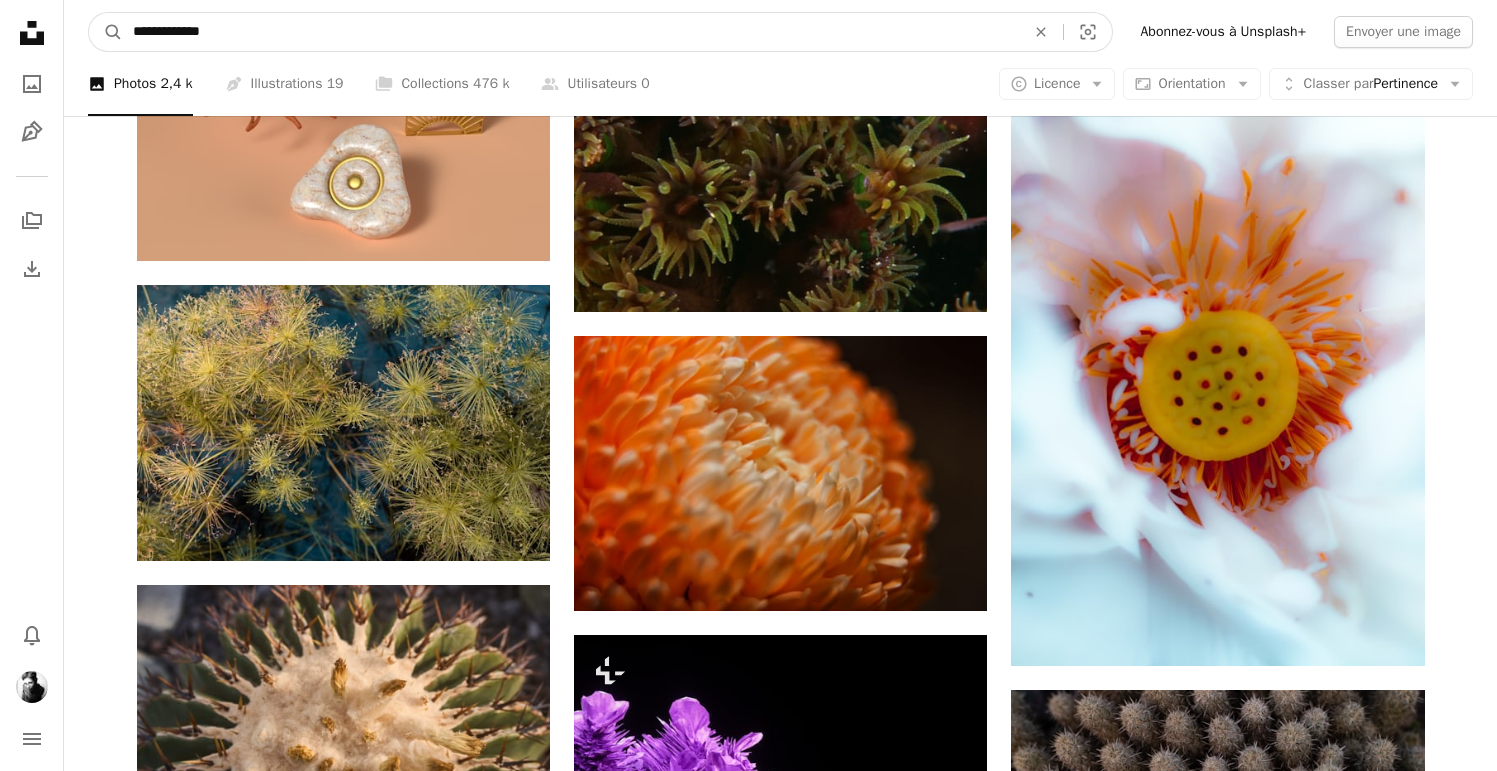 click on "A magnifying glass" at bounding box center [106, 32] 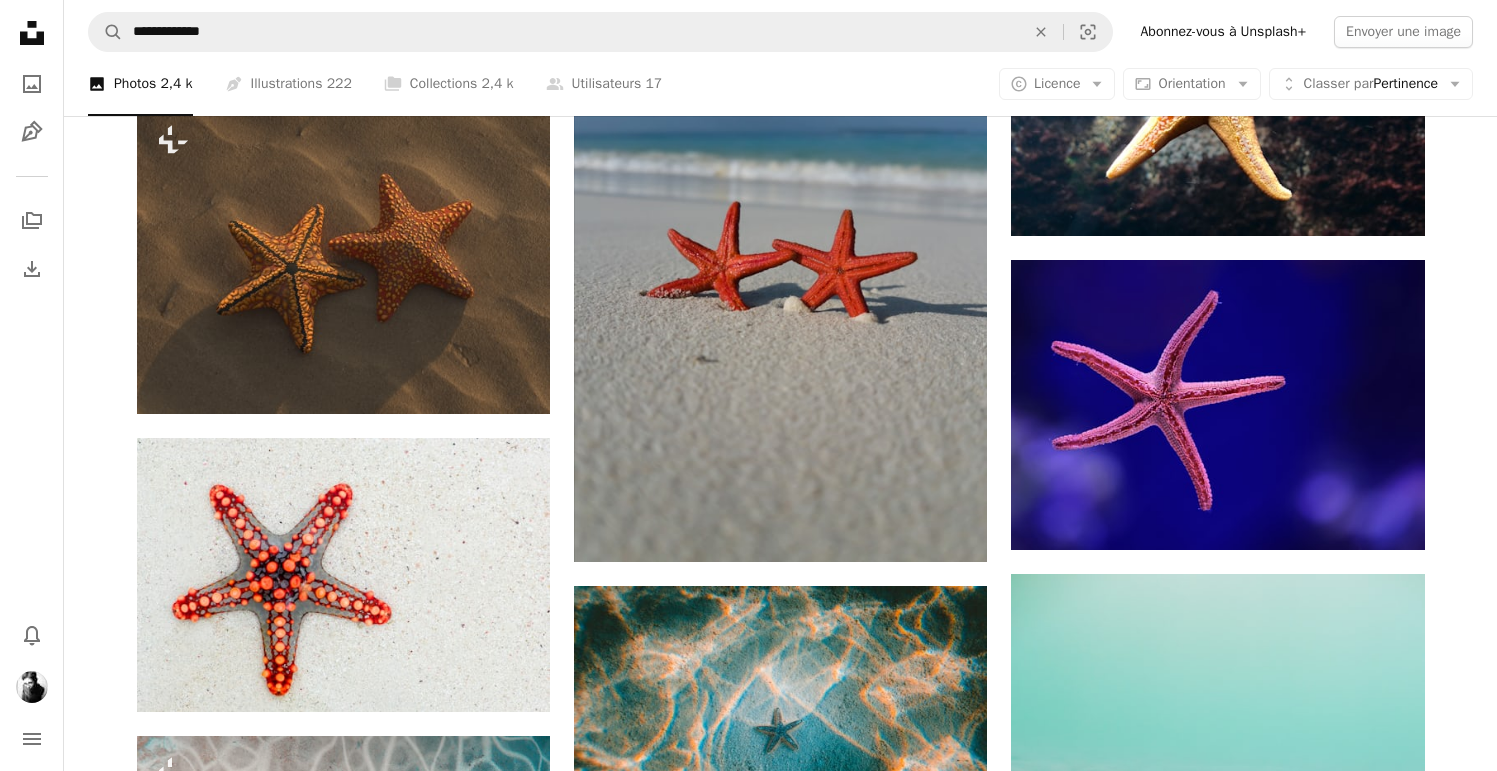 scroll, scrollTop: 1135, scrollLeft: 0, axis: vertical 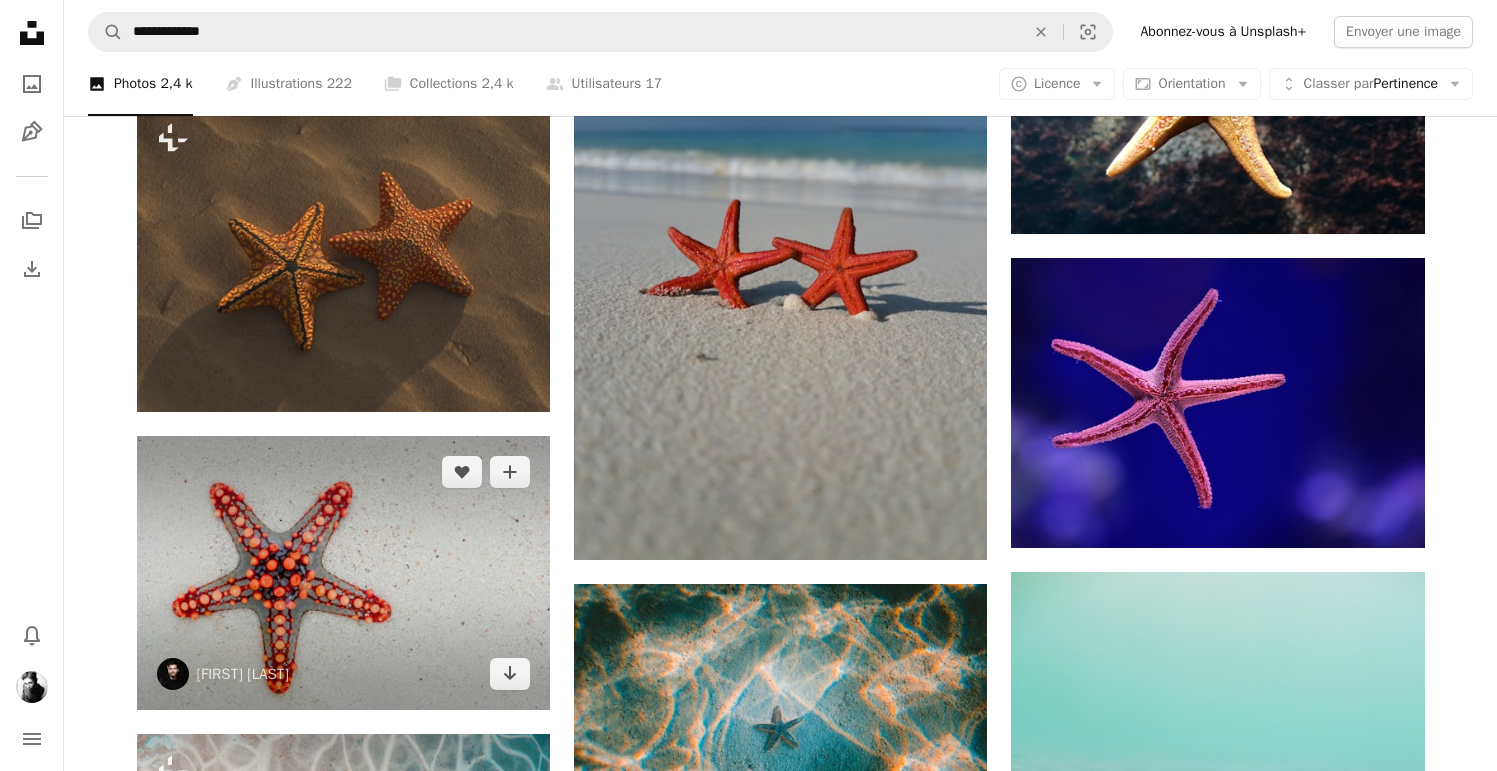 click at bounding box center (343, 573) 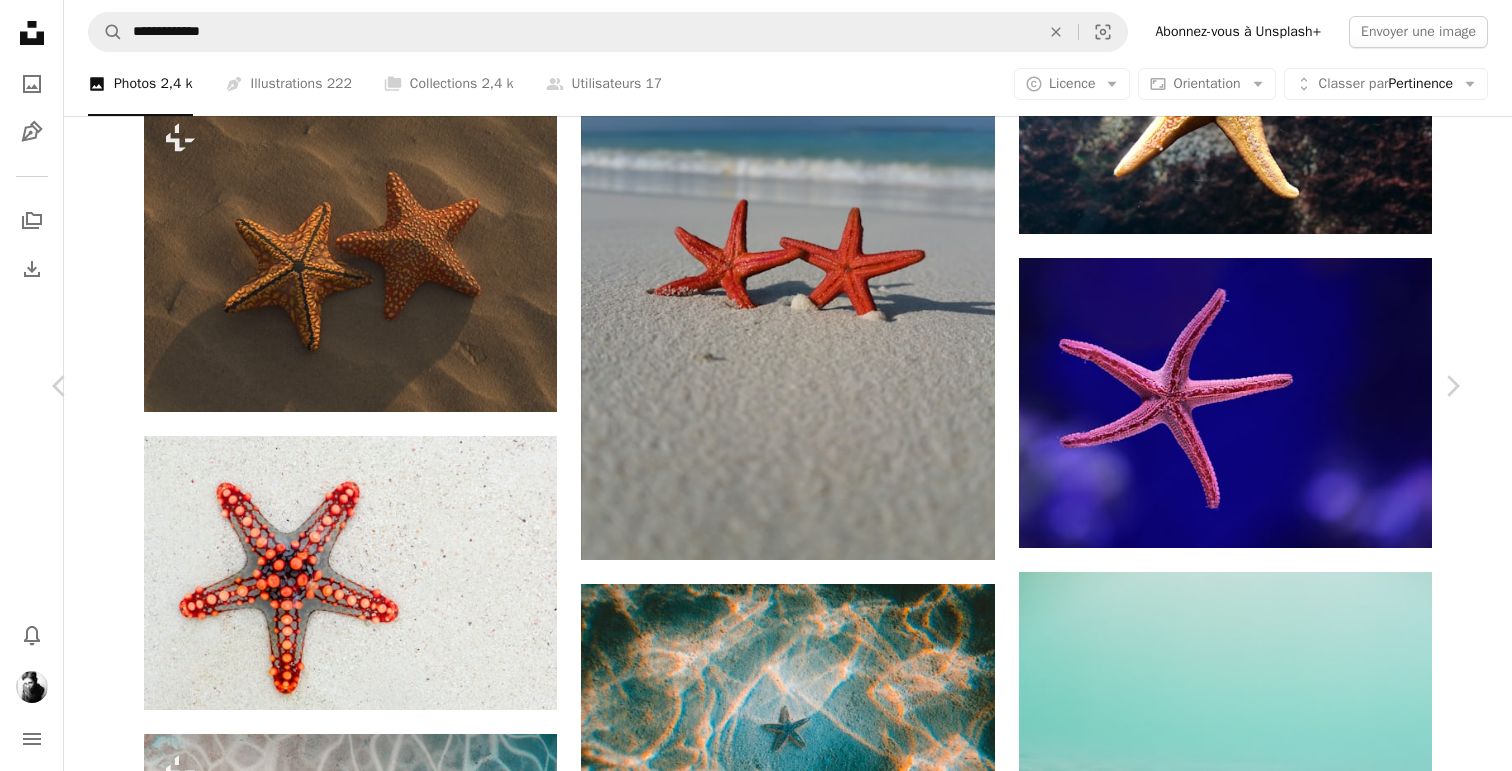 click on "Chevron down" 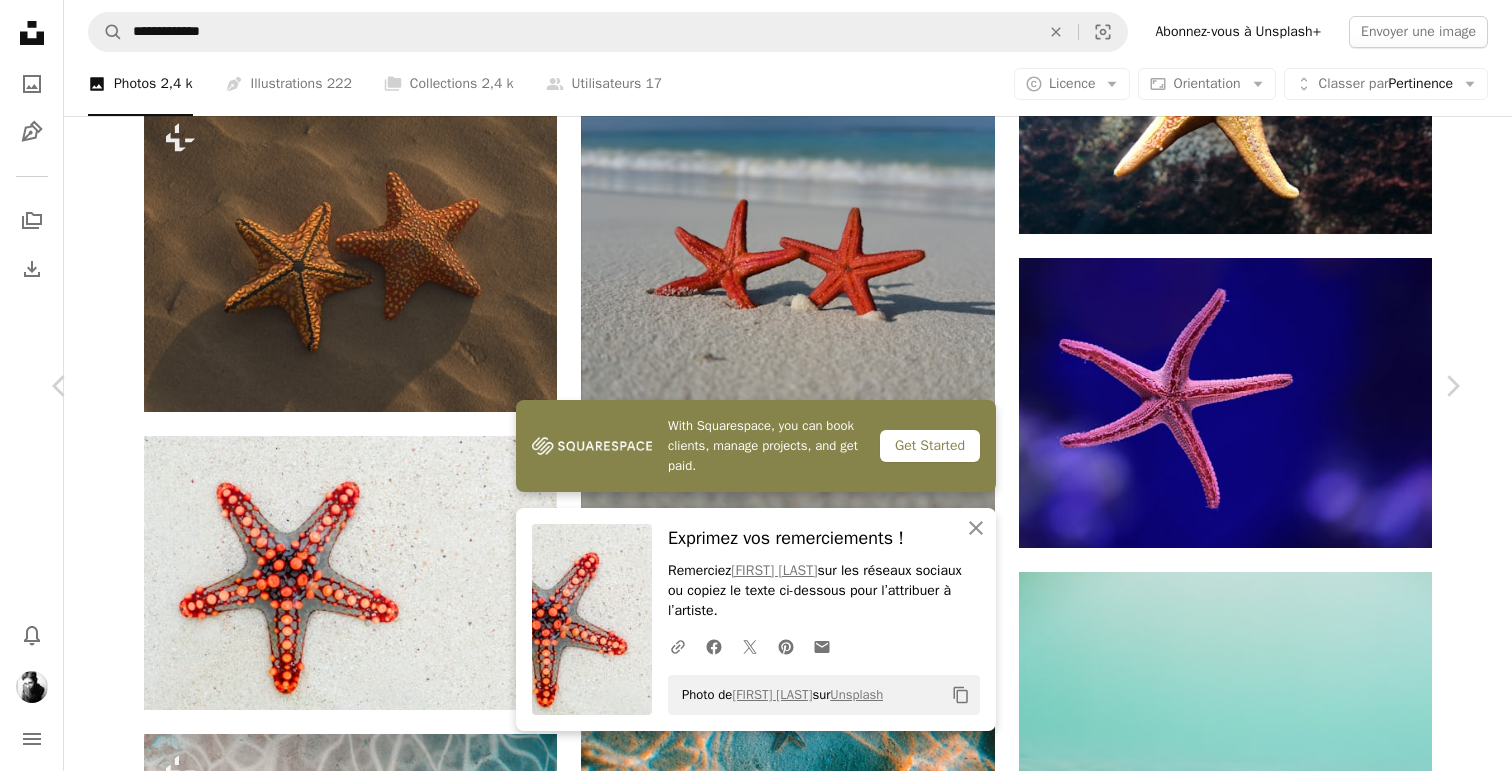 click on "An X shape" at bounding box center [20, 20] 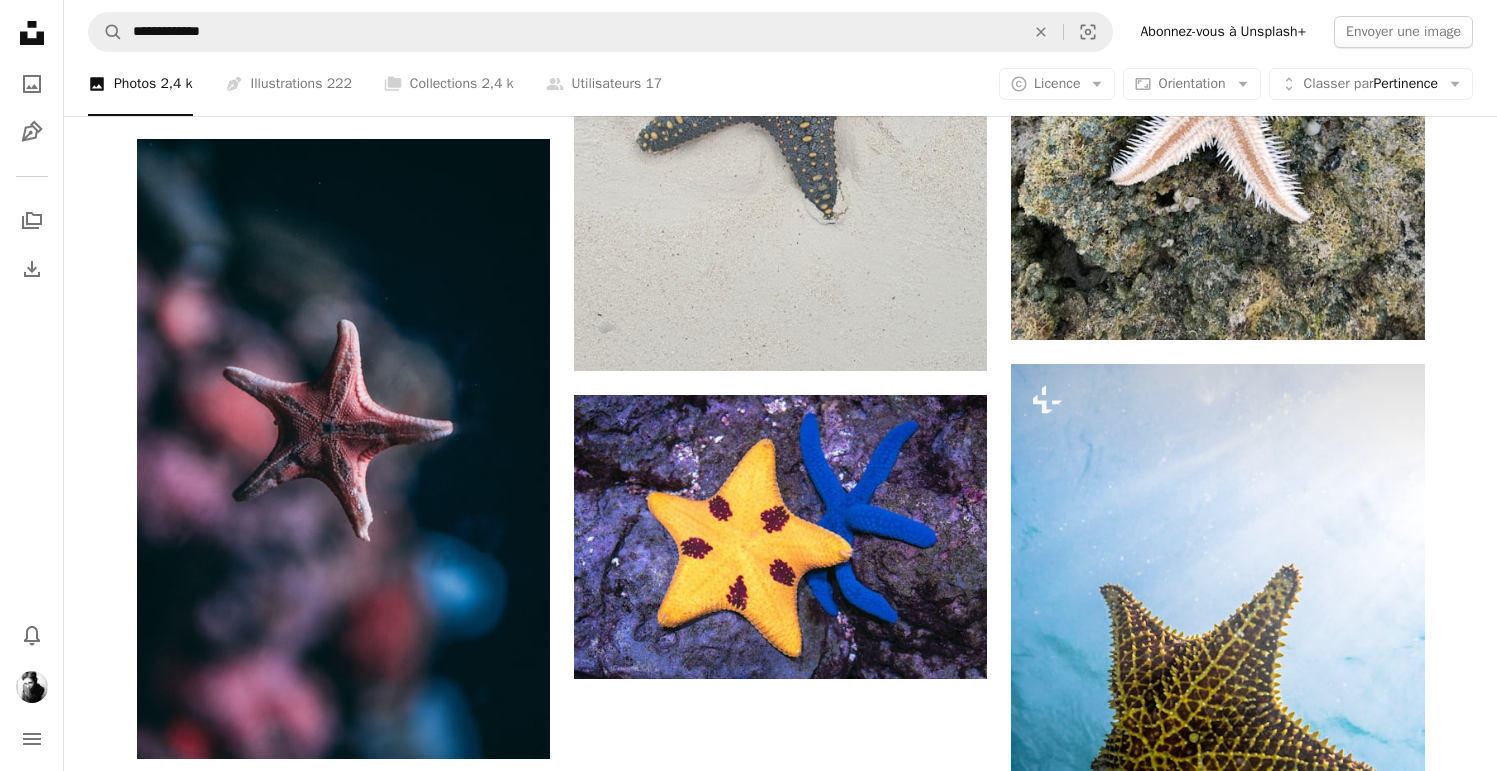 scroll, scrollTop: 2577, scrollLeft: 0, axis: vertical 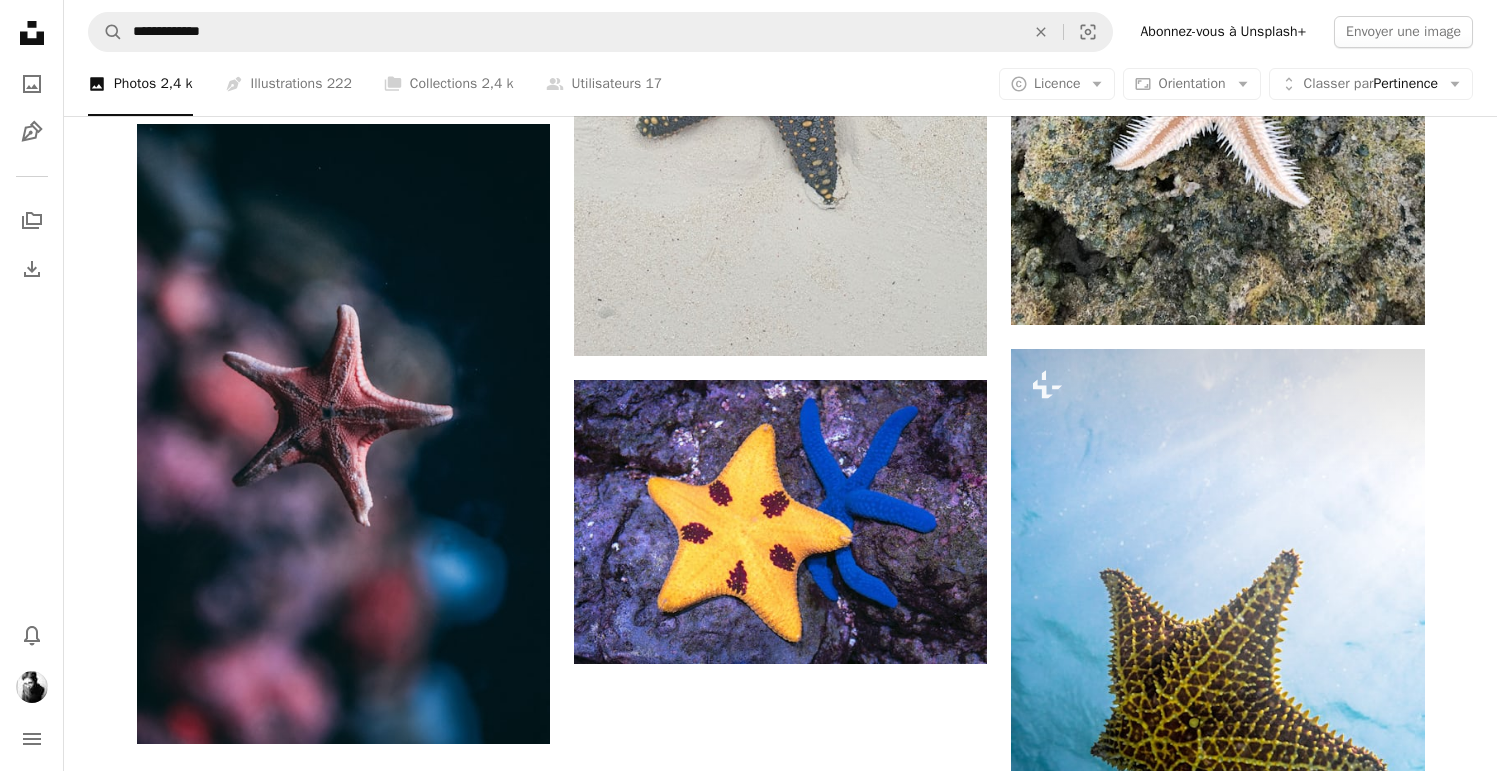 click on "Plus de résultats" at bounding box center [781, 1367] 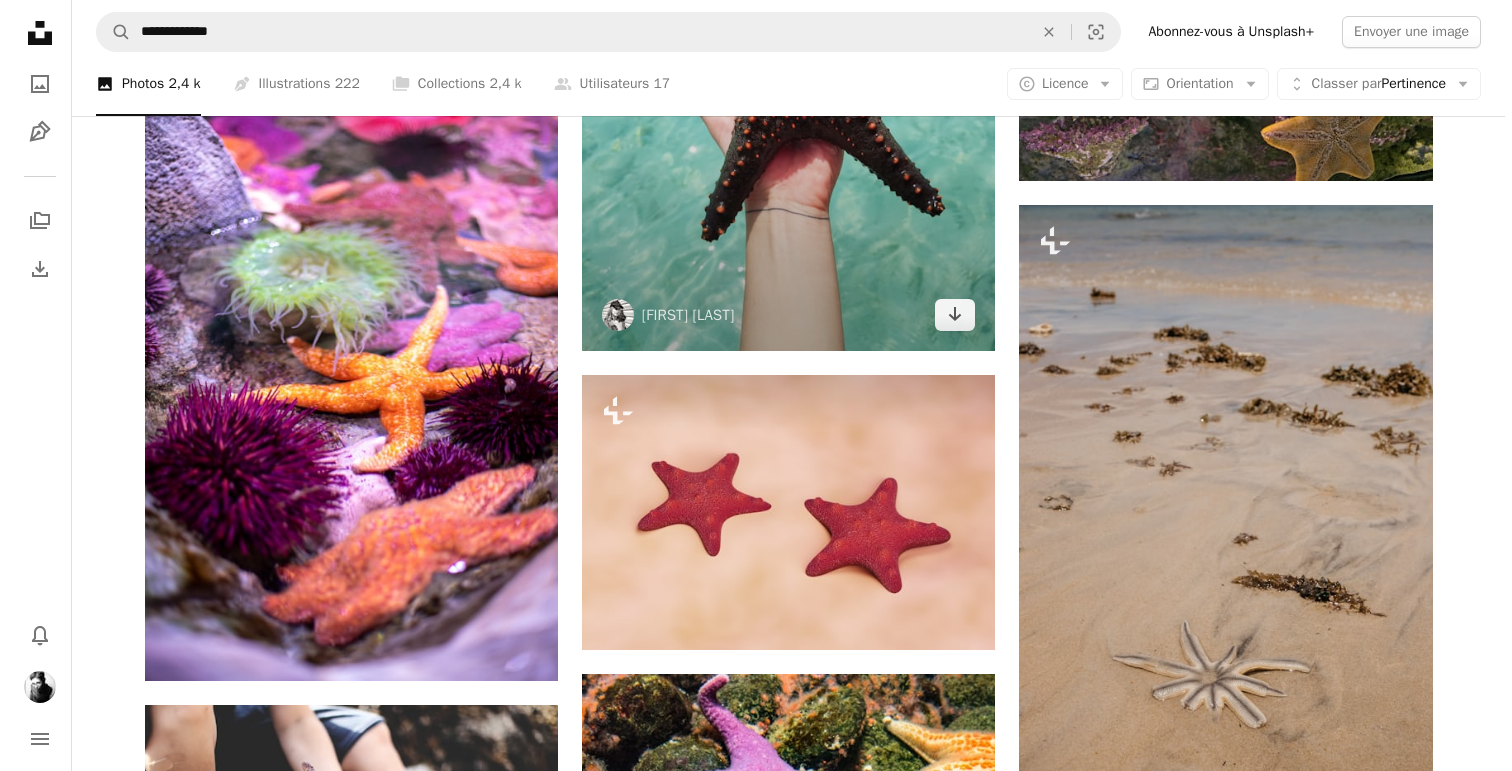 scroll, scrollTop: 10146, scrollLeft: 0, axis: vertical 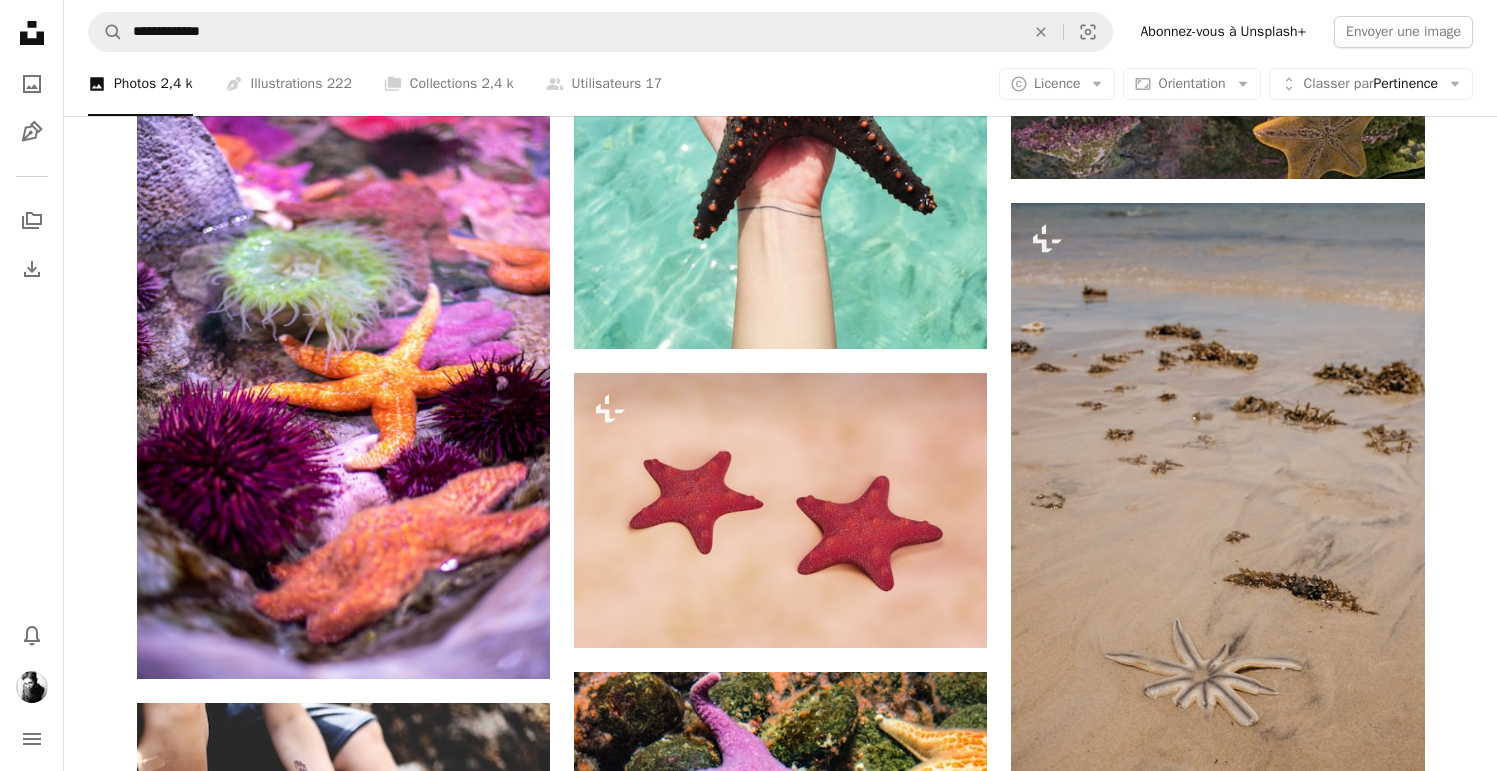 click on "A plus sign" at bounding box center [510, 1038] 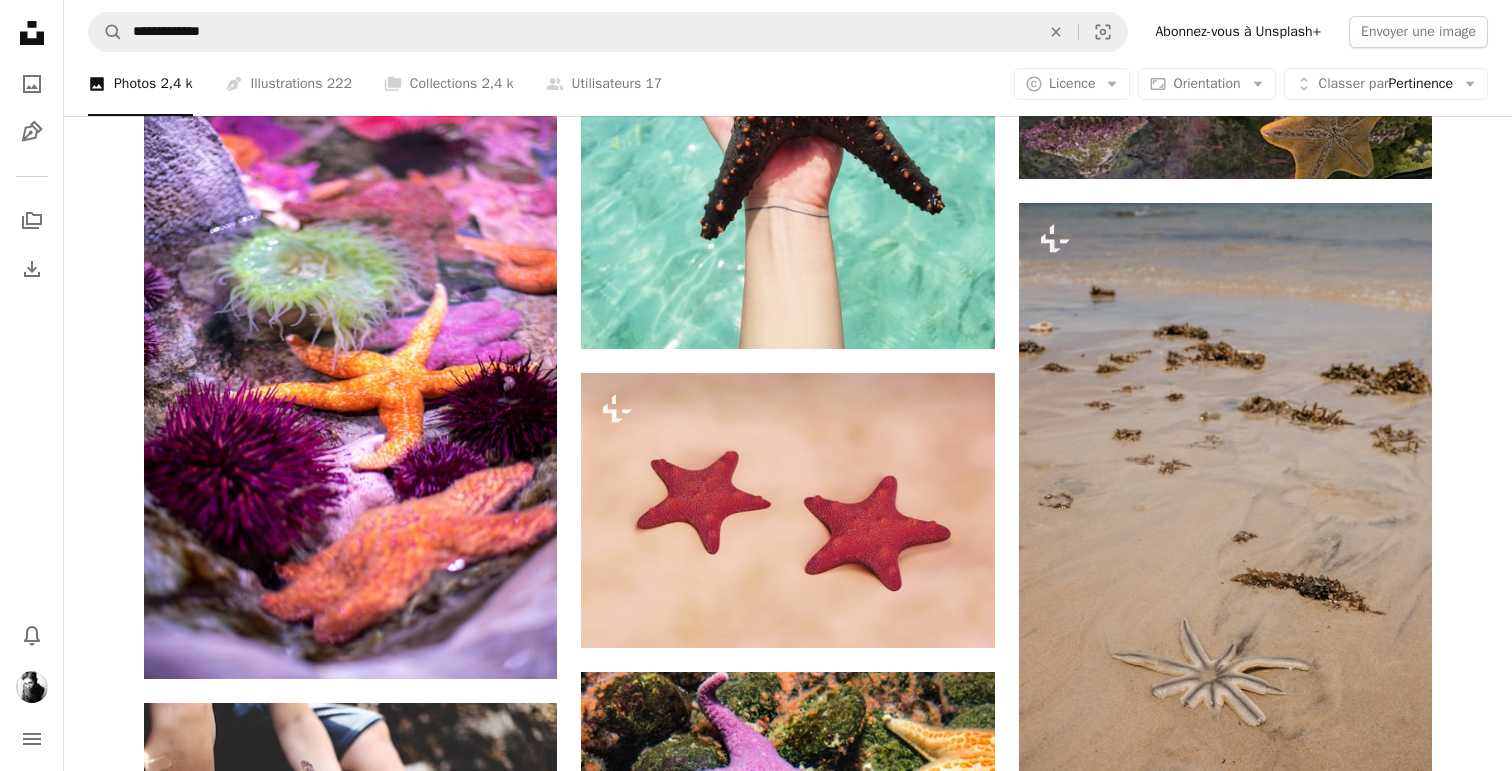 click on "An X shape Ajouter à la collection Créer une nouvelle collection A checkmark A plus sign 0 photo A lock My first collection Créer une collection Nom 60 Description  (facultative) 250 Rendre la collection privée A lock Annuler Créer une collection" at bounding box center (756, 5067) 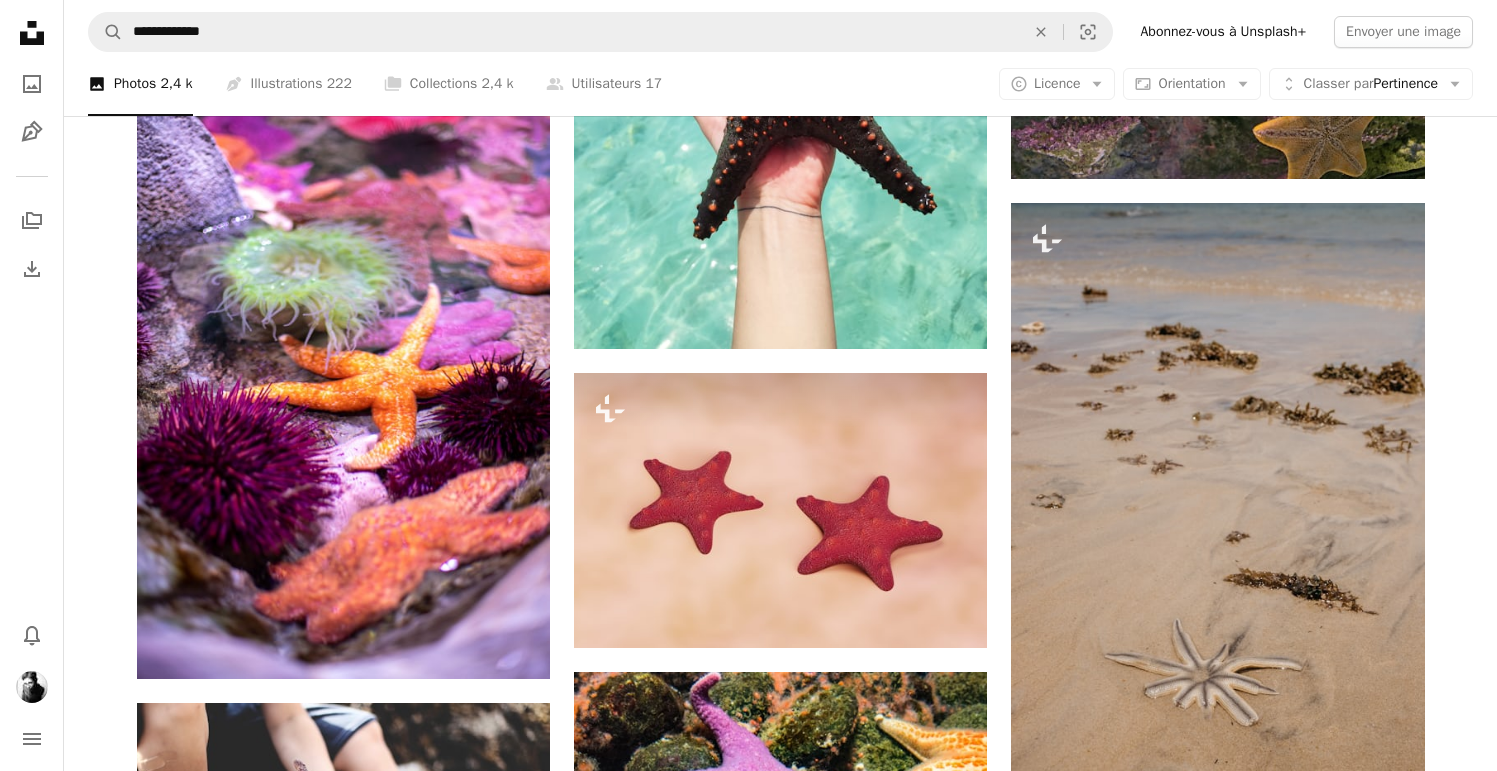 click at bounding box center [343, 1277] 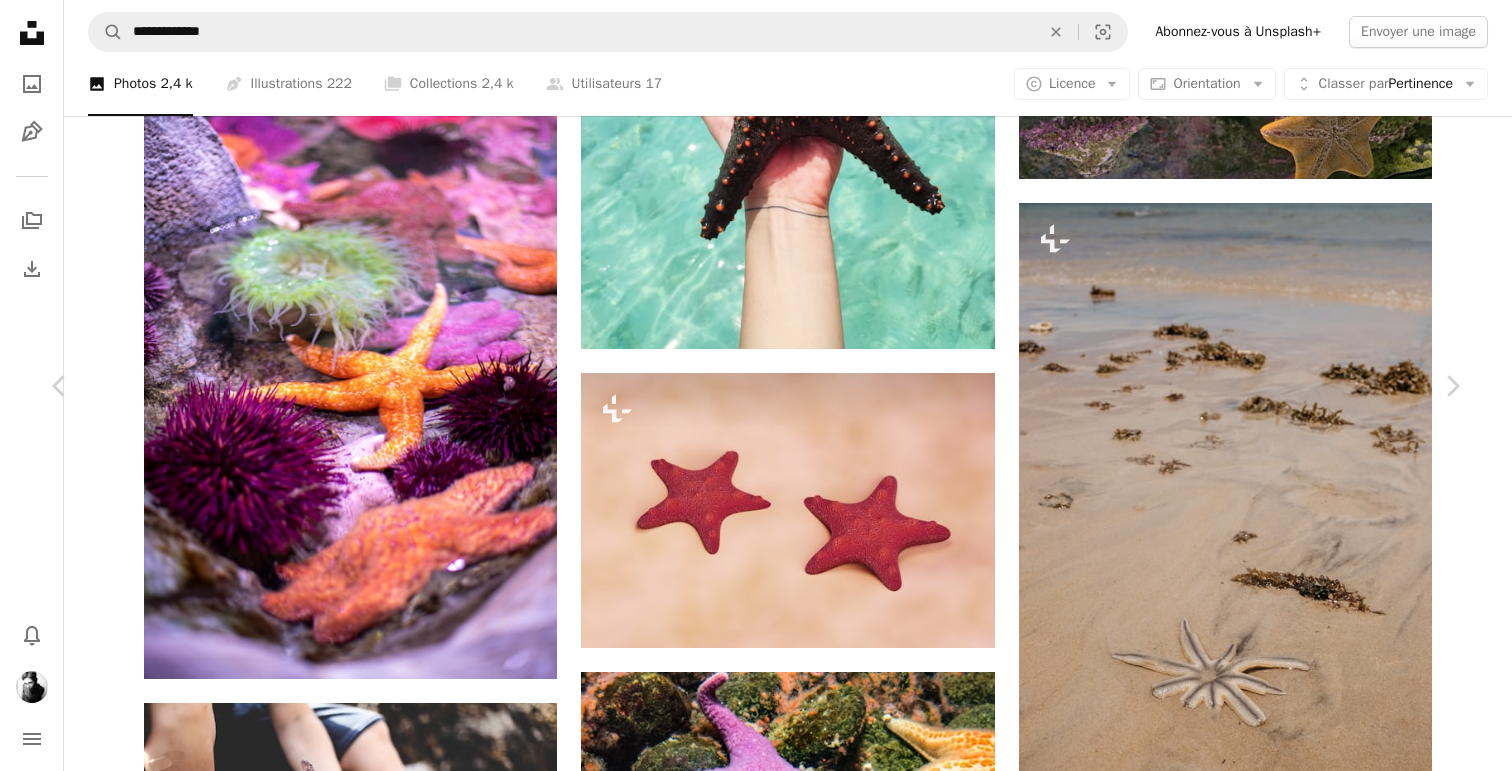 click at bounding box center [748, 5068] 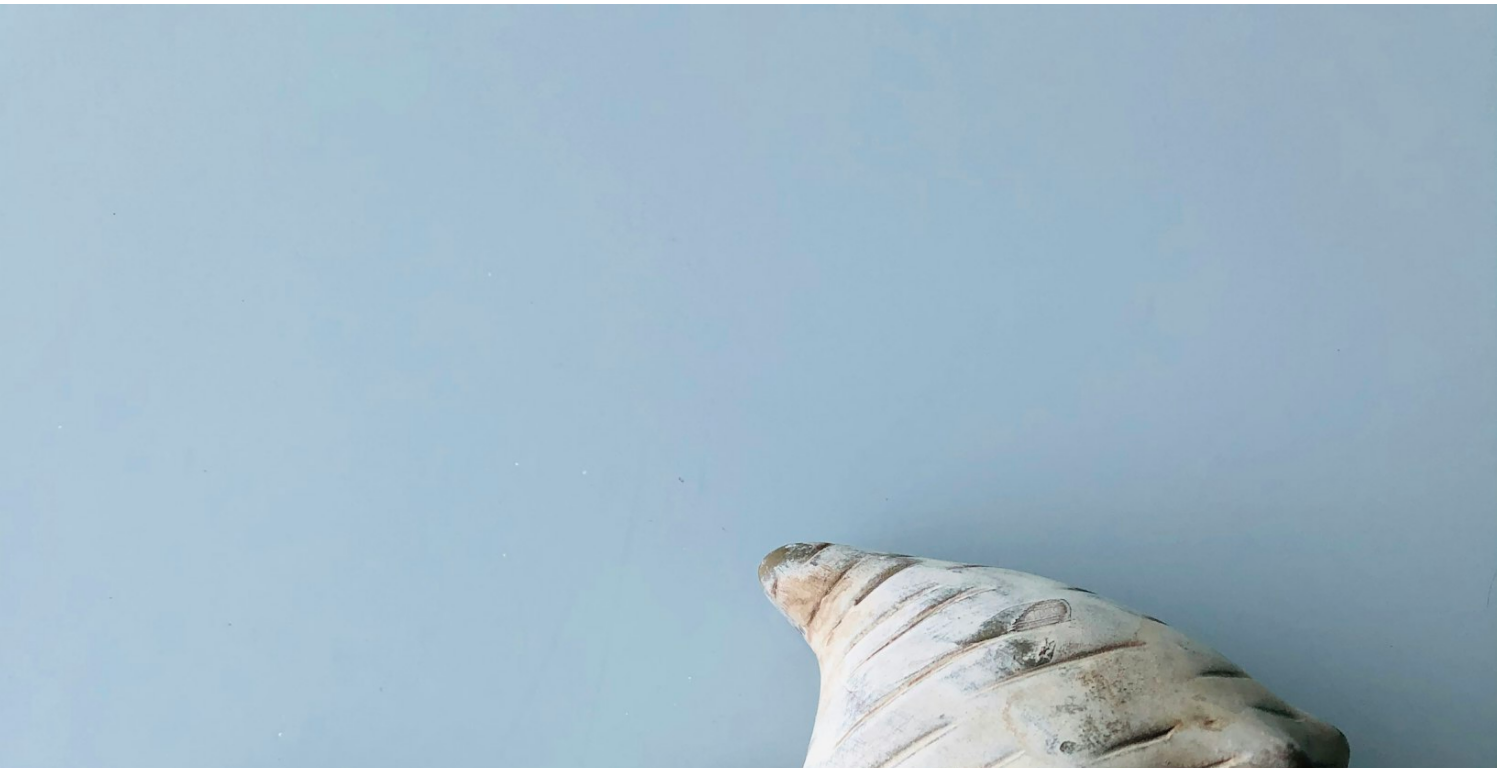 scroll, scrollTop: 604, scrollLeft: 0, axis: vertical 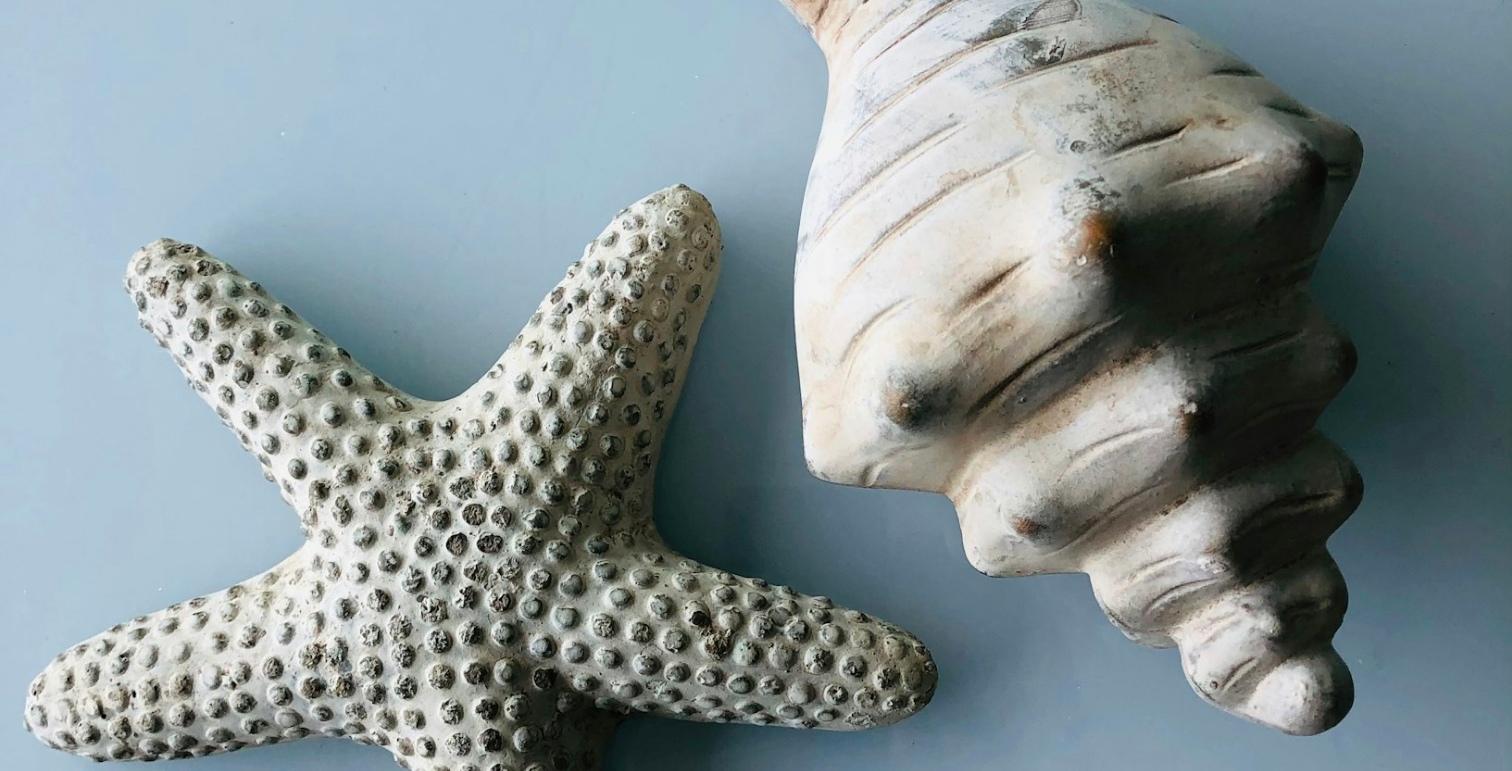 click at bounding box center [756, 404] 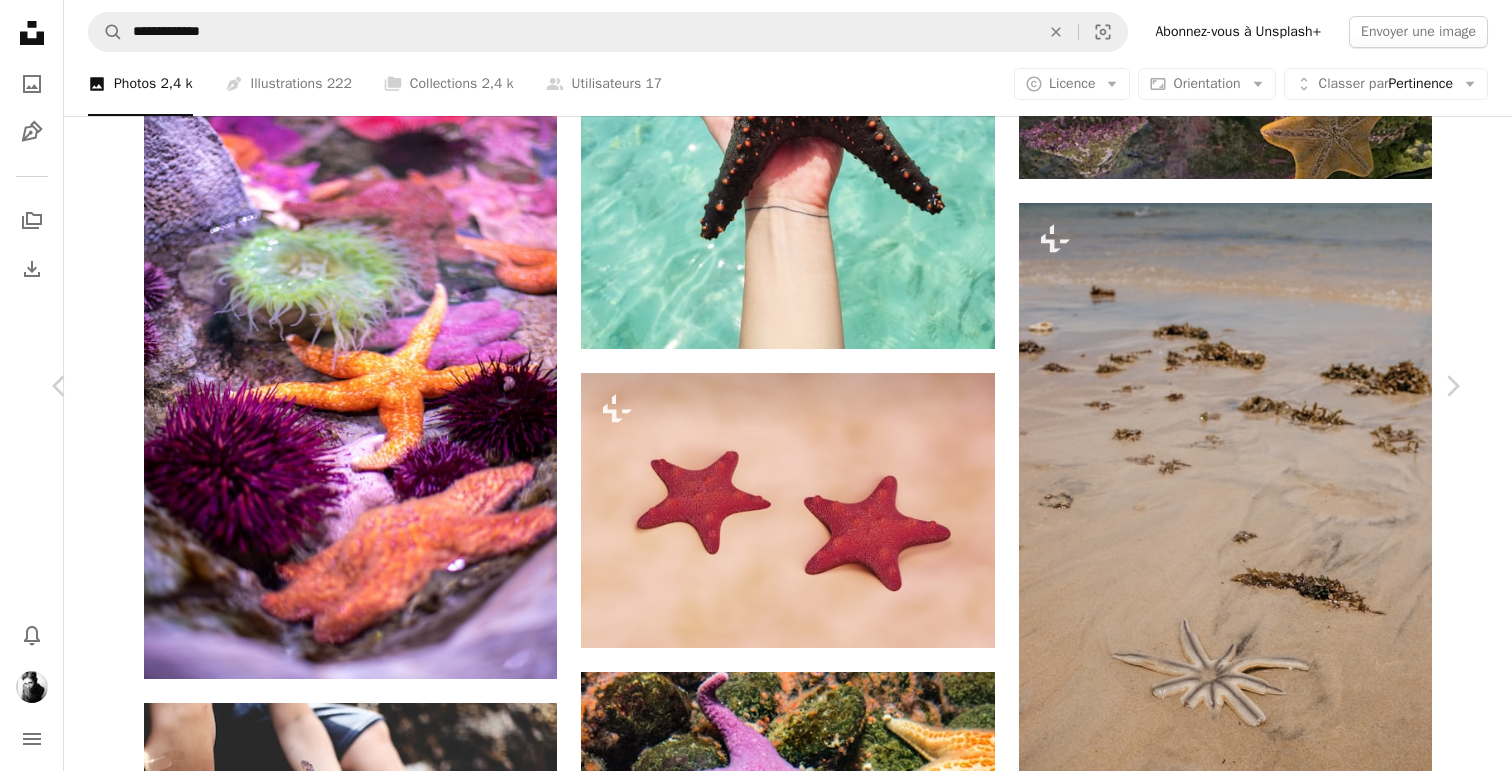 click on "Chevron down" 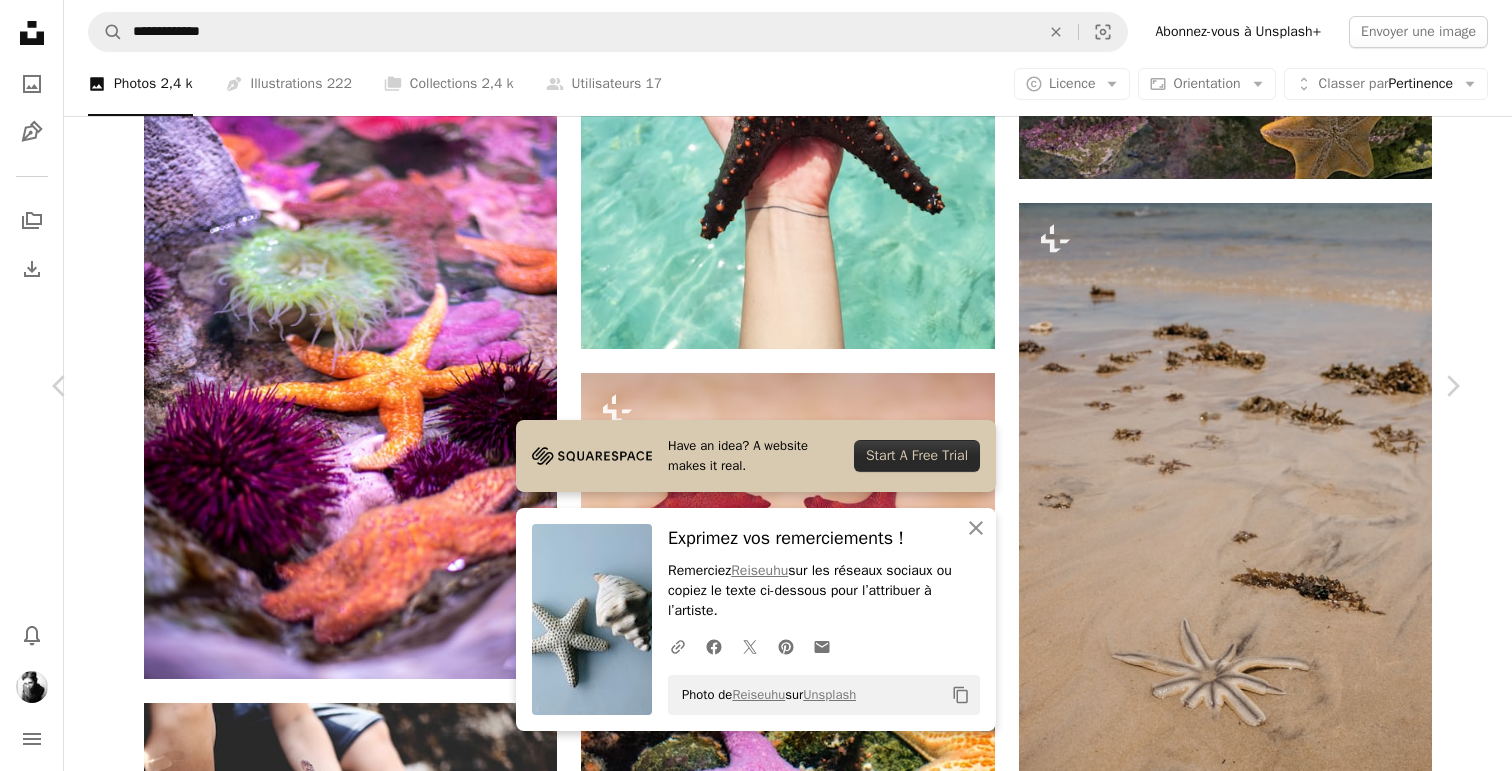 click on "An X shape" at bounding box center (20, 20) 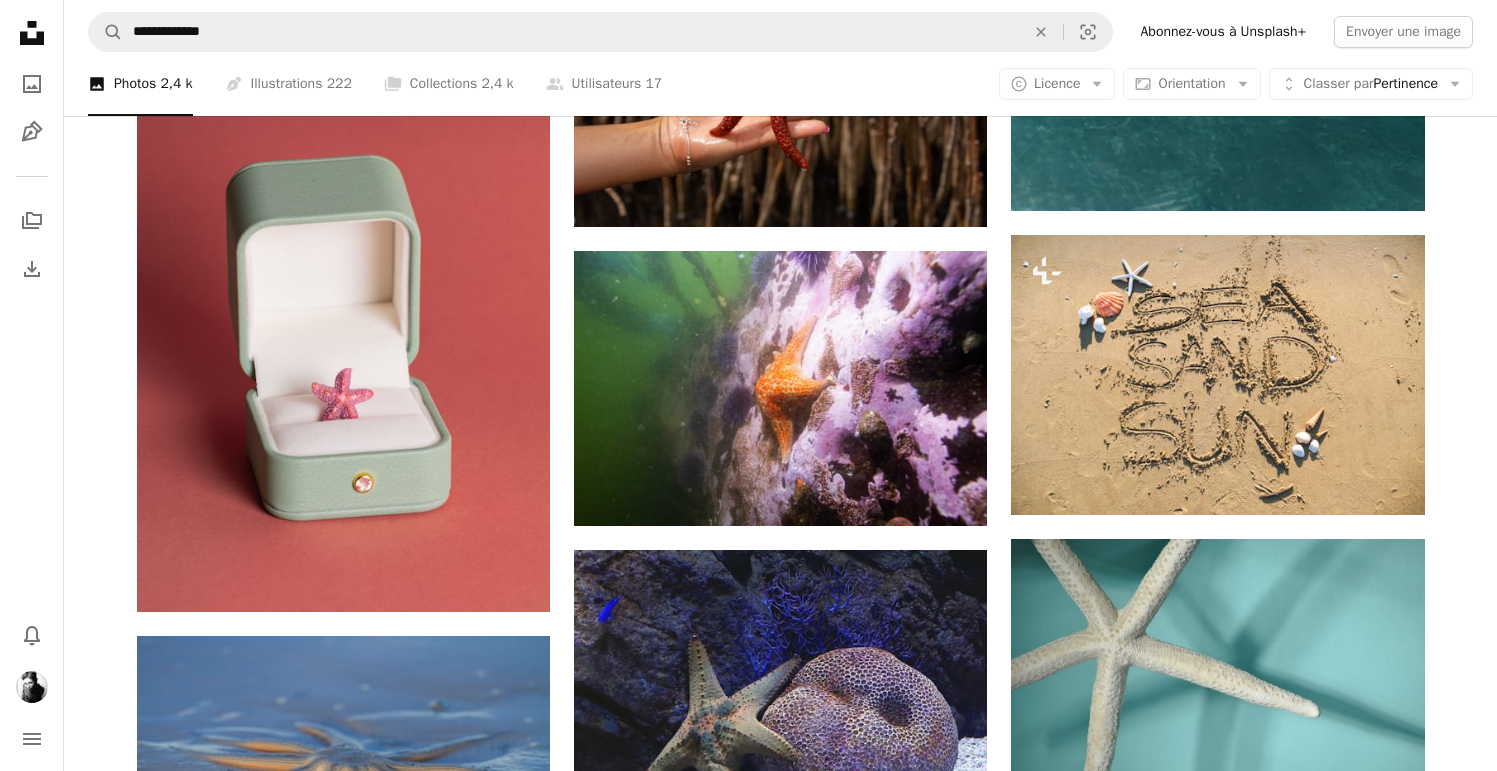 scroll, scrollTop: 16194, scrollLeft: 0, axis: vertical 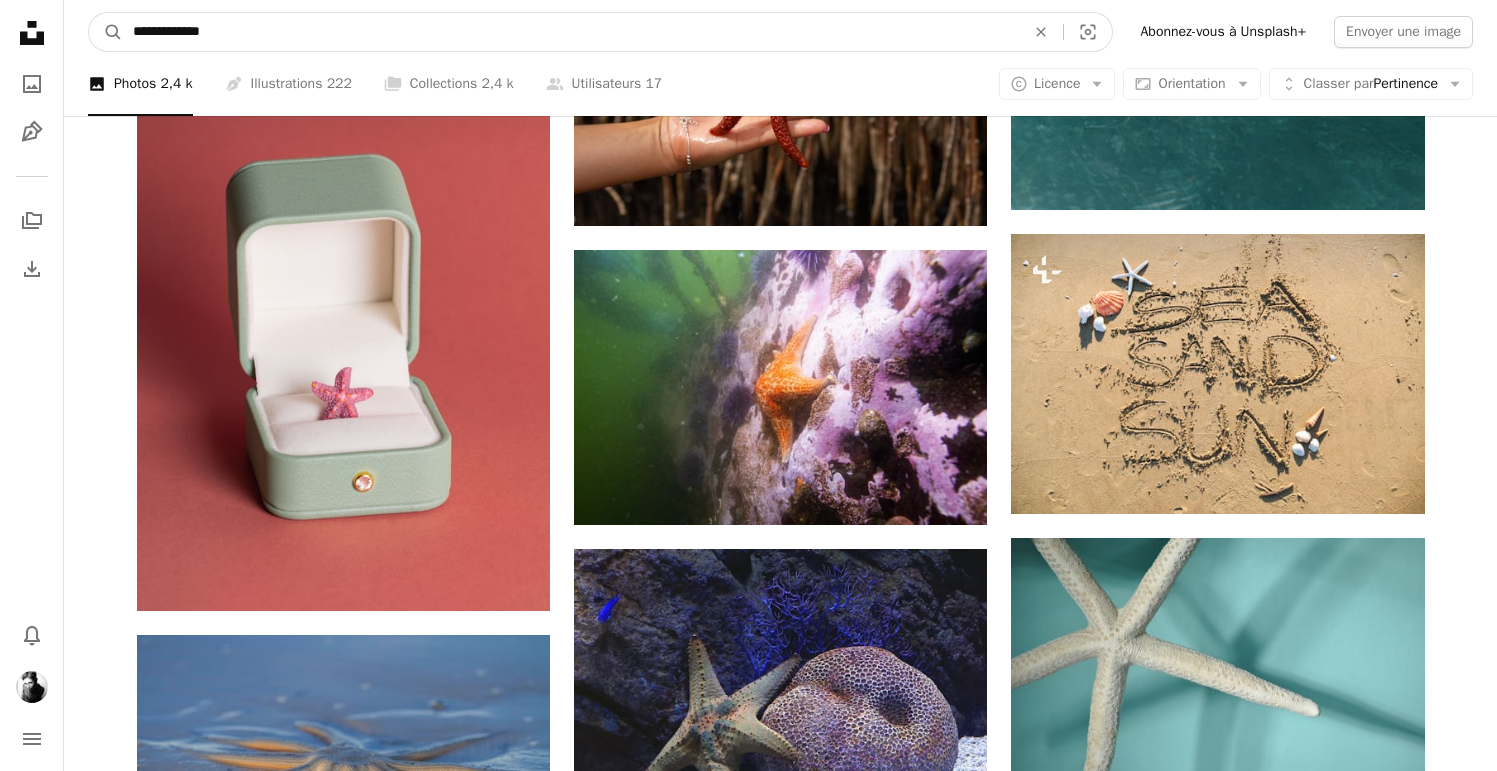 click on "**********" at bounding box center [571, 32] 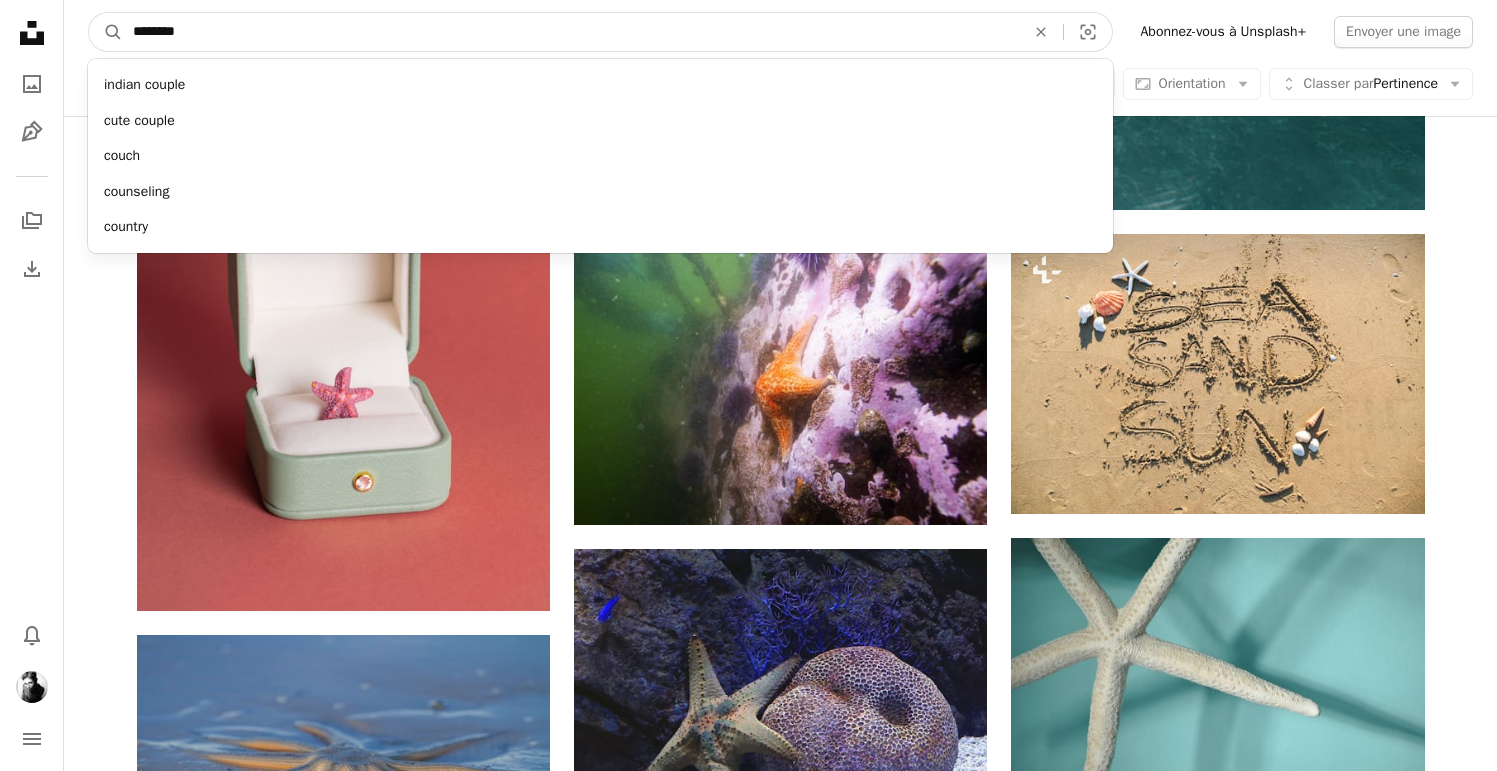 type on "*********" 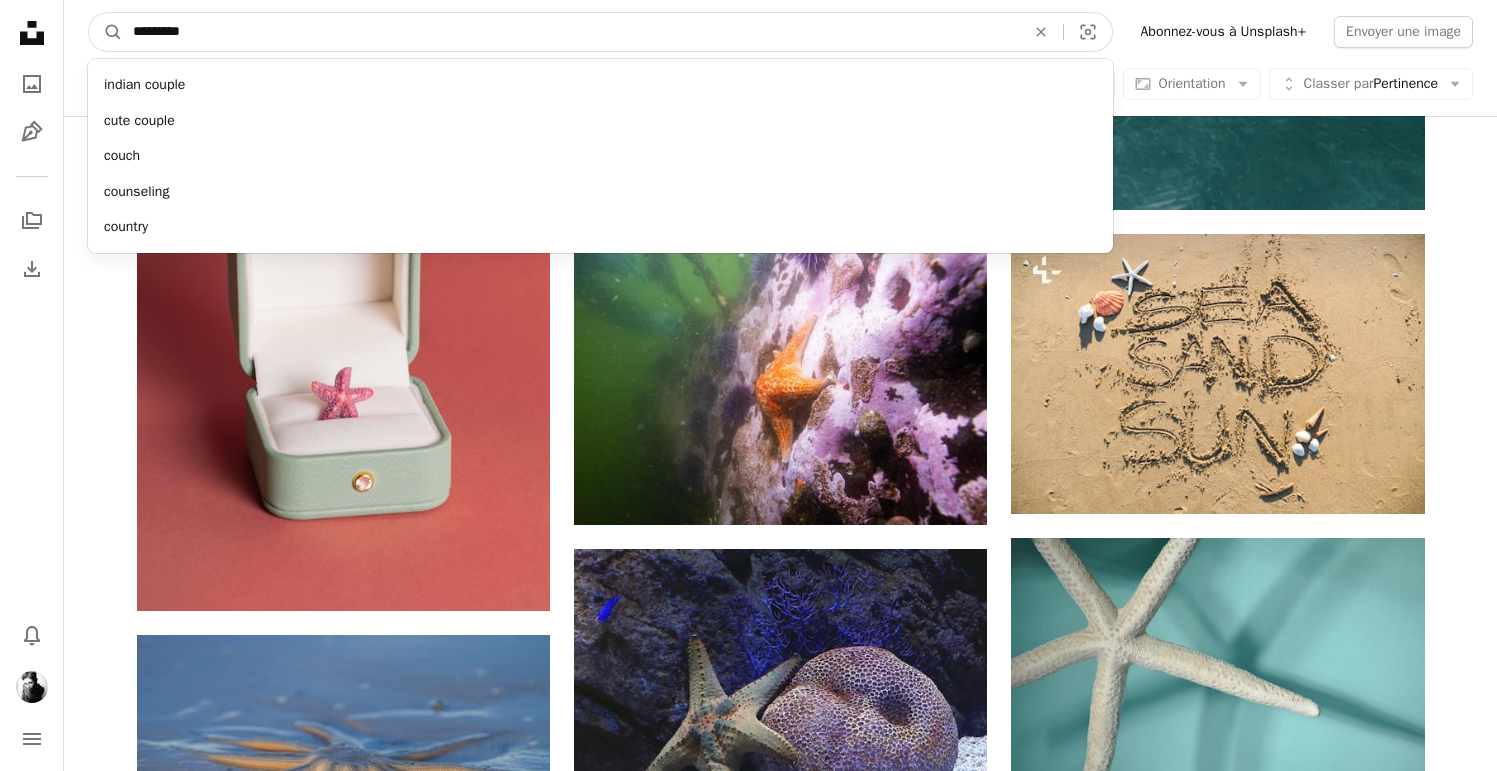 click on "A magnifying glass" at bounding box center [106, 32] 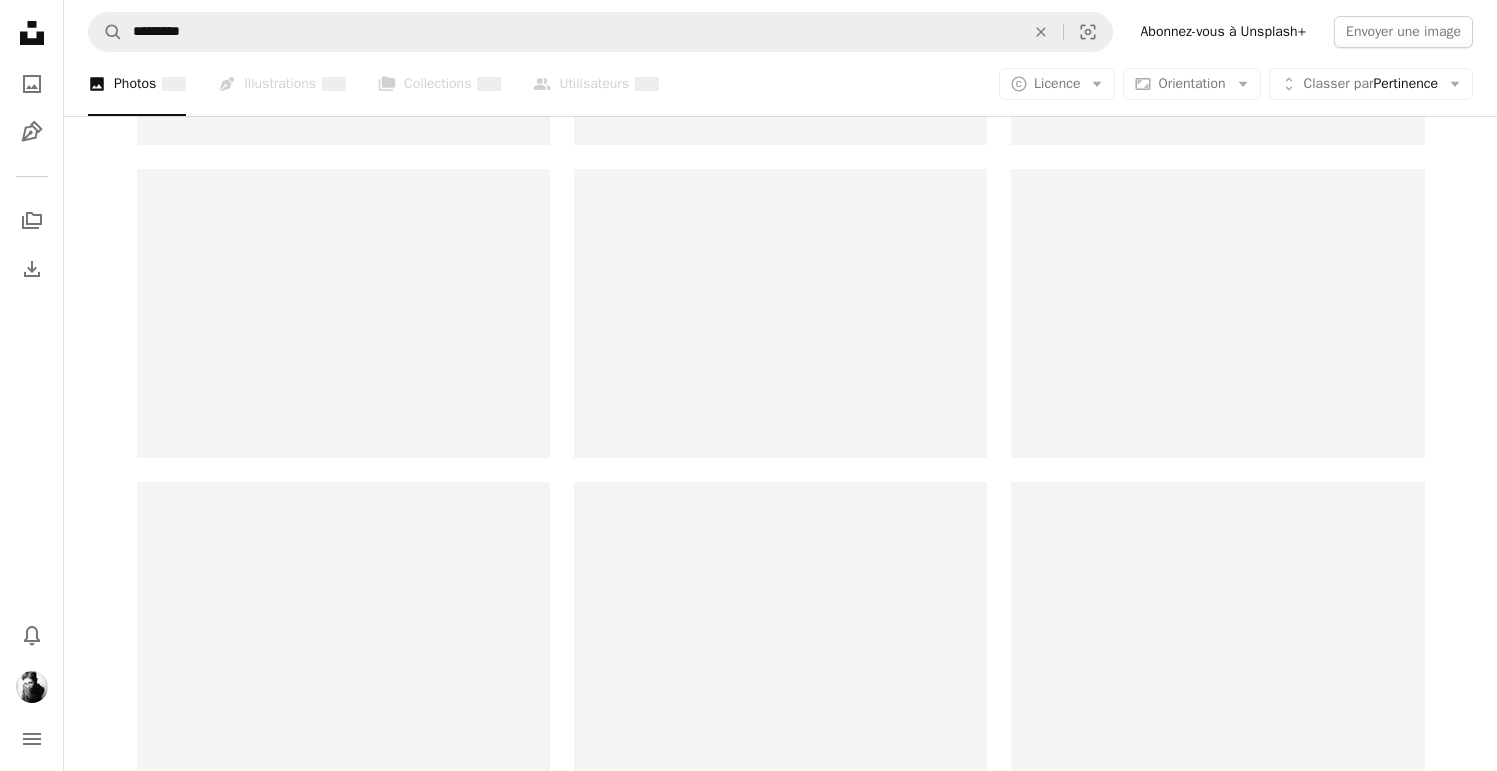 scroll, scrollTop: 0, scrollLeft: 0, axis: both 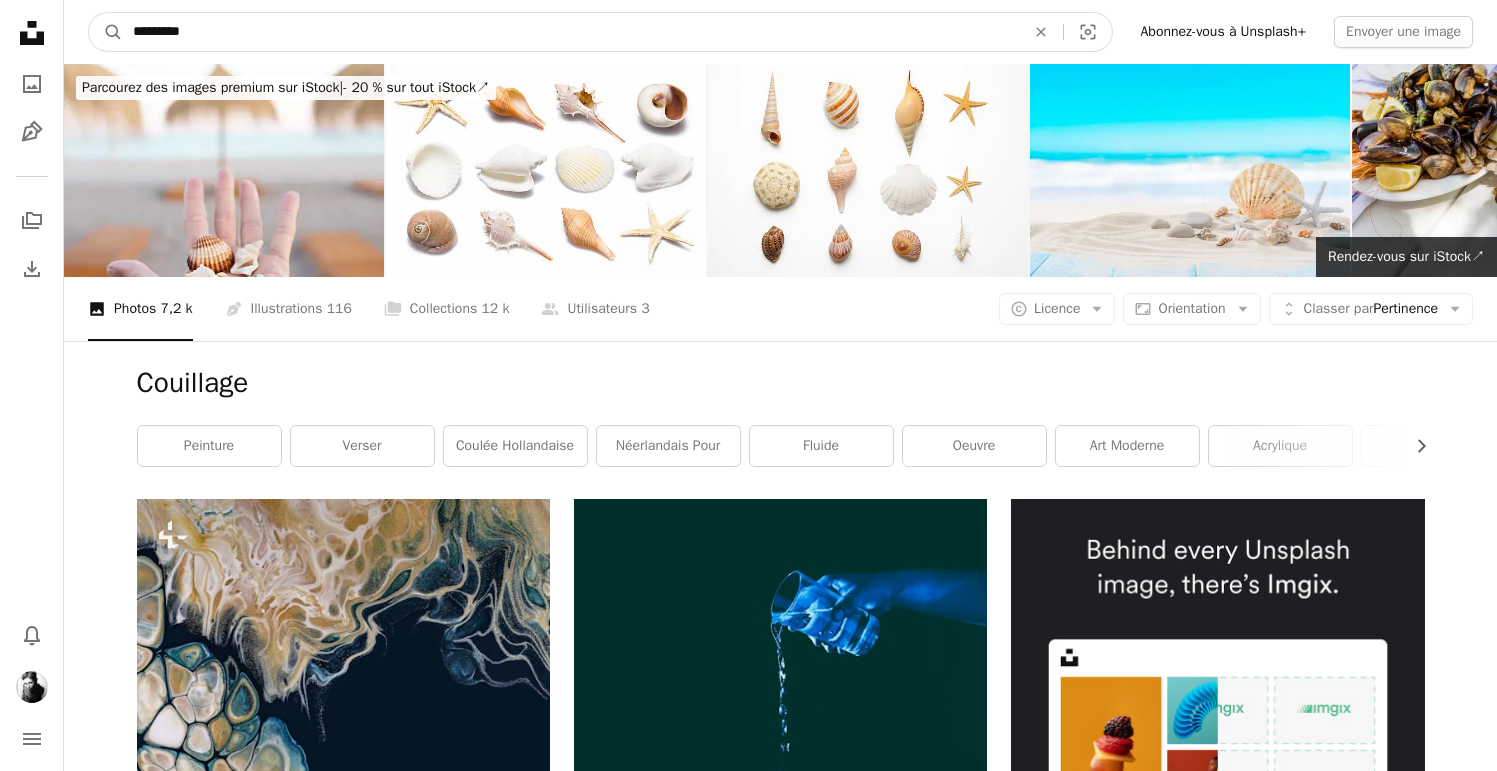 click on "*********" at bounding box center (571, 32) 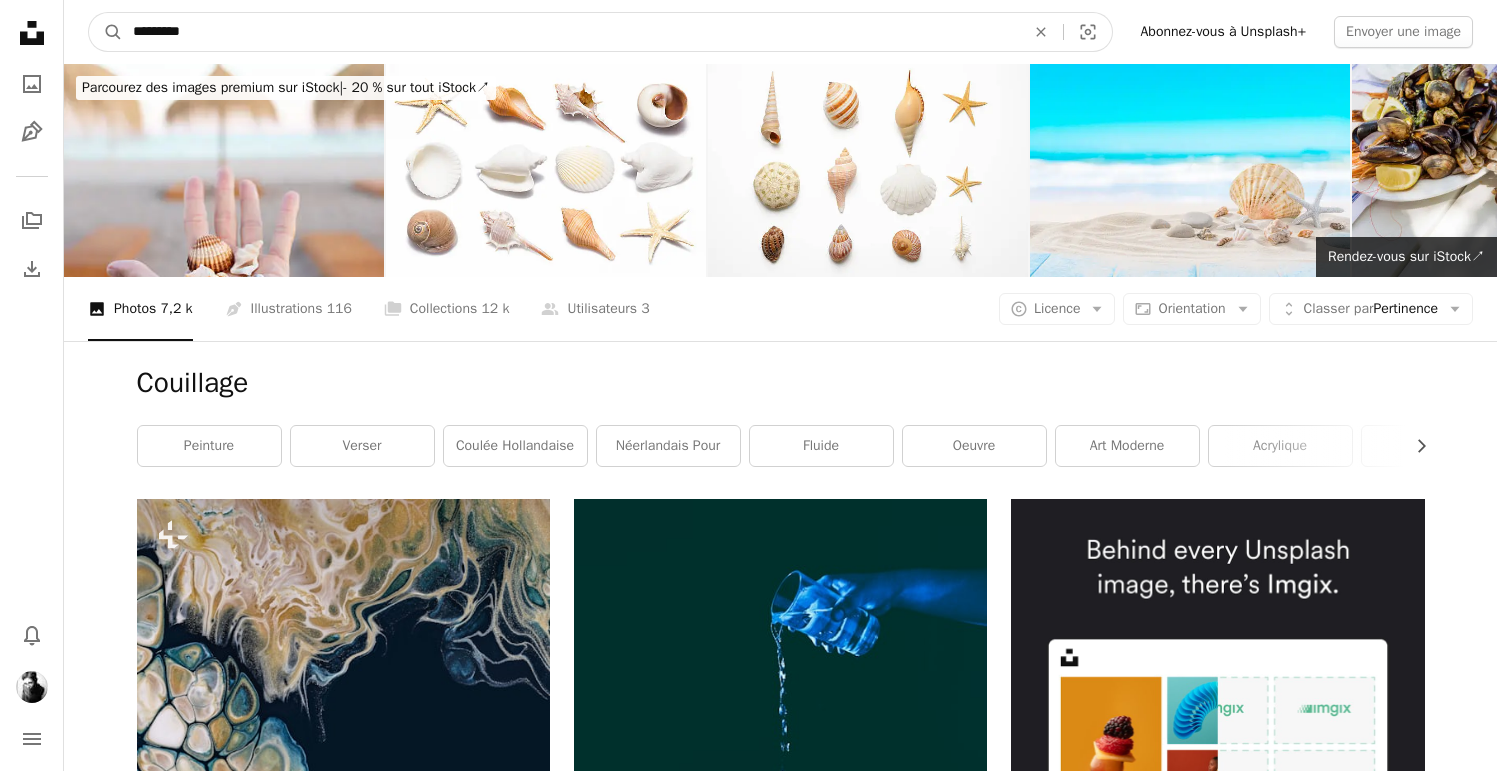 type on "**********" 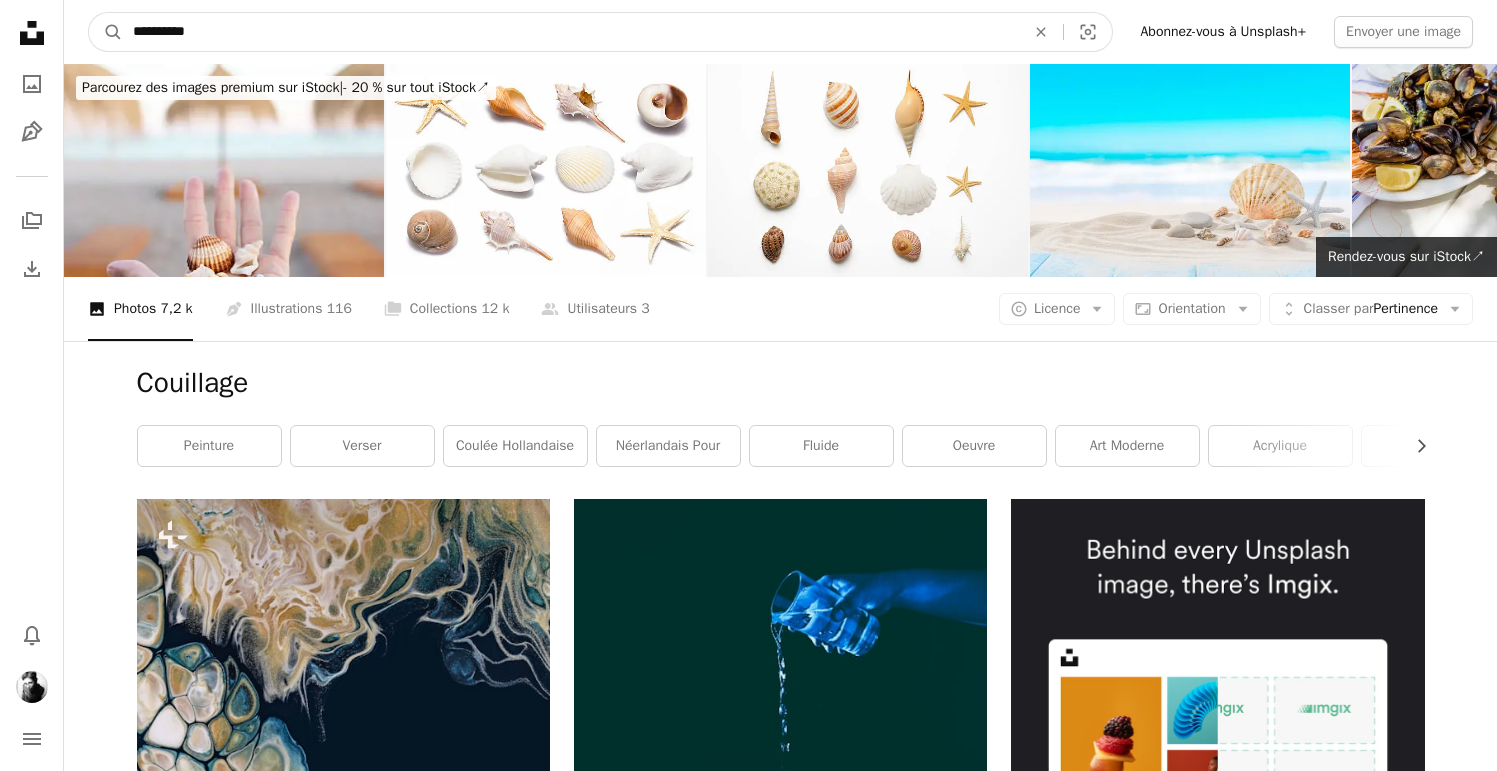click on "A magnifying glass" at bounding box center [106, 32] 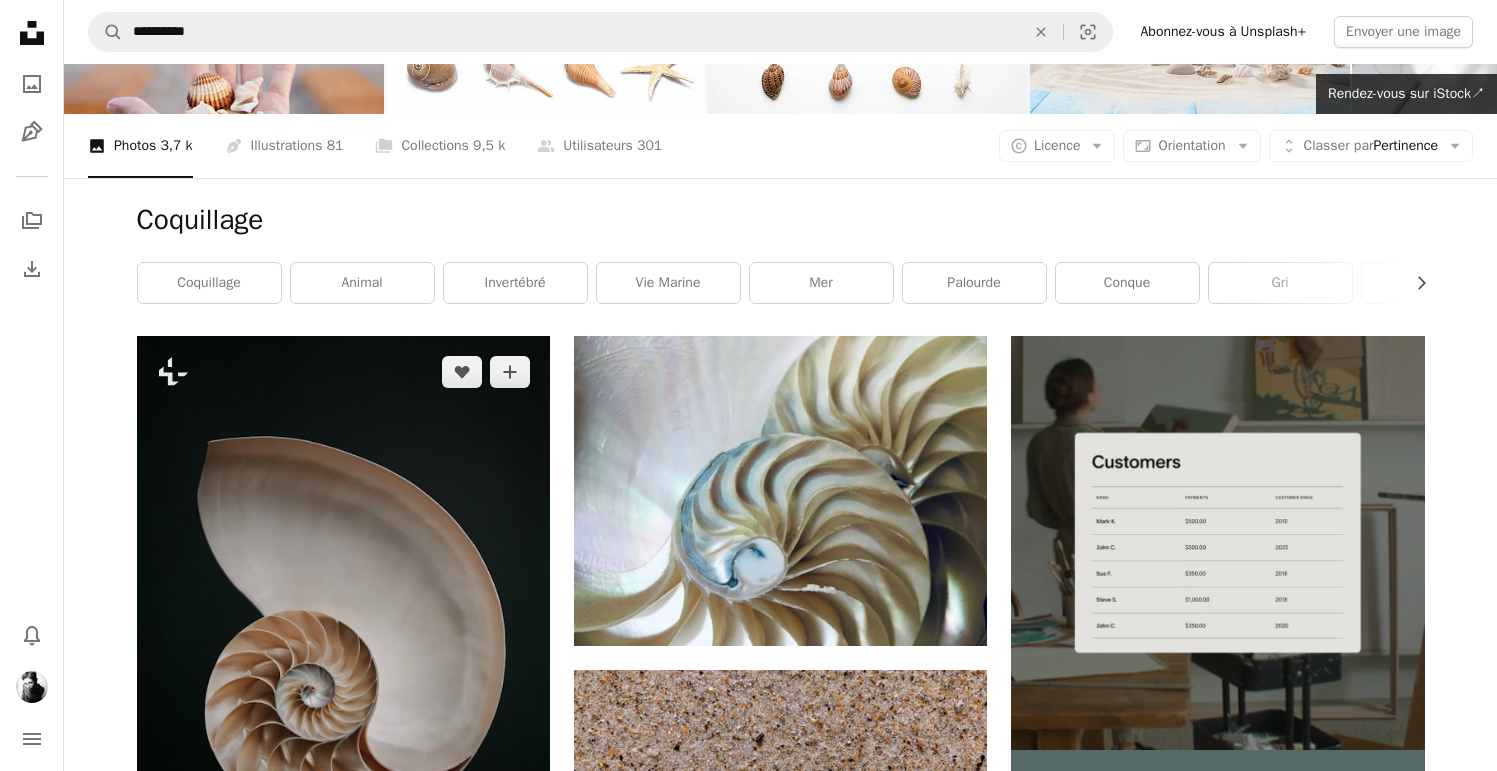 scroll, scrollTop: 168, scrollLeft: 0, axis: vertical 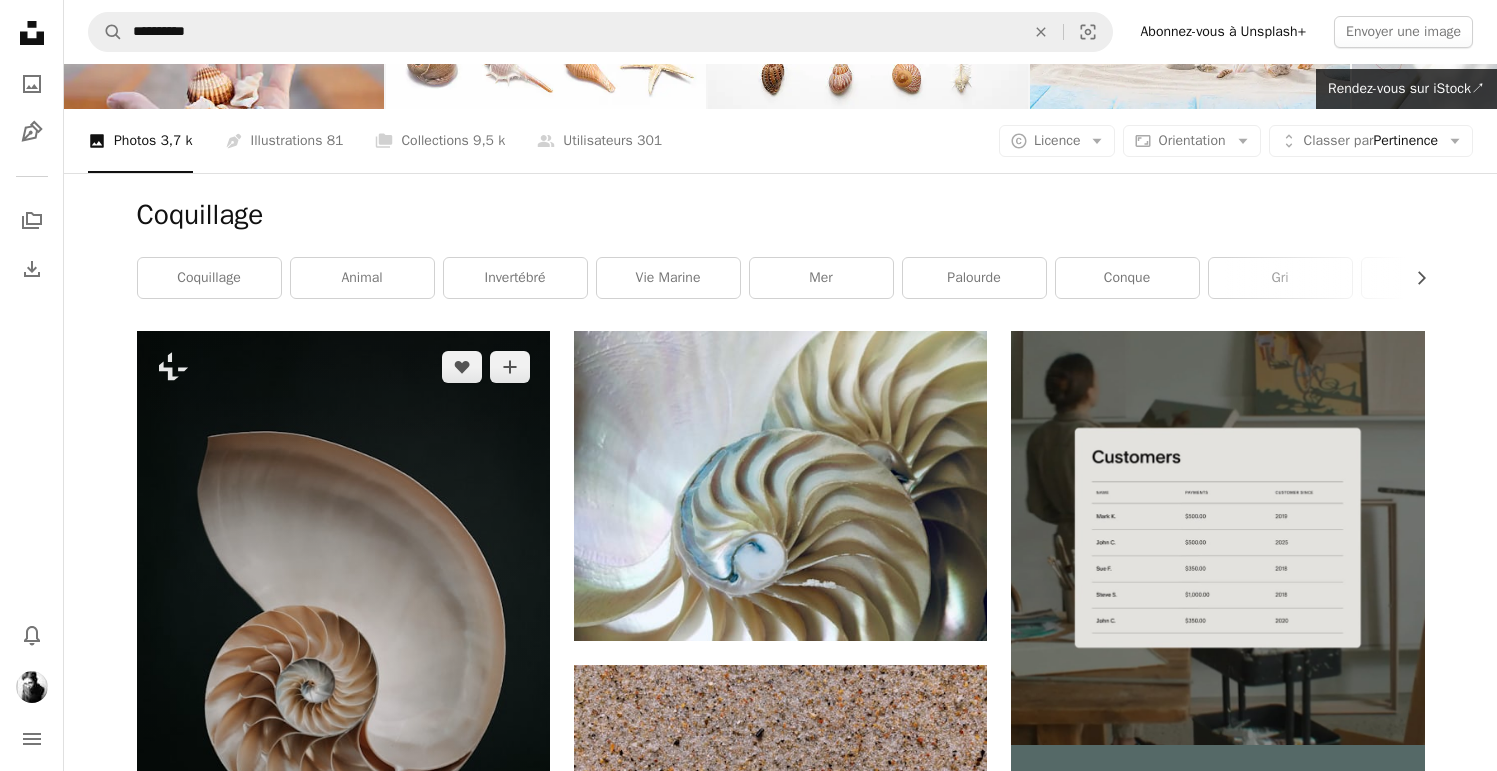 click at bounding box center [343, 641] 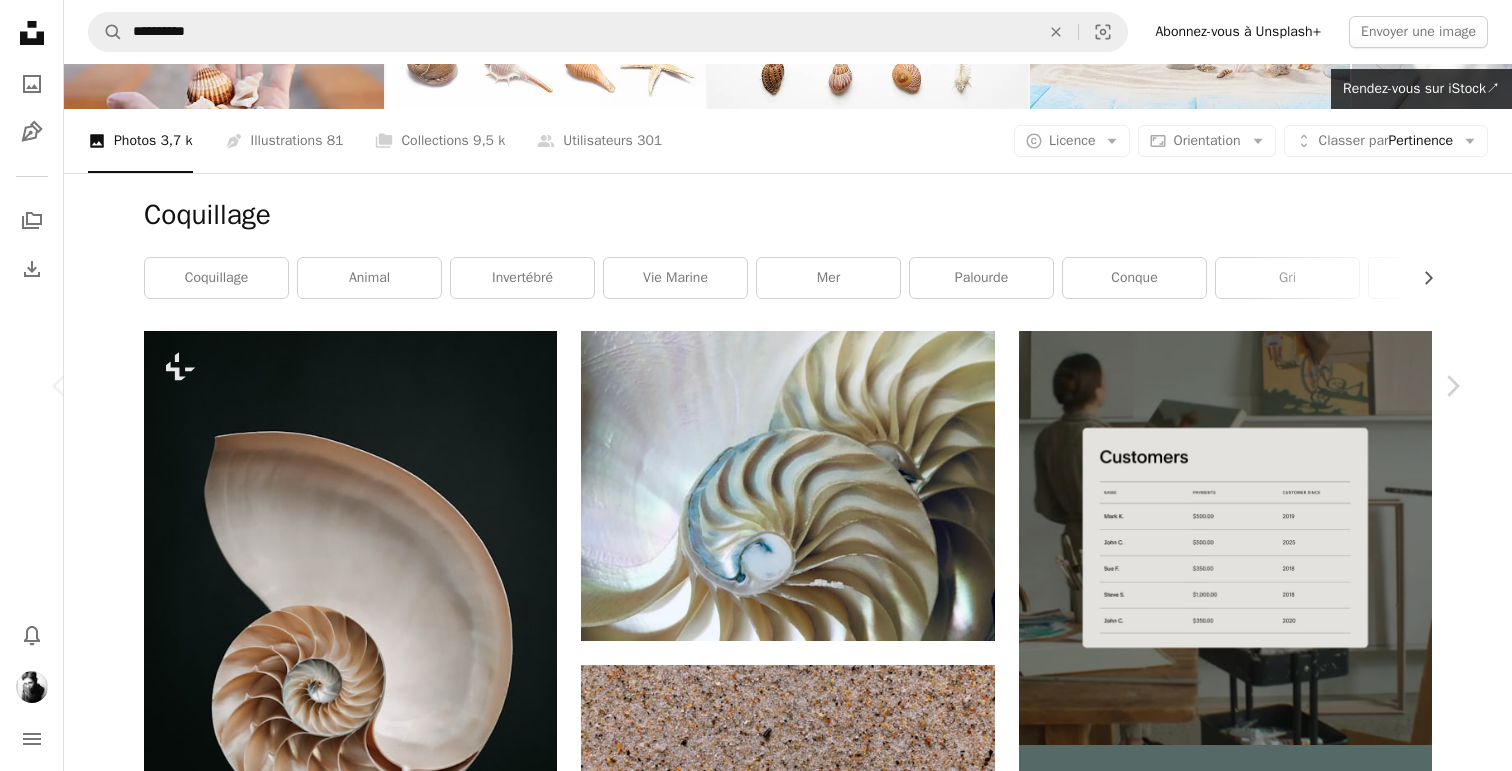 click on "A lock Télécharger" at bounding box center (1295, 4754) 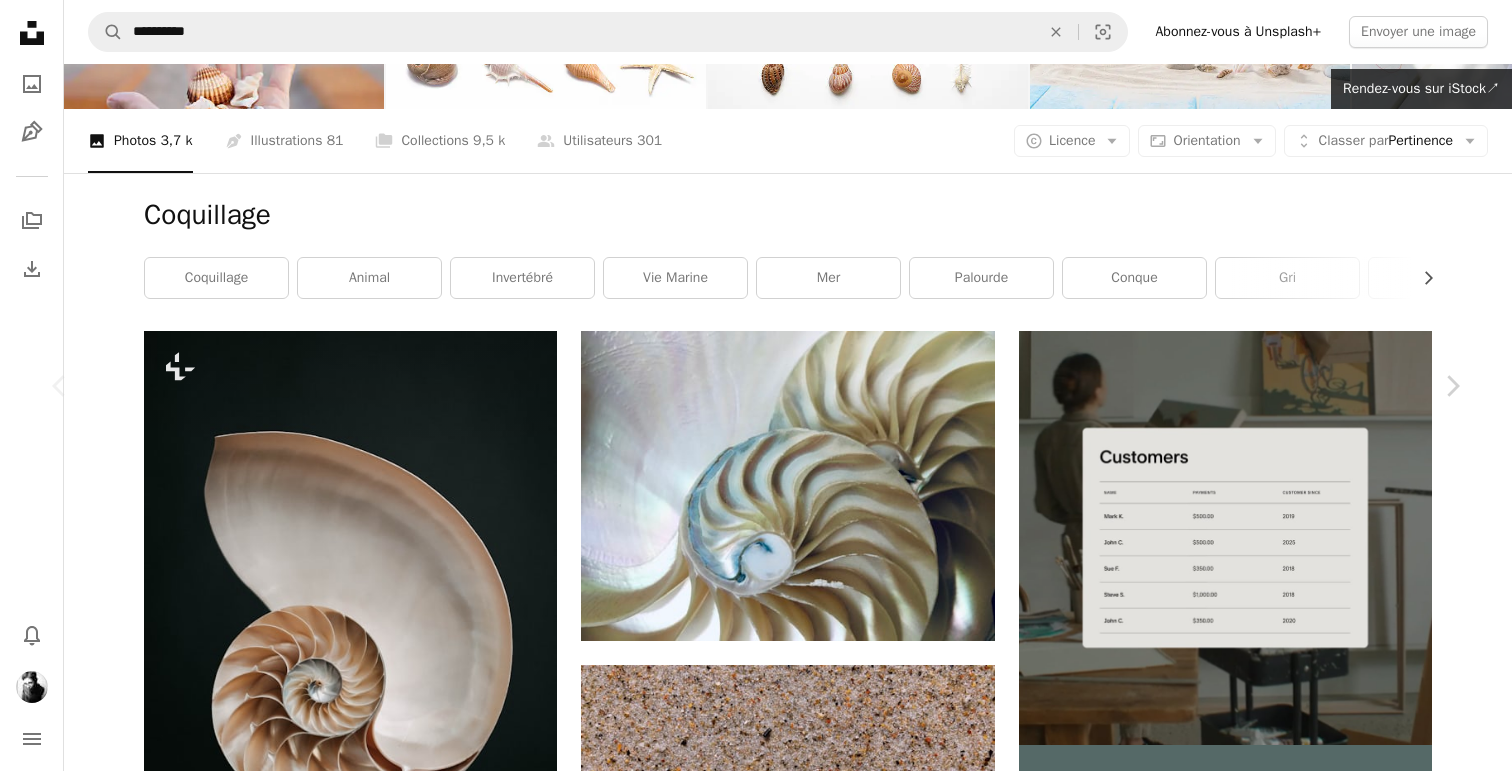 click at bounding box center [467, 5074] 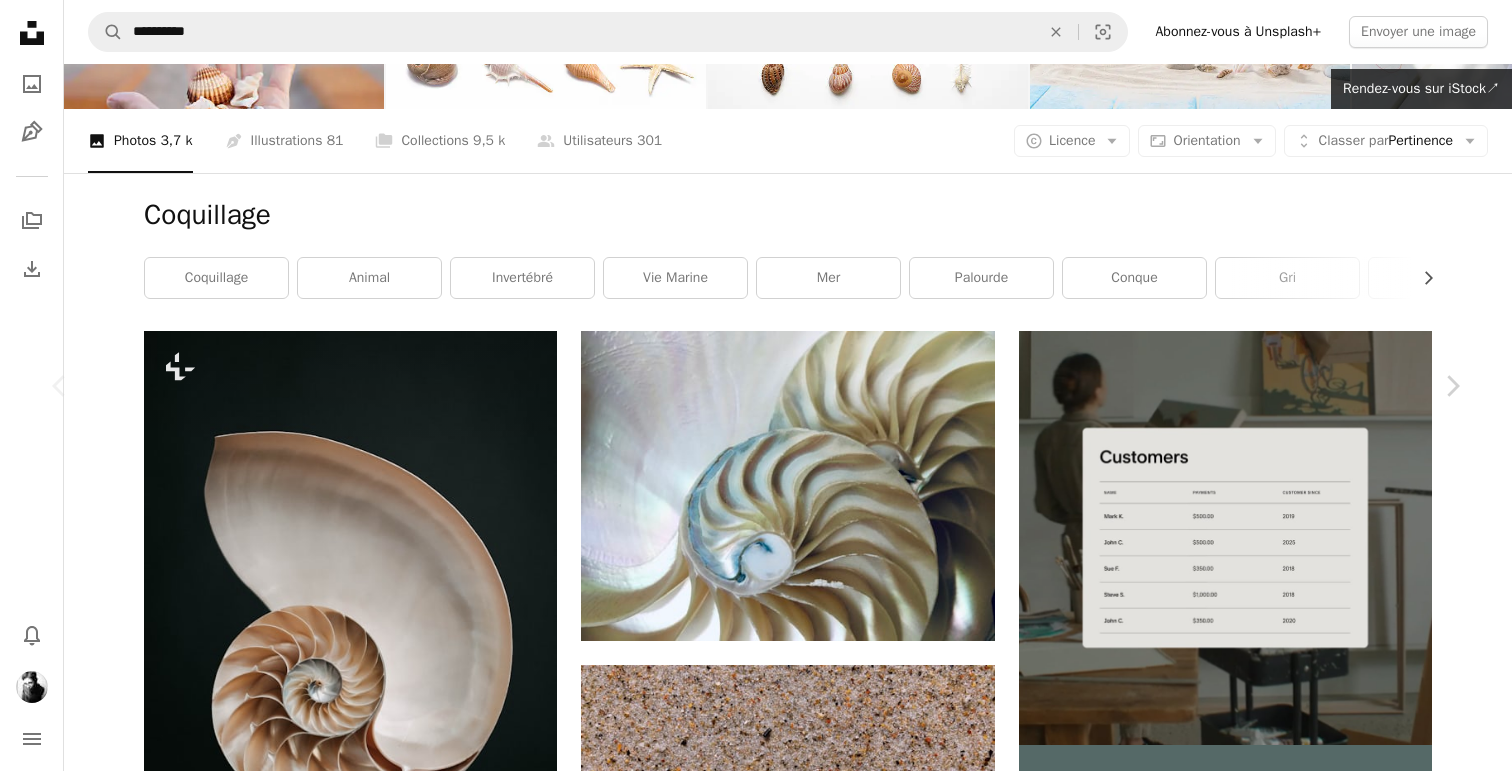 click at bounding box center (467, 5074) 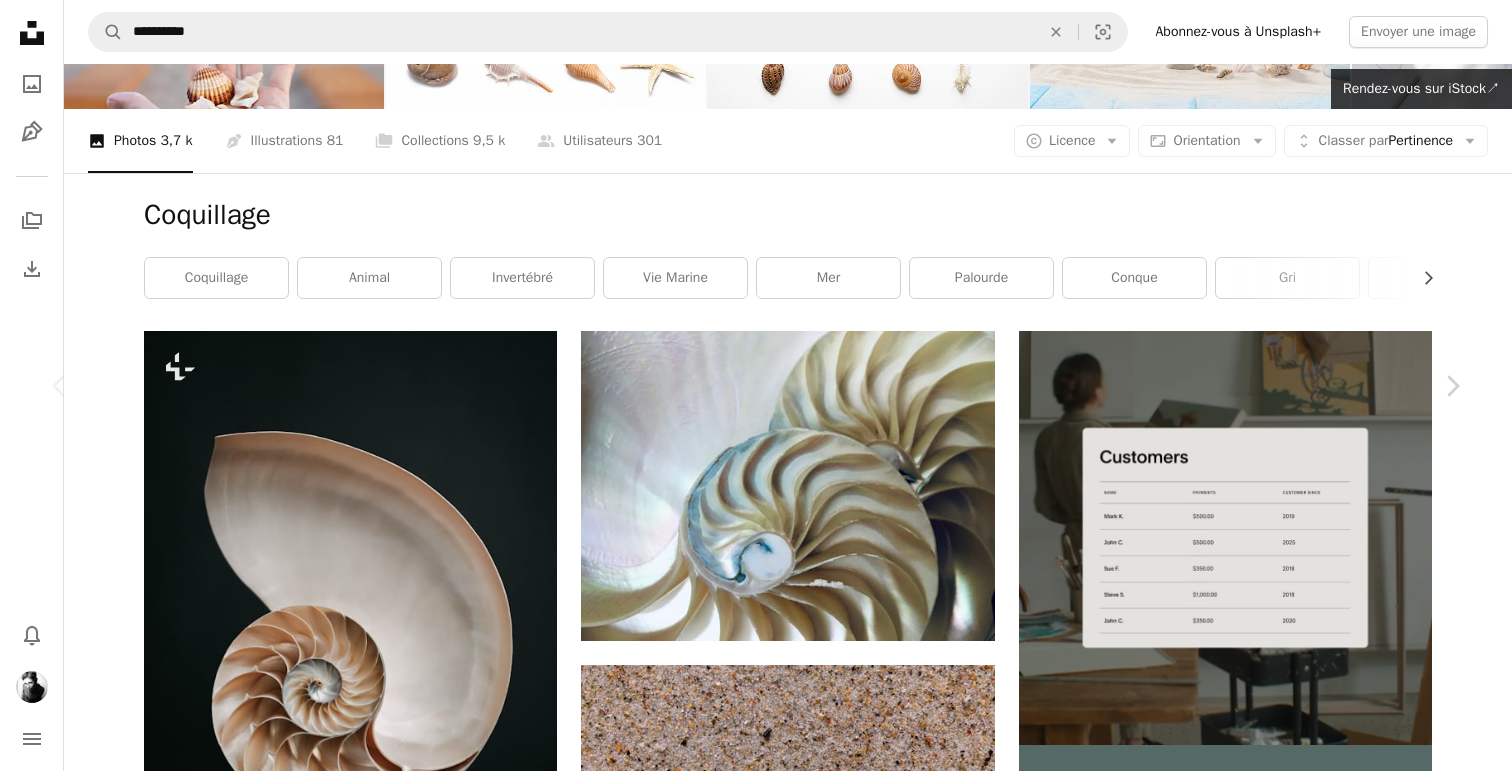 click on "An X shape" at bounding box center [20, 20] 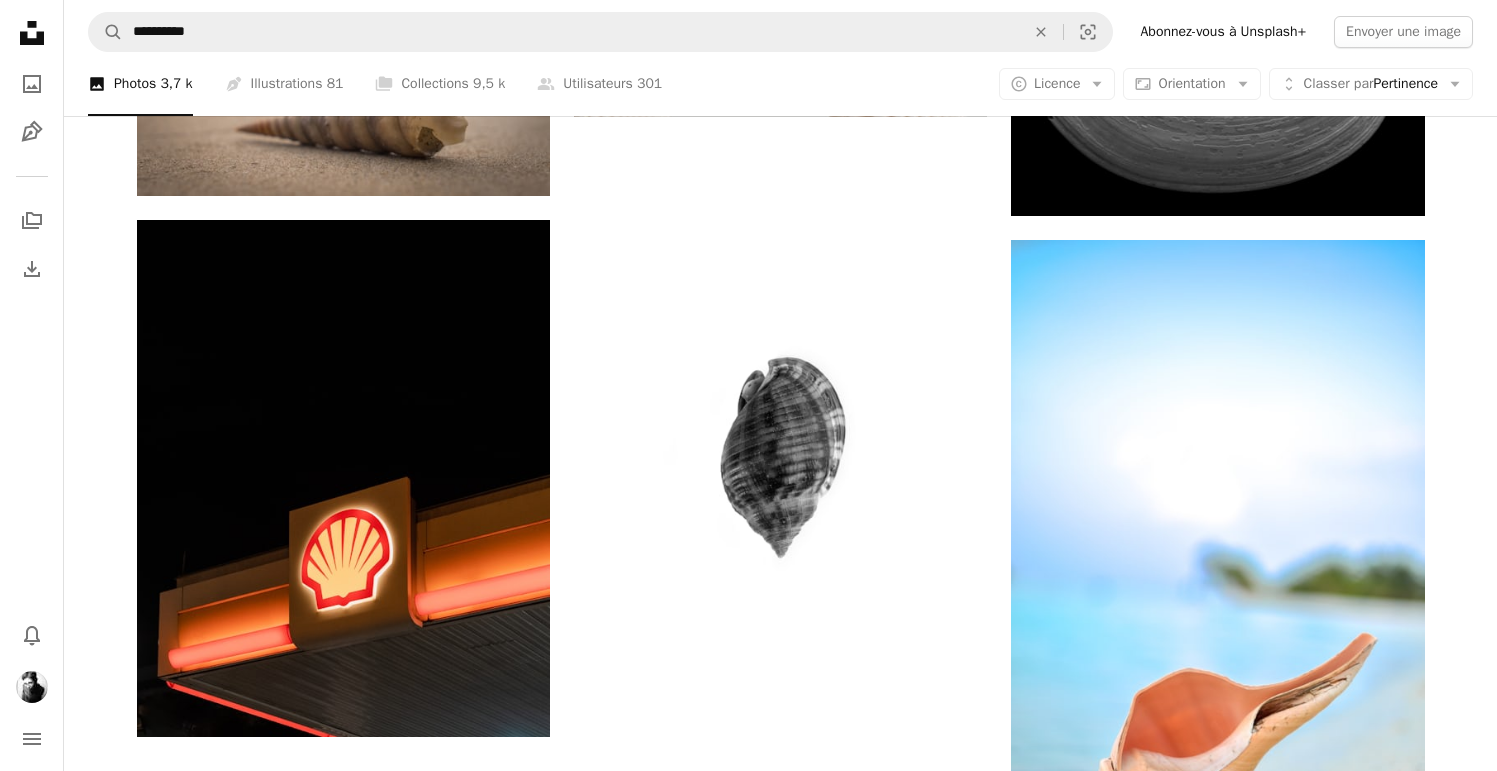 scroll, scrollTop: 3003, scrollLeft: 0, axis: vertical 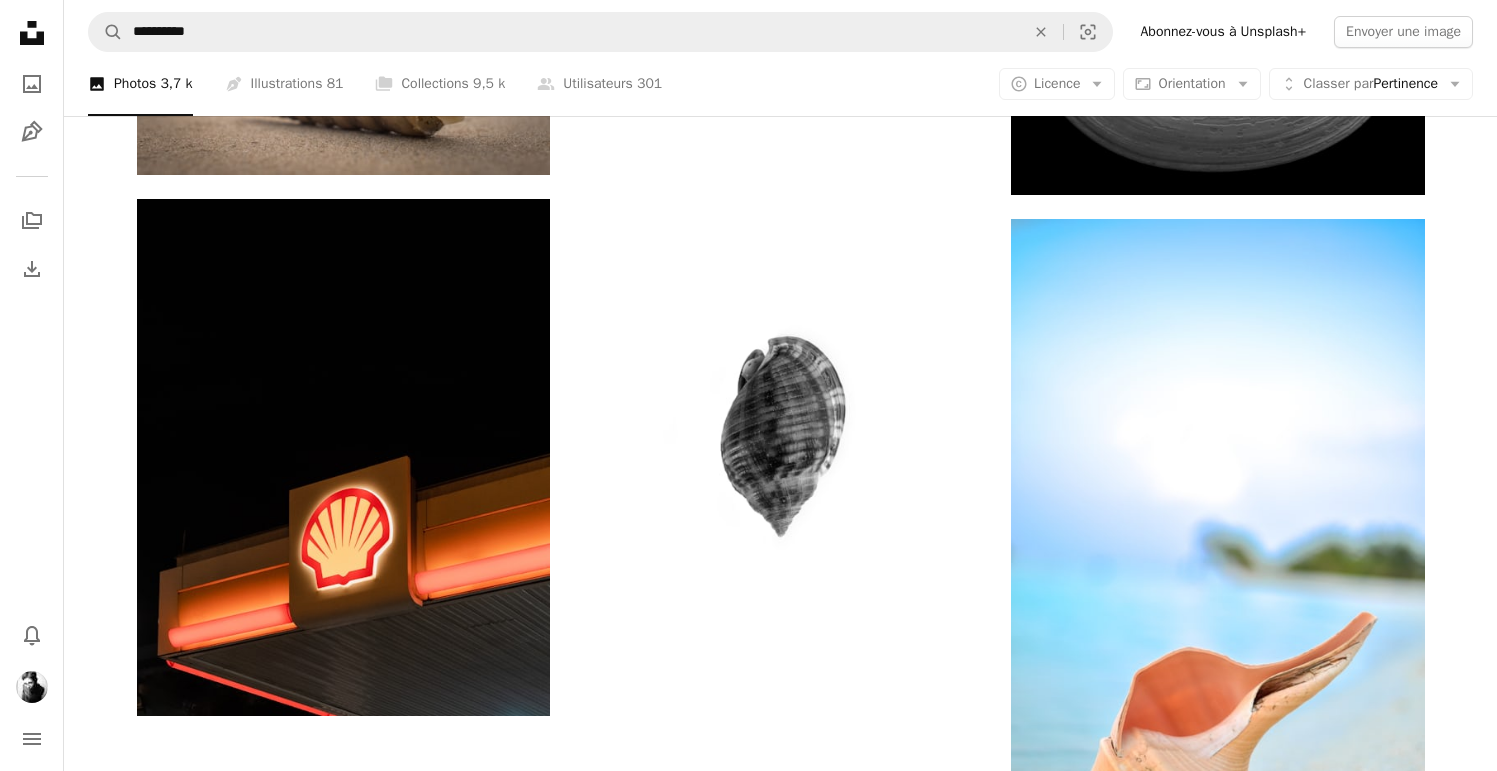 click on "Plus de résultats" at bounding box center (781, 1035) 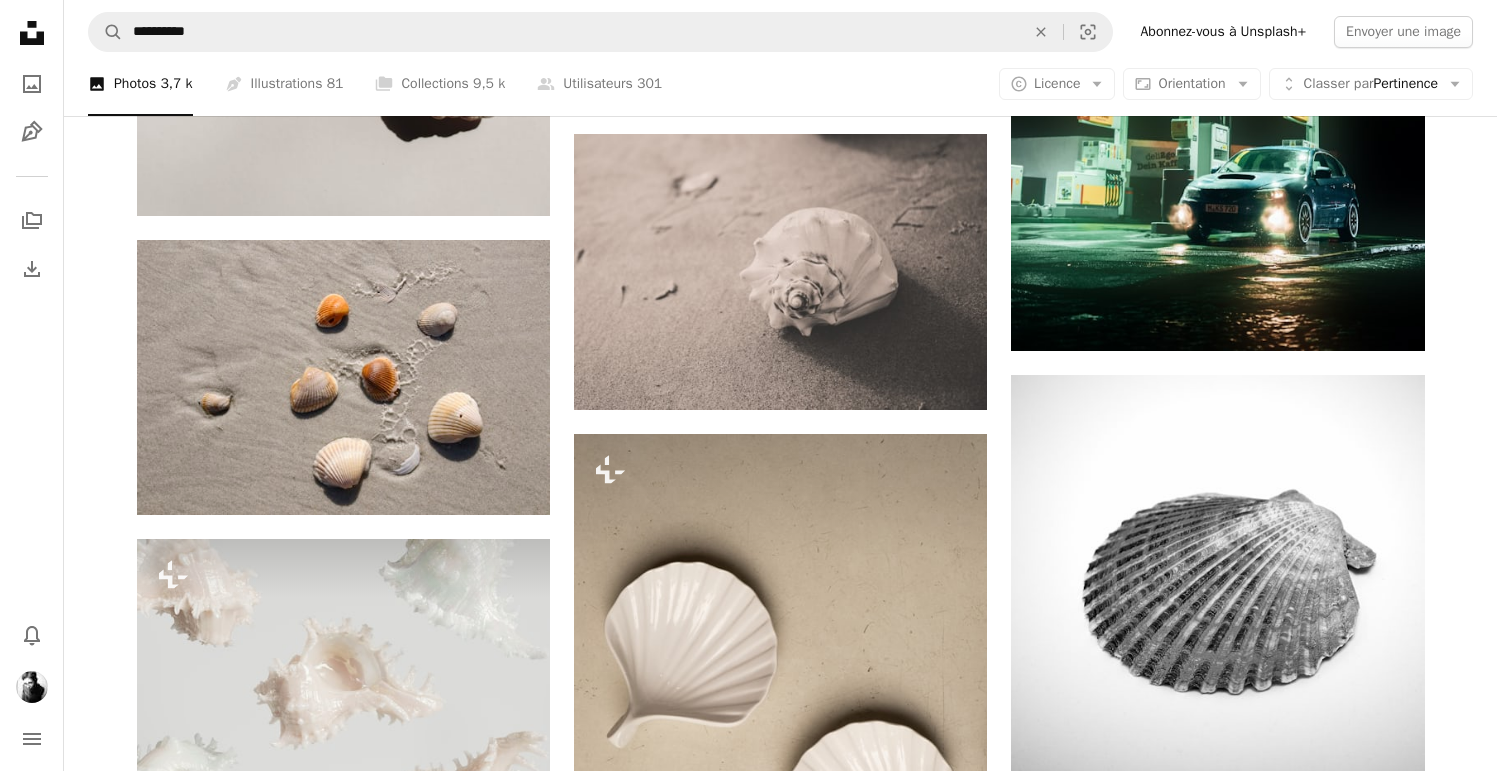 scroll, scrollTop: 8740, scrollLeft: 0, axis: vertical 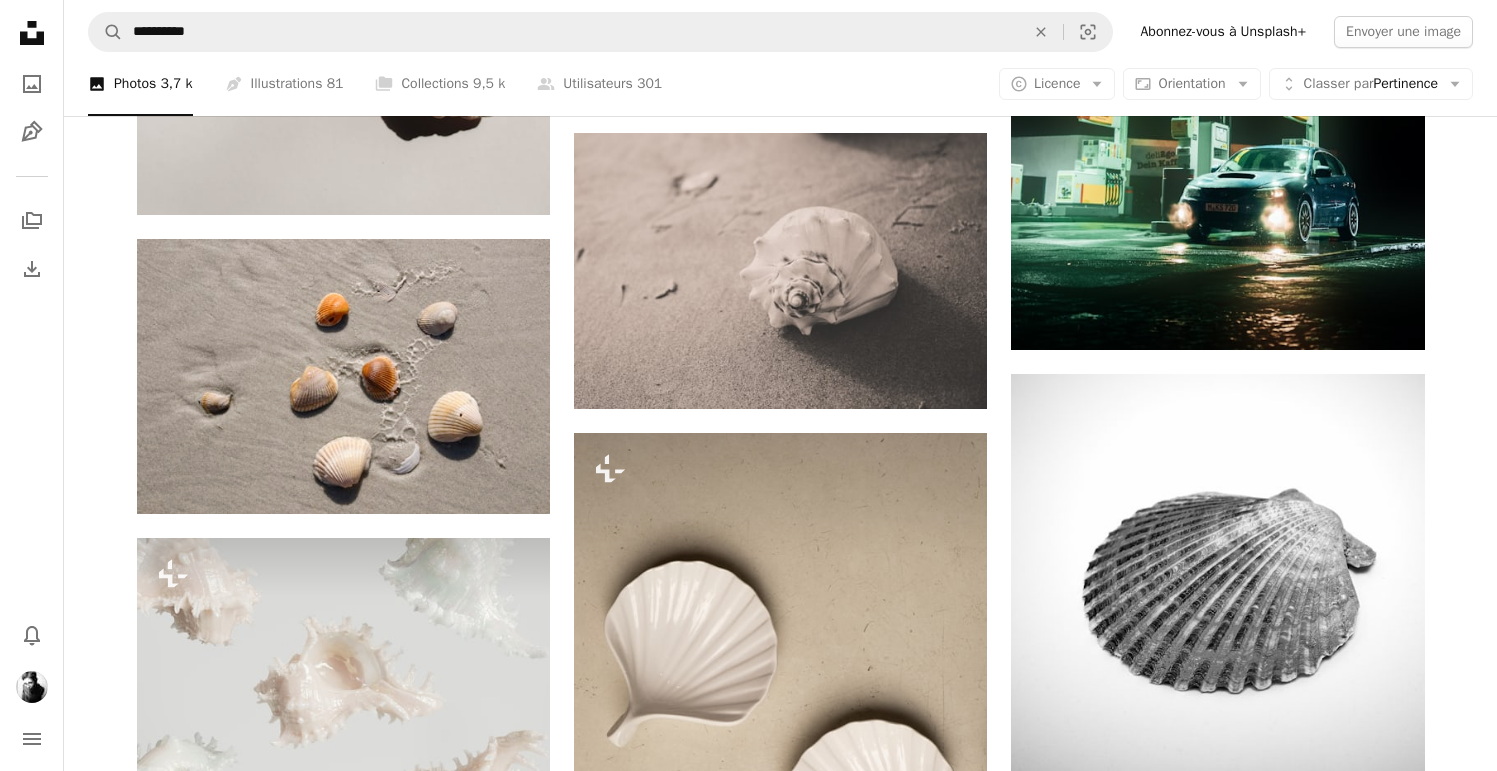click at bounding box center [343, 1066] 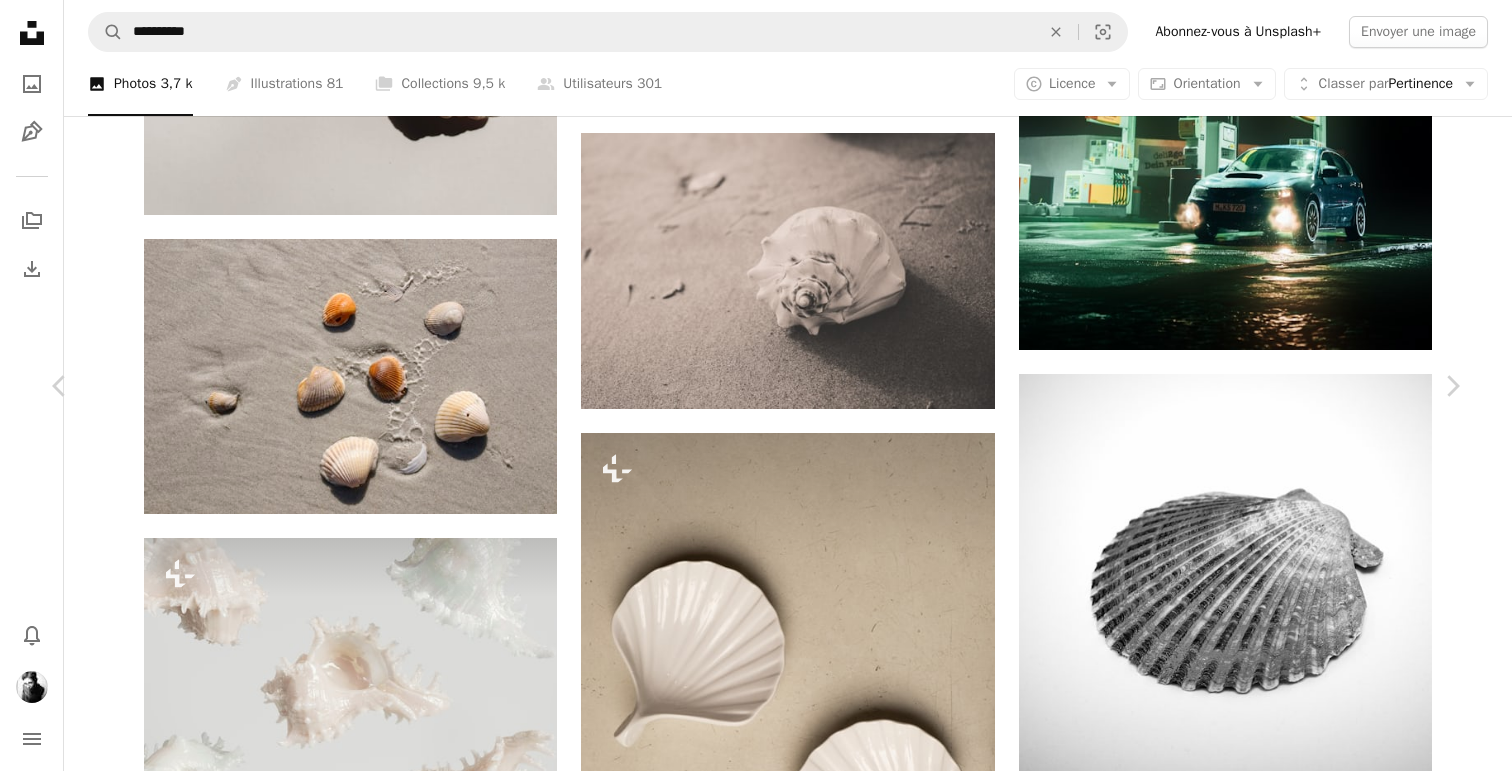 click on "Chevron down" 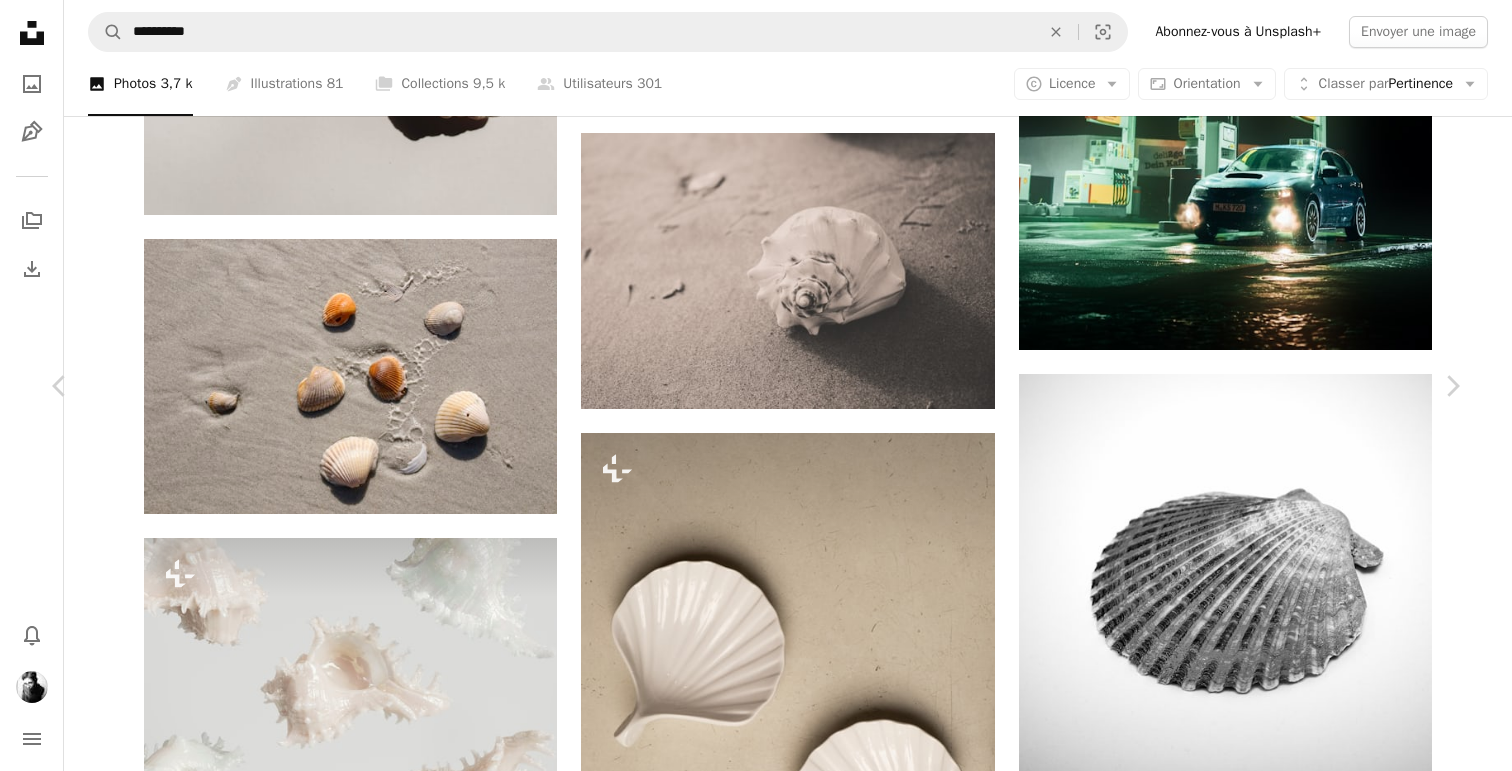click on "Taille originale   ( 2883 x 2913 )" at bounding box center [1222, 5362] 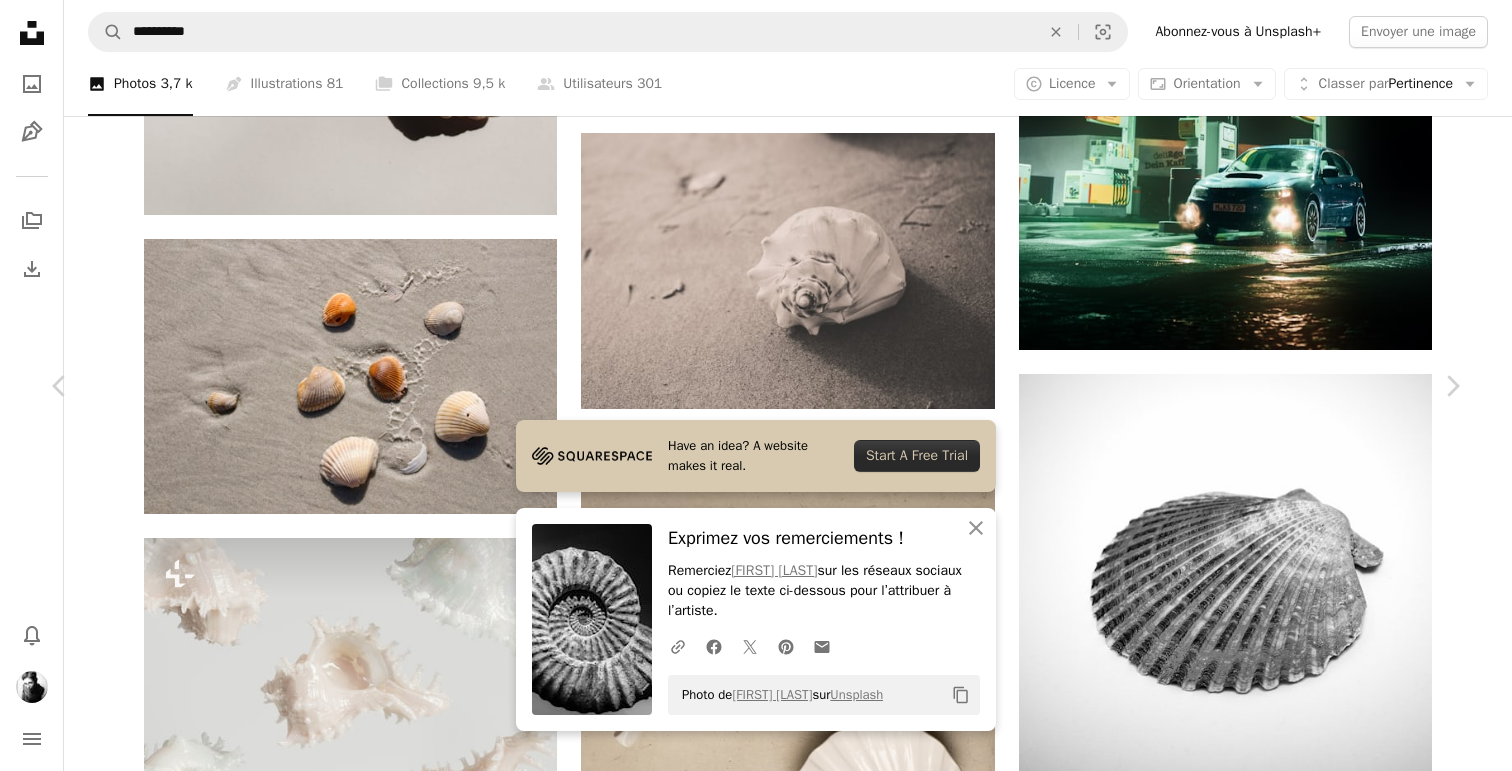 click on "An X shape" at bounding box center (20, 20) 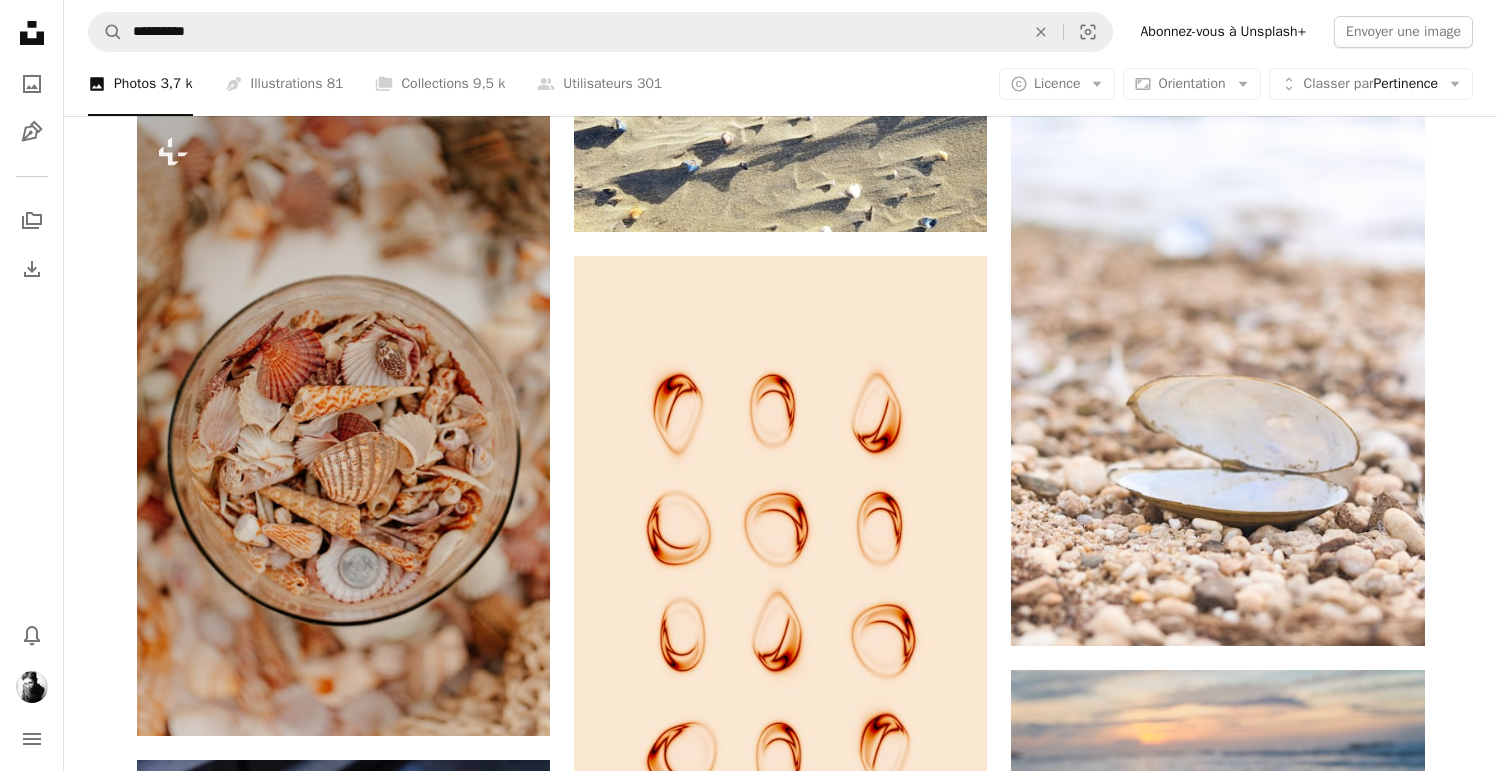 scroll, scrollTop: 24516, scrollLeft: 0, axis: vertical 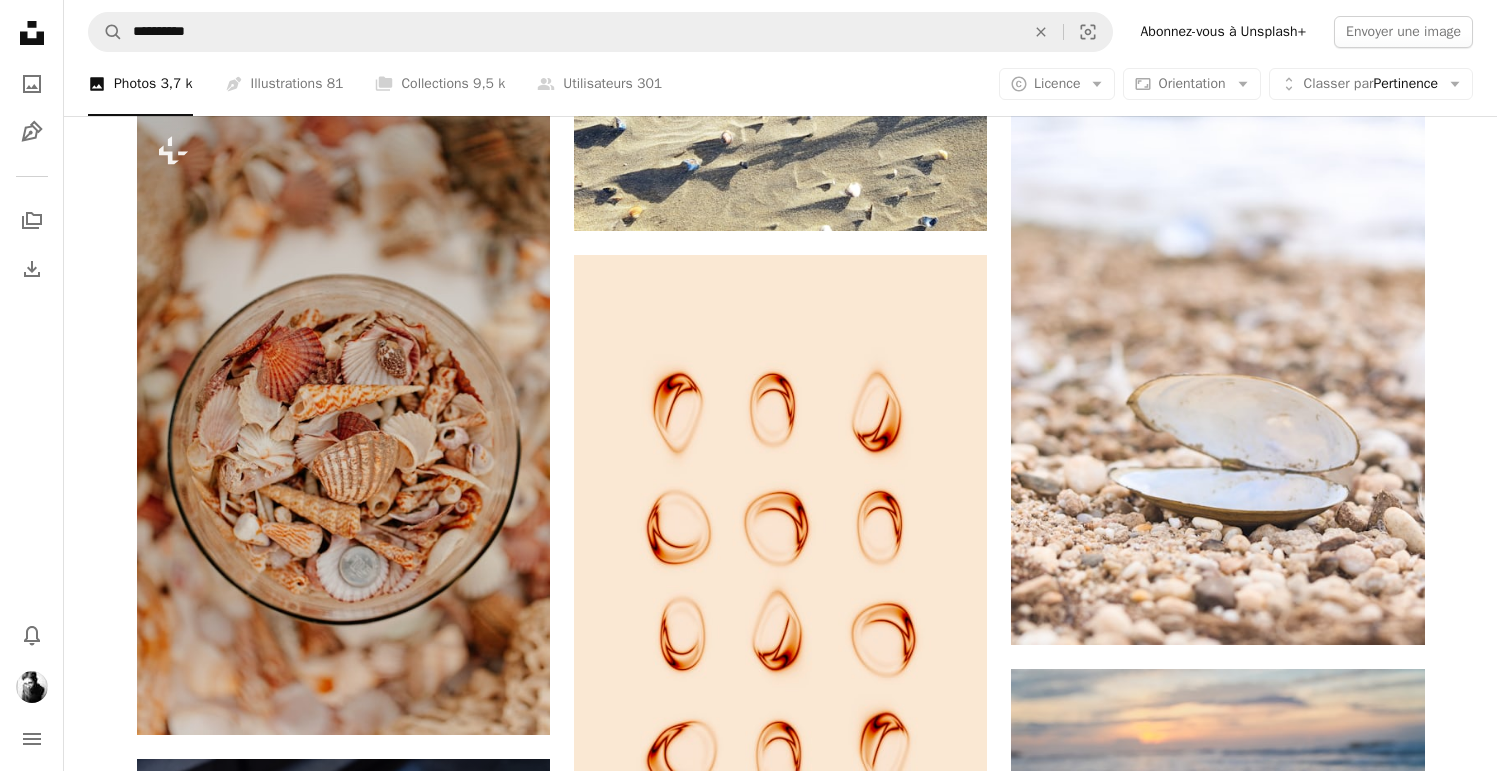click on "[FIRST] [LAST]" at bounding box center [271, 1027] 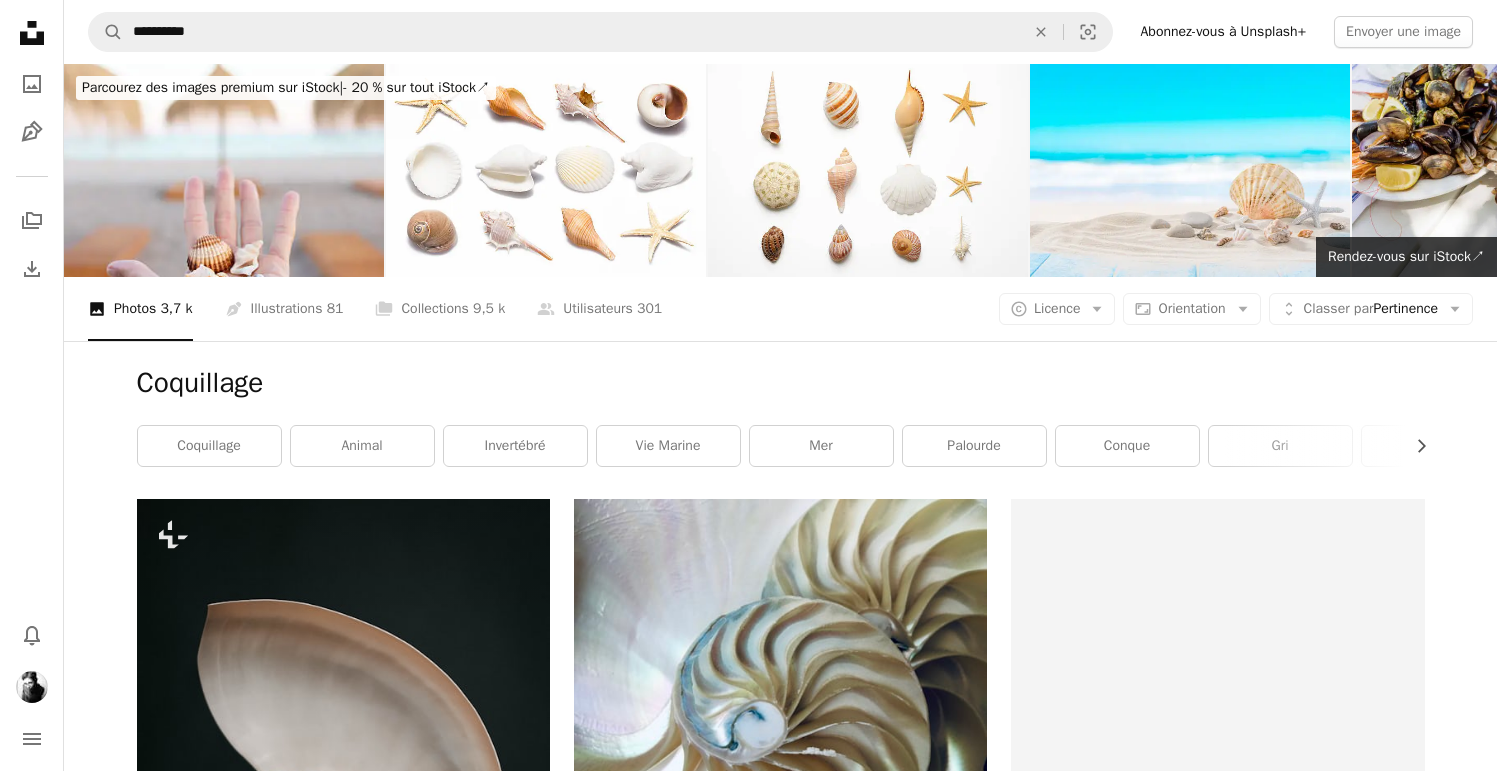scroll, scrollTop: 24516, scrollLeft: 0, axis: vertical 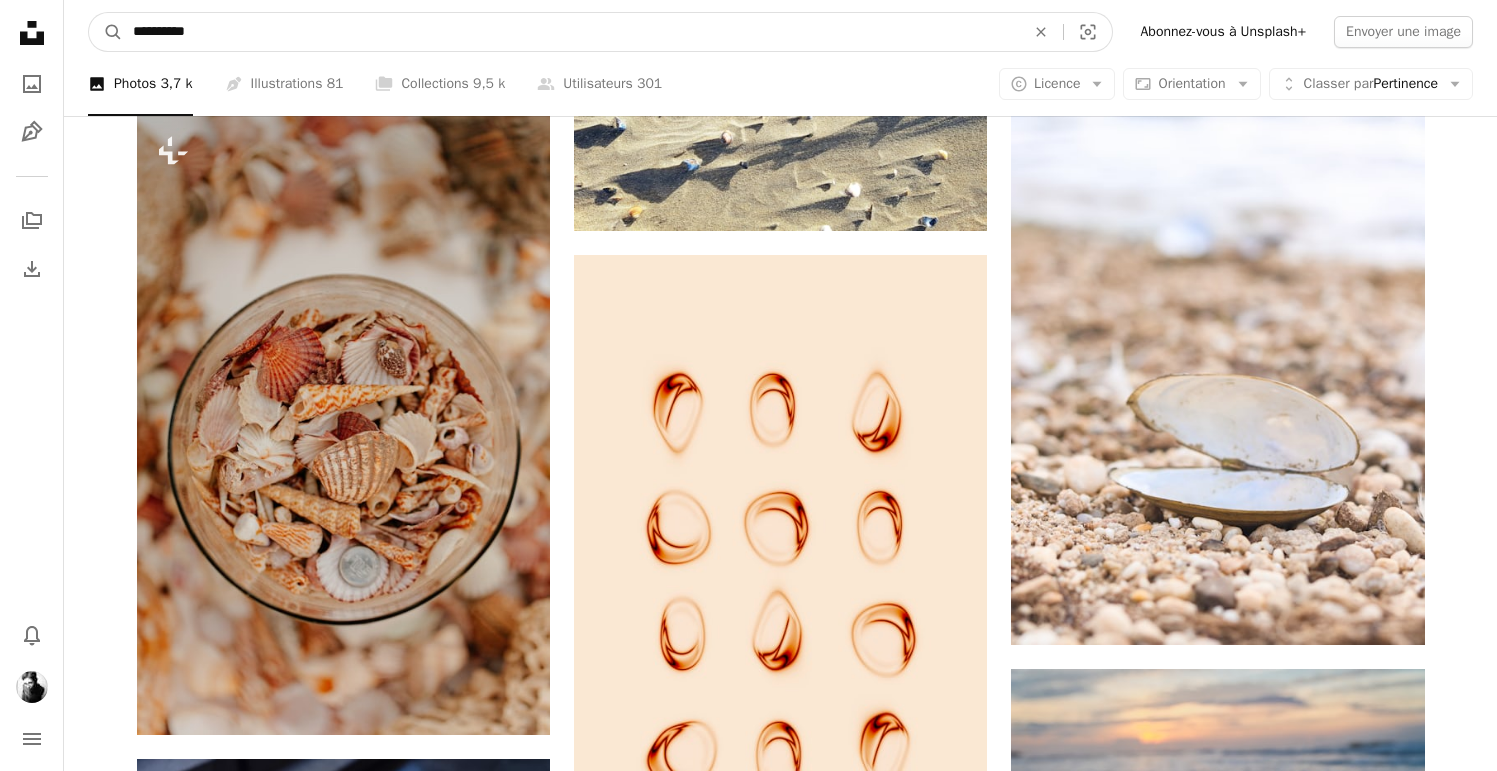 click on "**********" at bounding box center (571, 32) 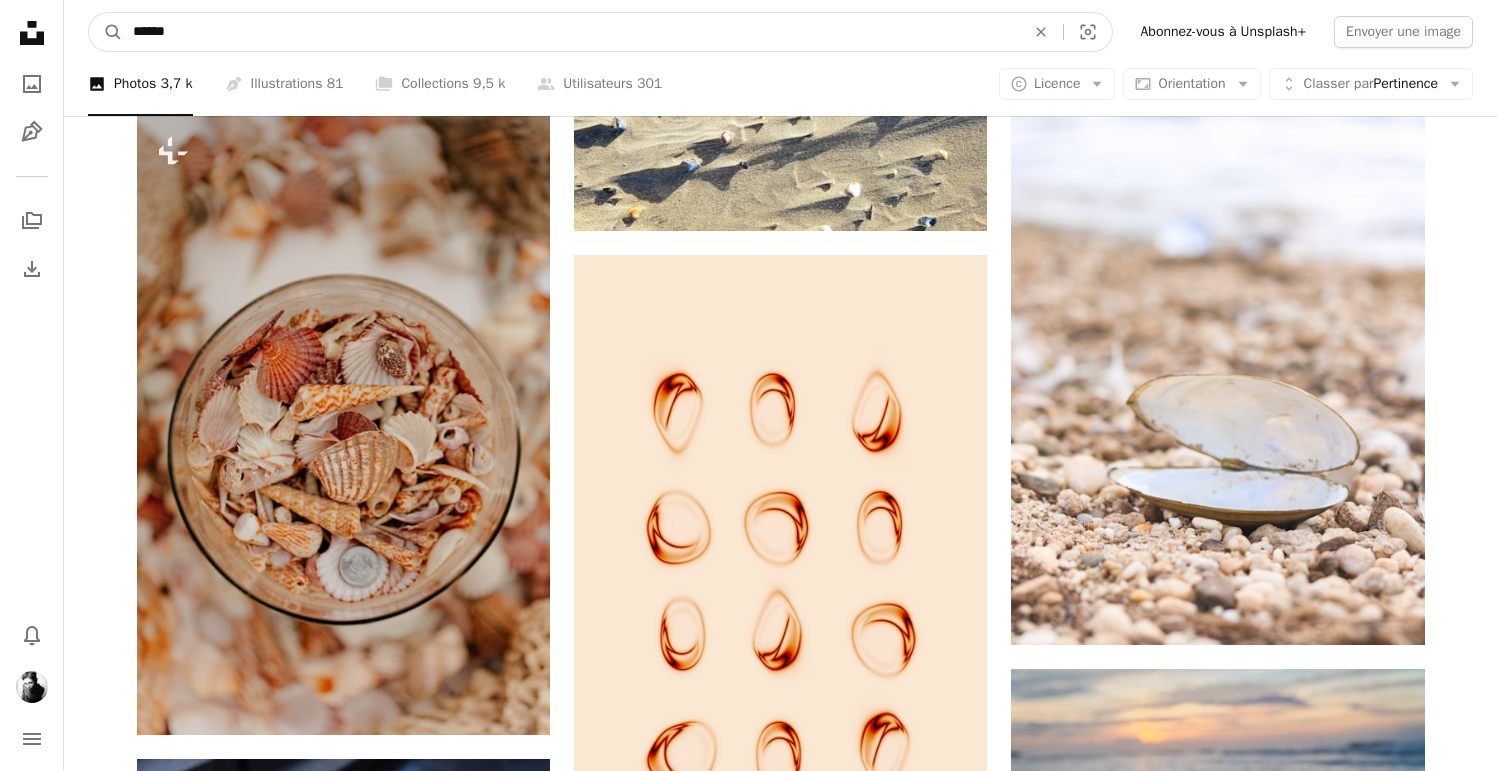 type on "*******" 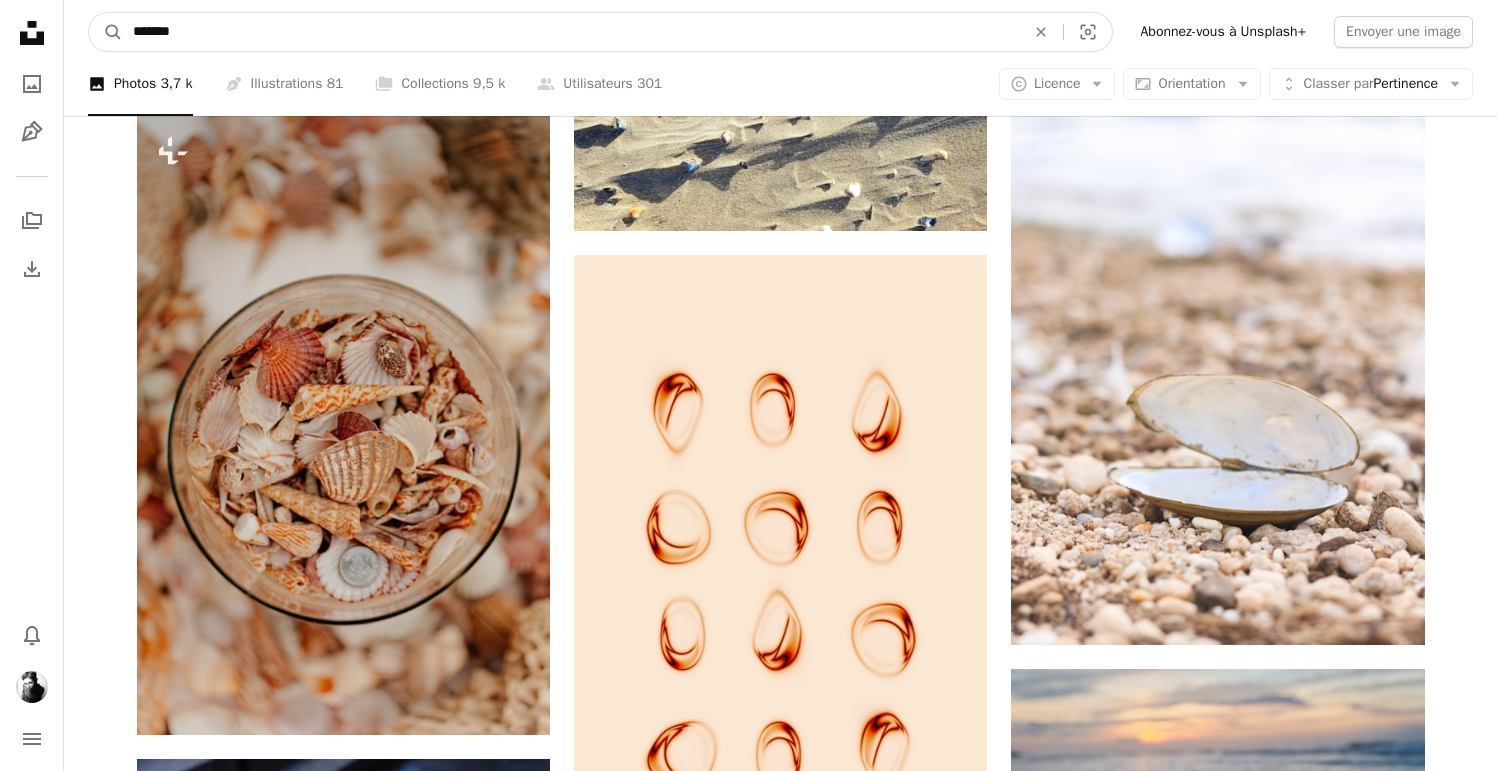 click on "A magnifying glass" at bounding box center [106, 32] 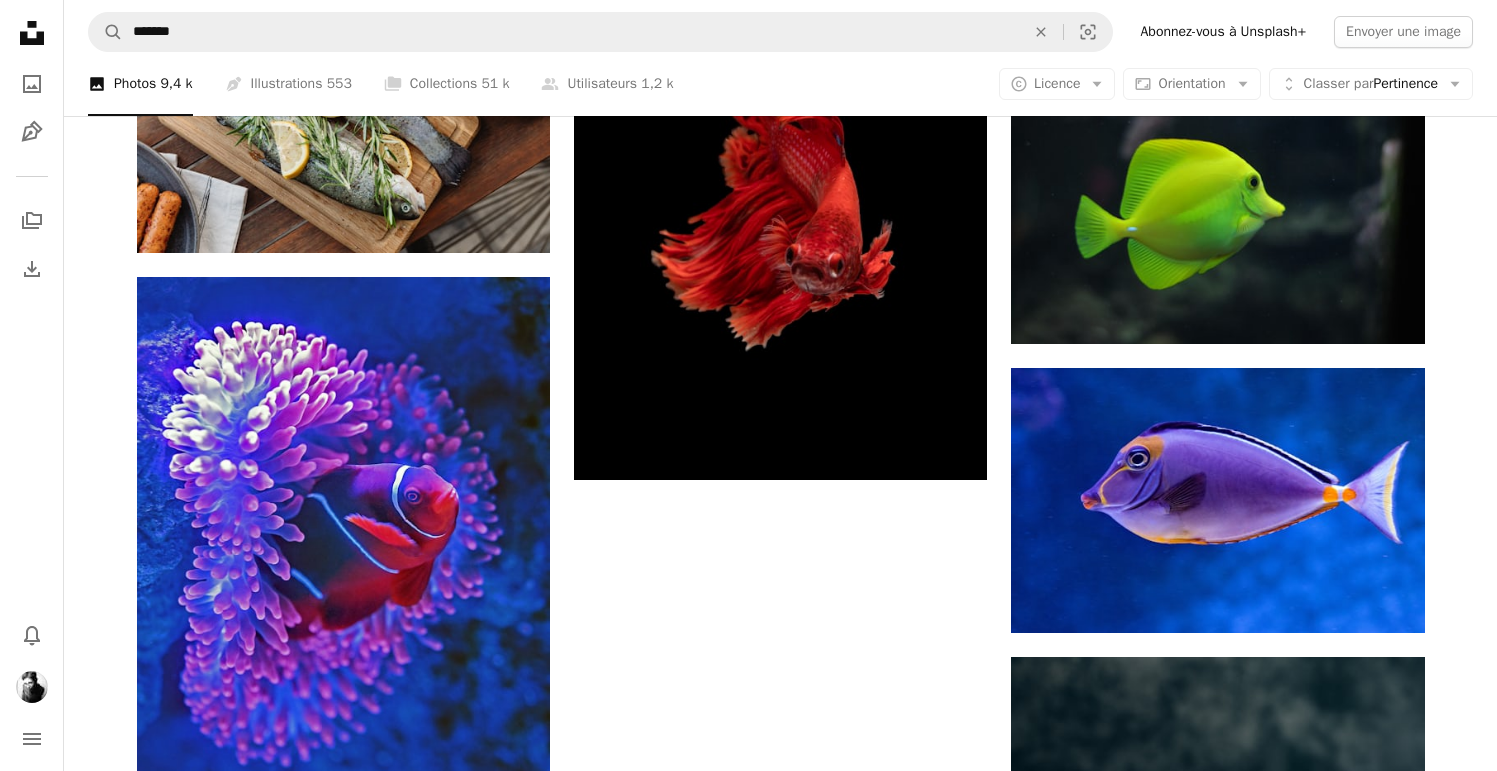 scroll, scrollTop: 2485, scrollLeft: 0, axis: vertical 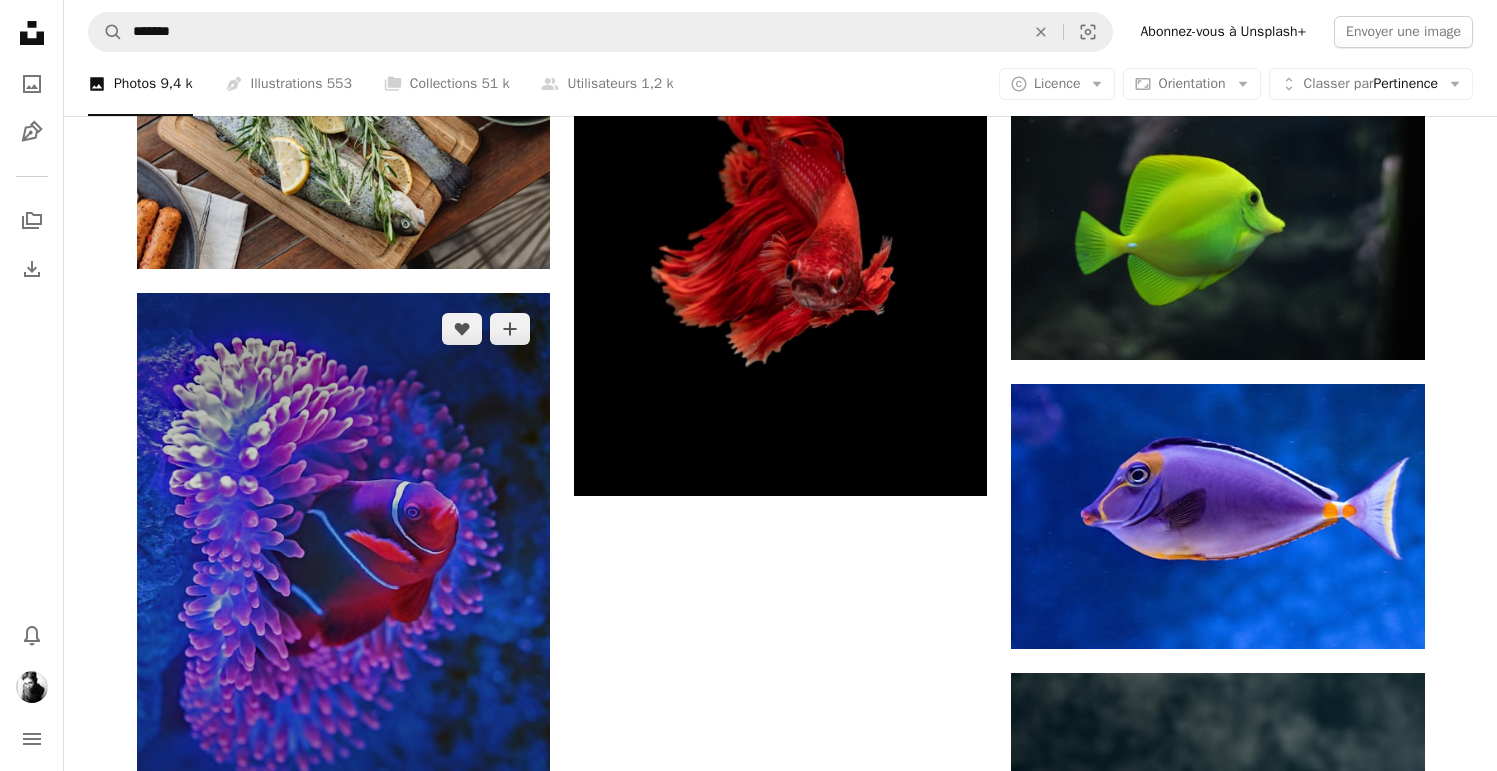 click at bounding box center [343, 594] 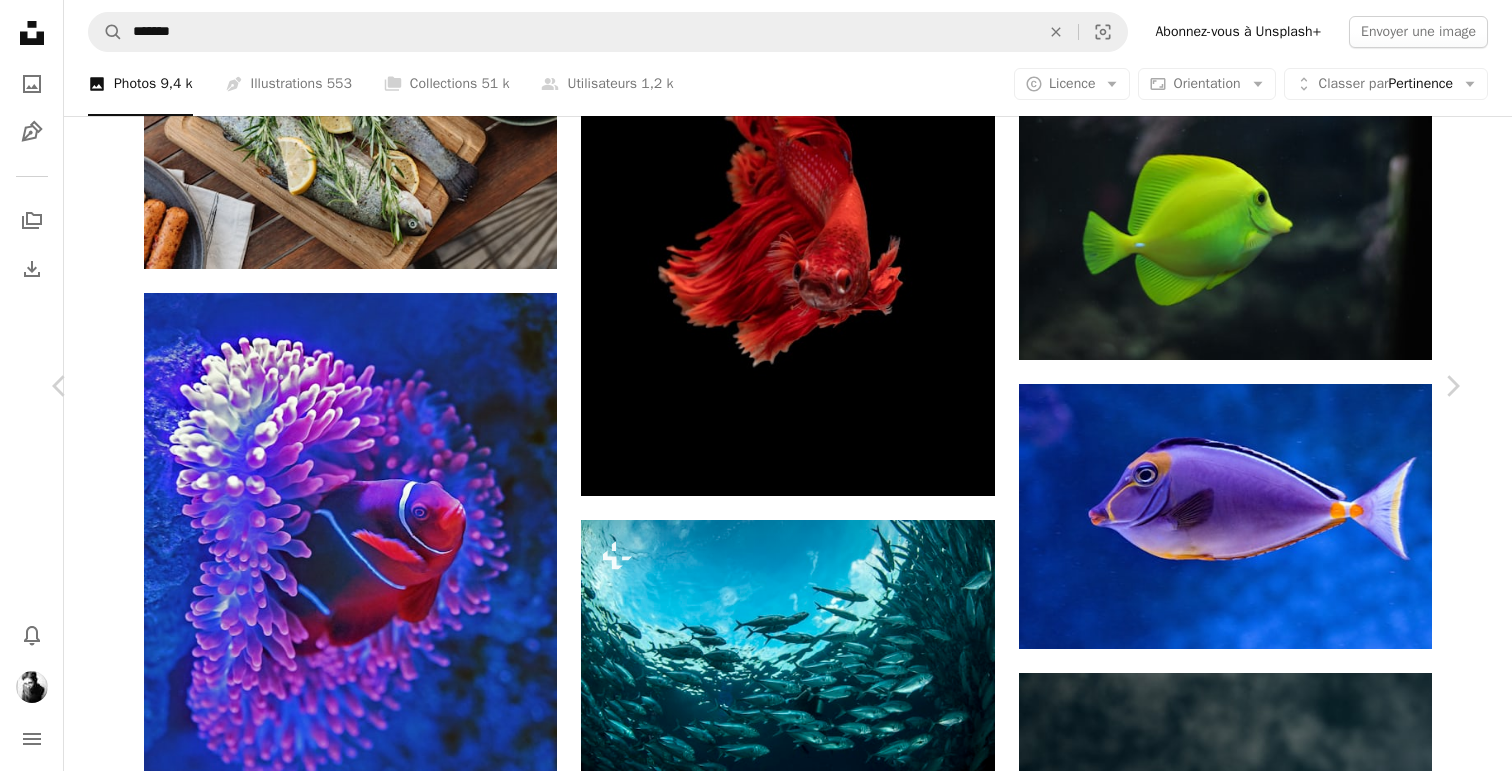 click on "Chevron down" 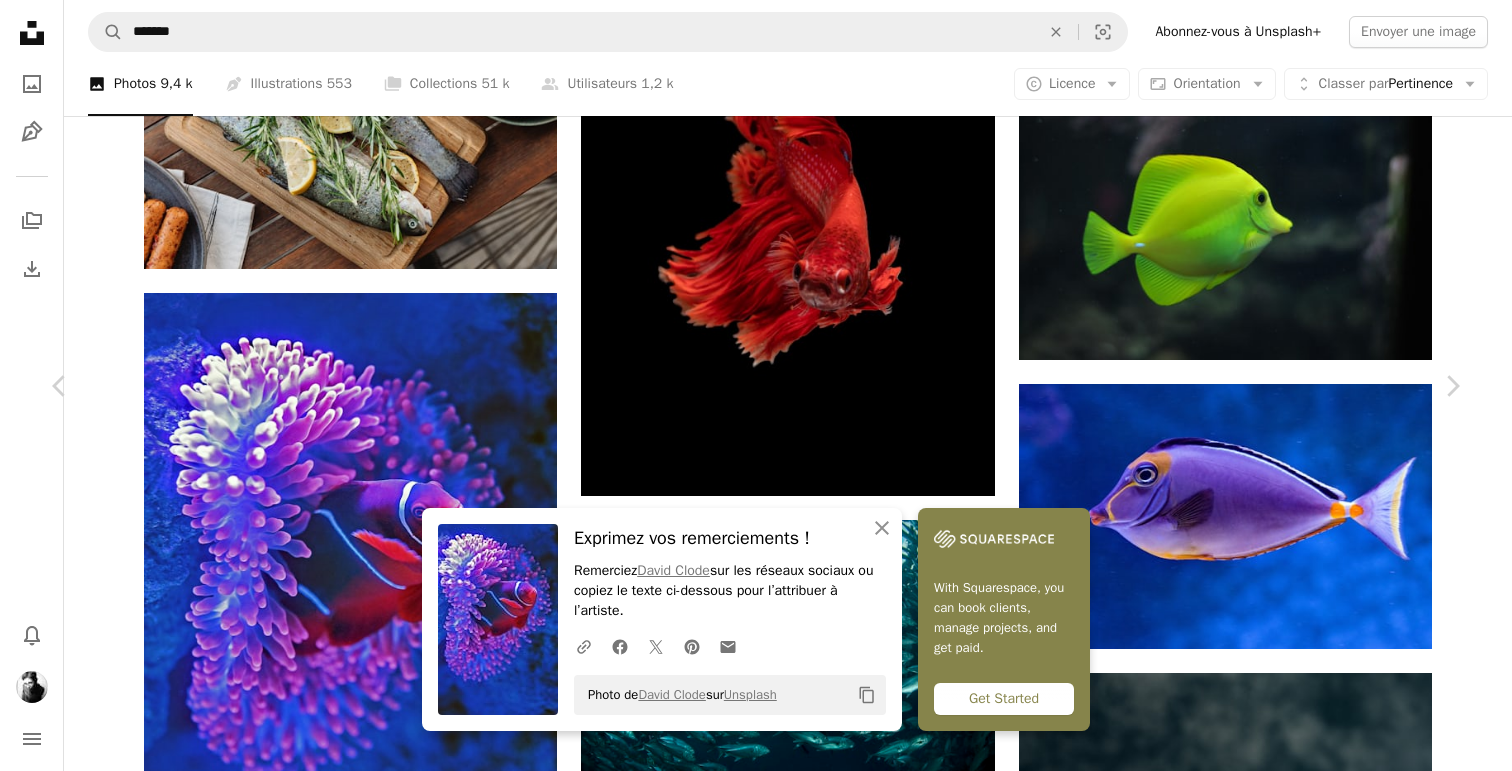 click on "An X shape" at bounding box center [20, 20] 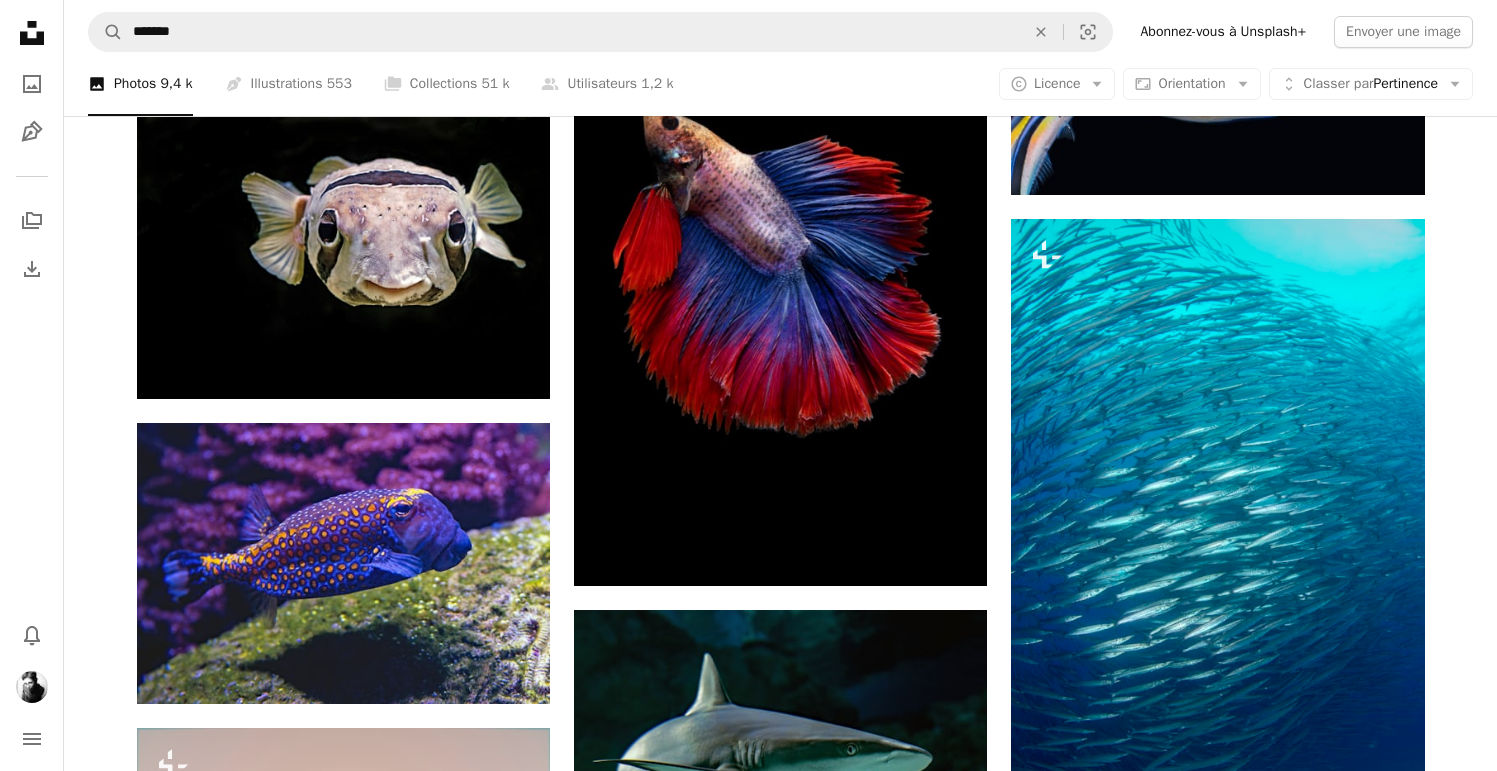 scroll, scrollTop: 5102, scrollLeft: 0, axis: vertical 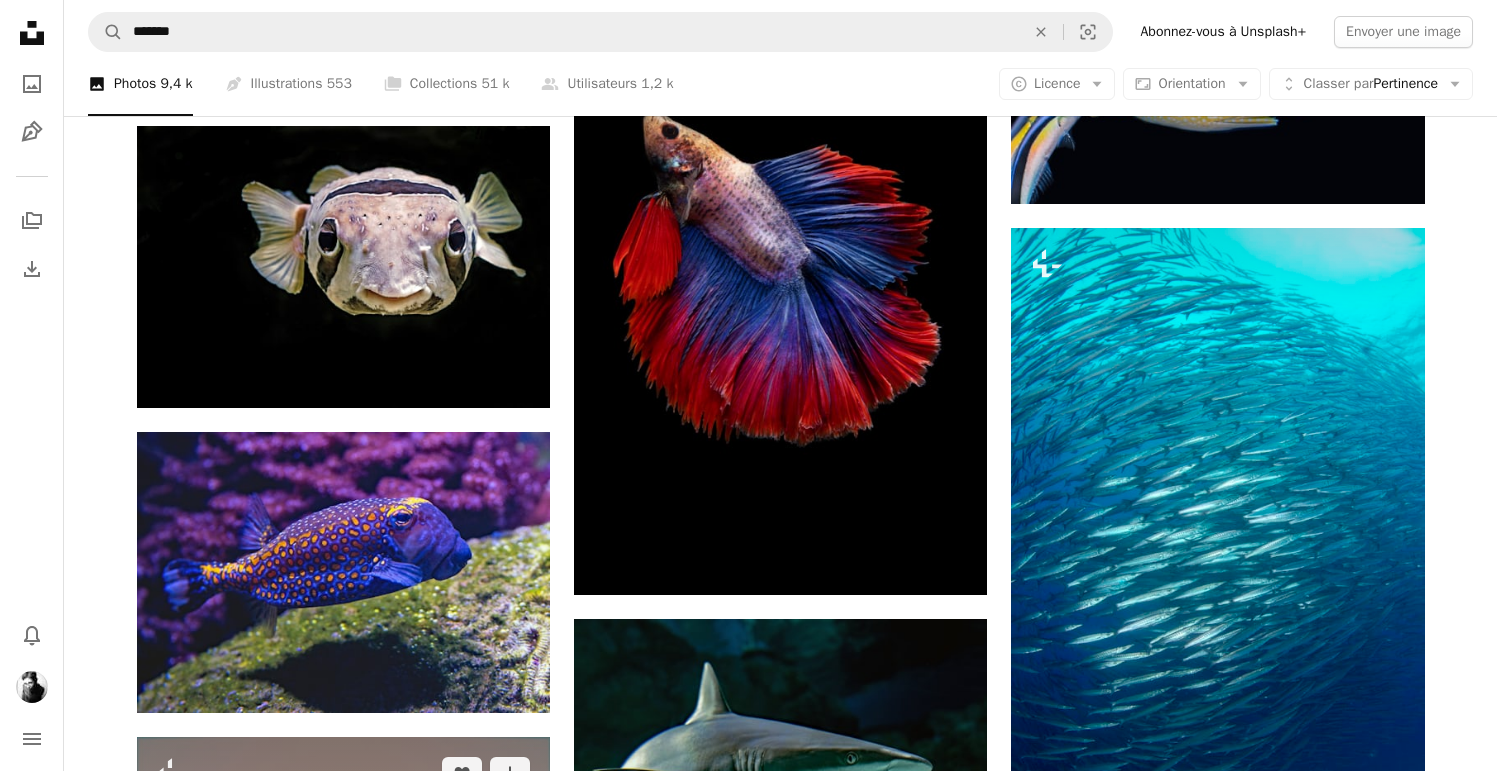 click at bounding box center [343, 1104] 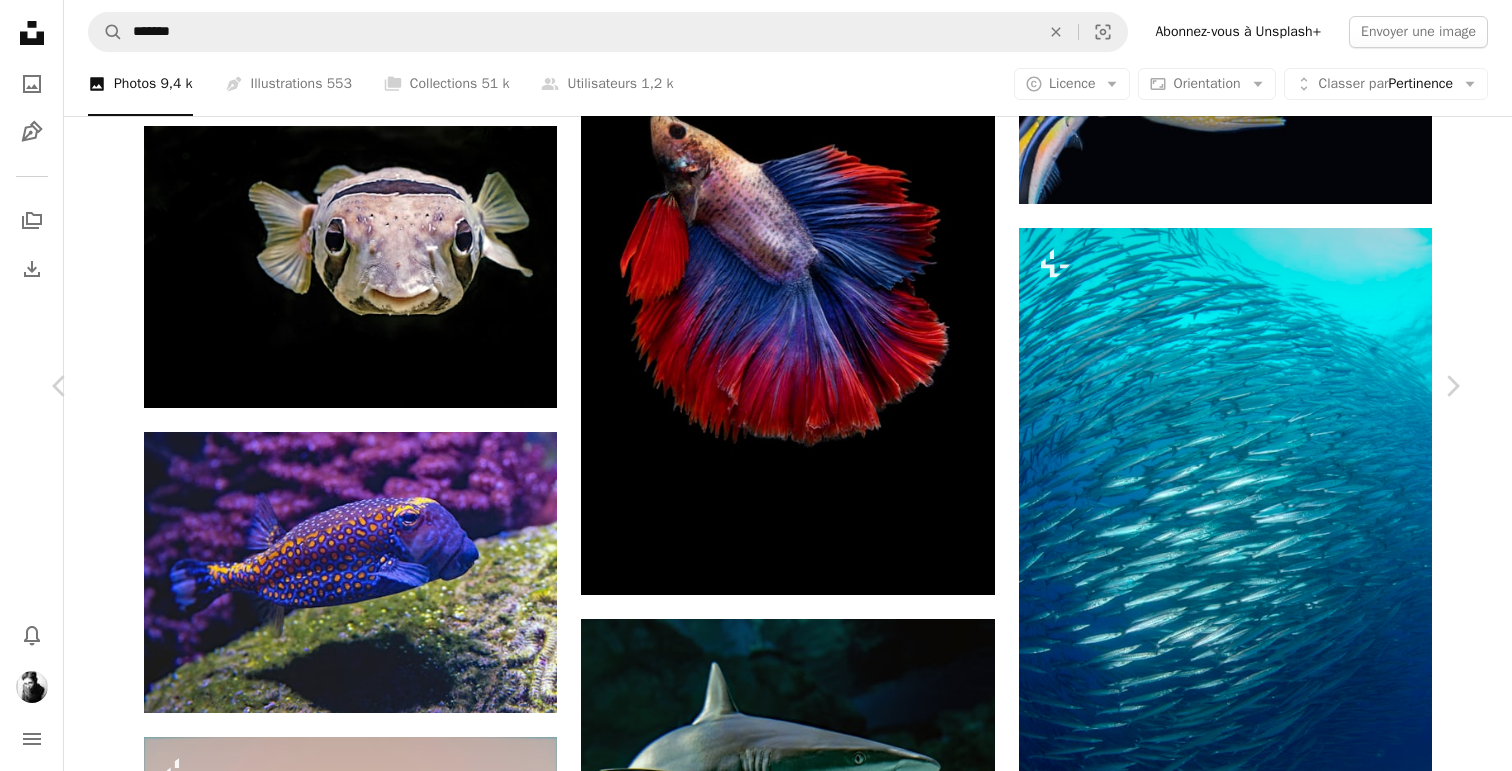 click on "An X shape" at bounding box center [20, 20] 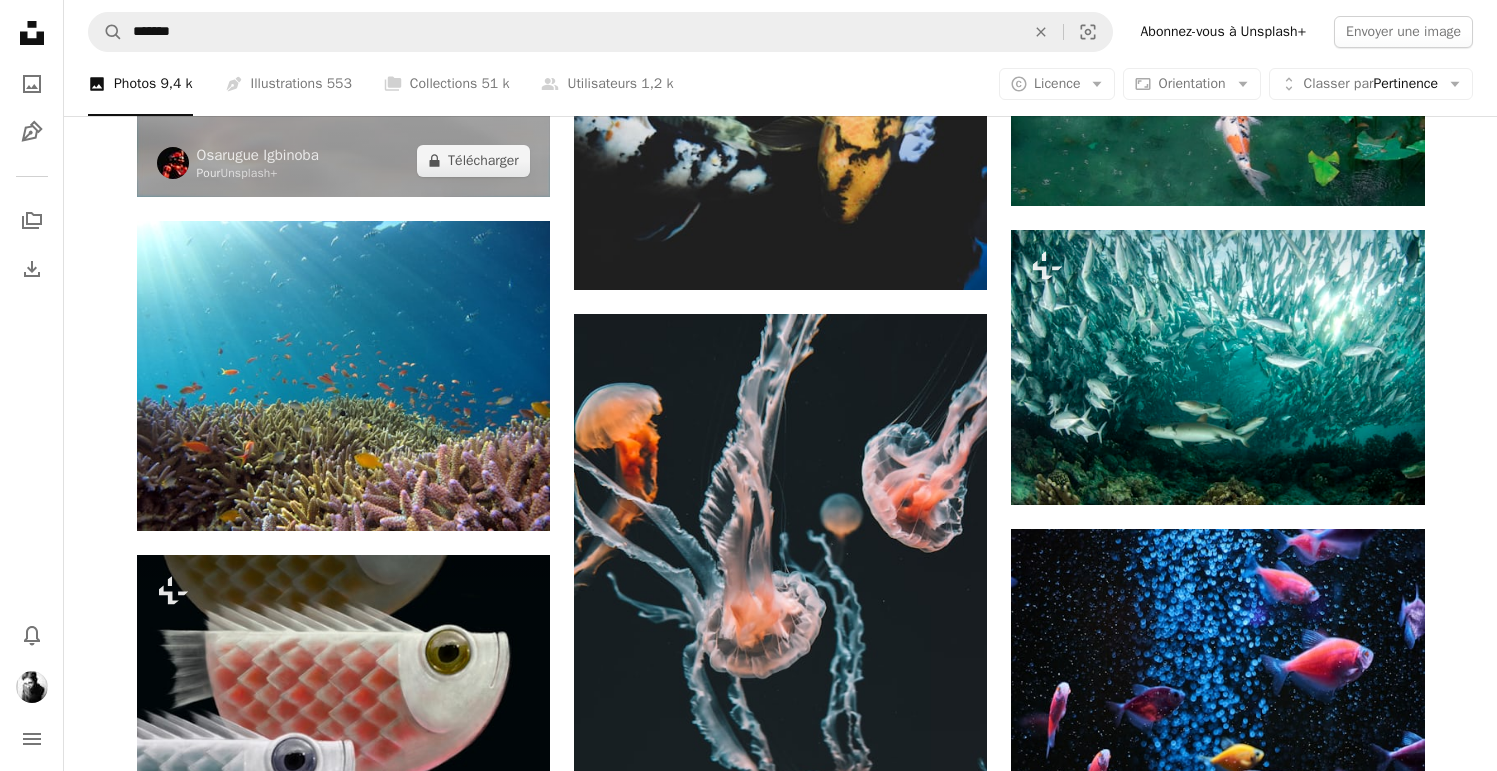 scroll, scrollTop: 6401, scrollLeft: 0, axis: vertical 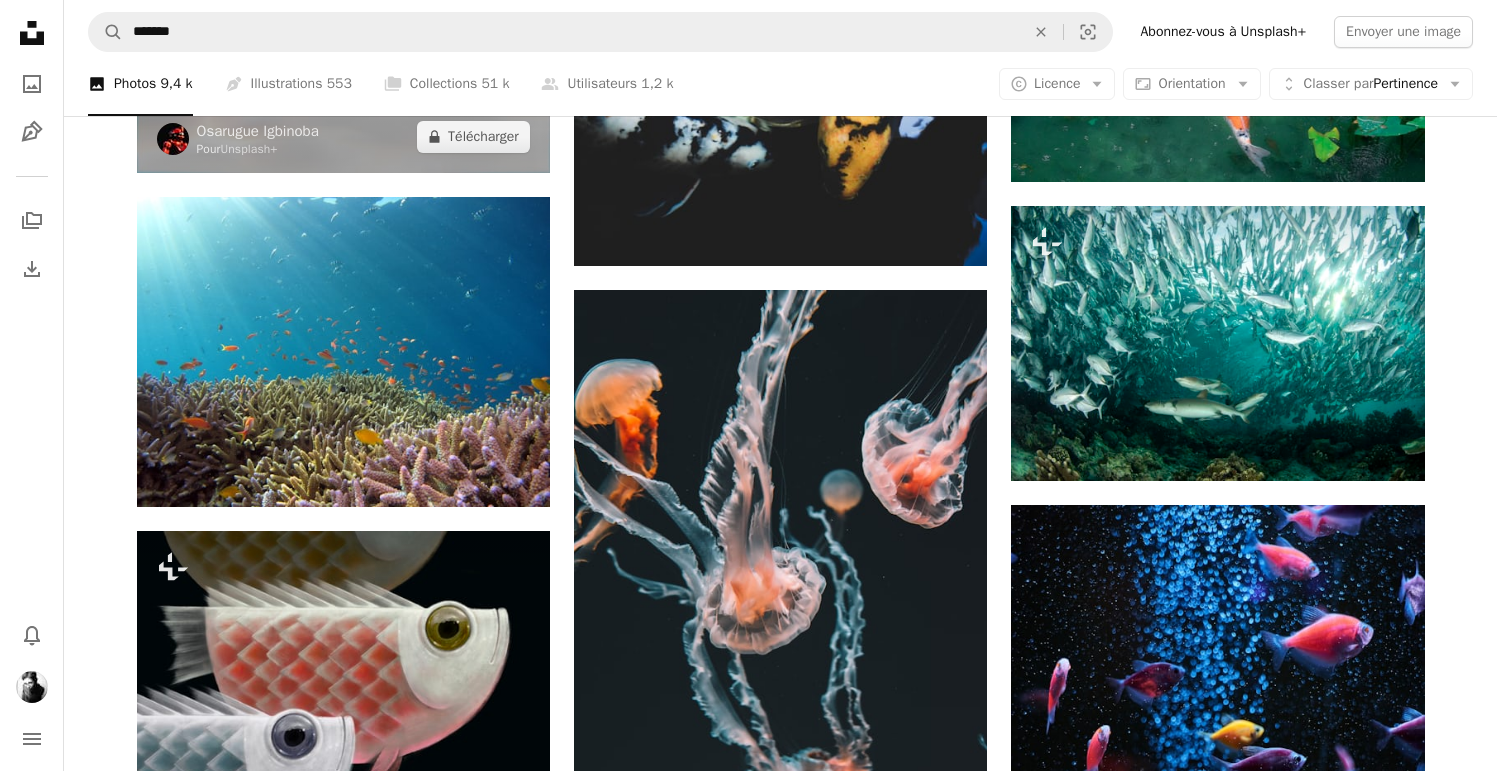 click at bounding box center (343, 1159) 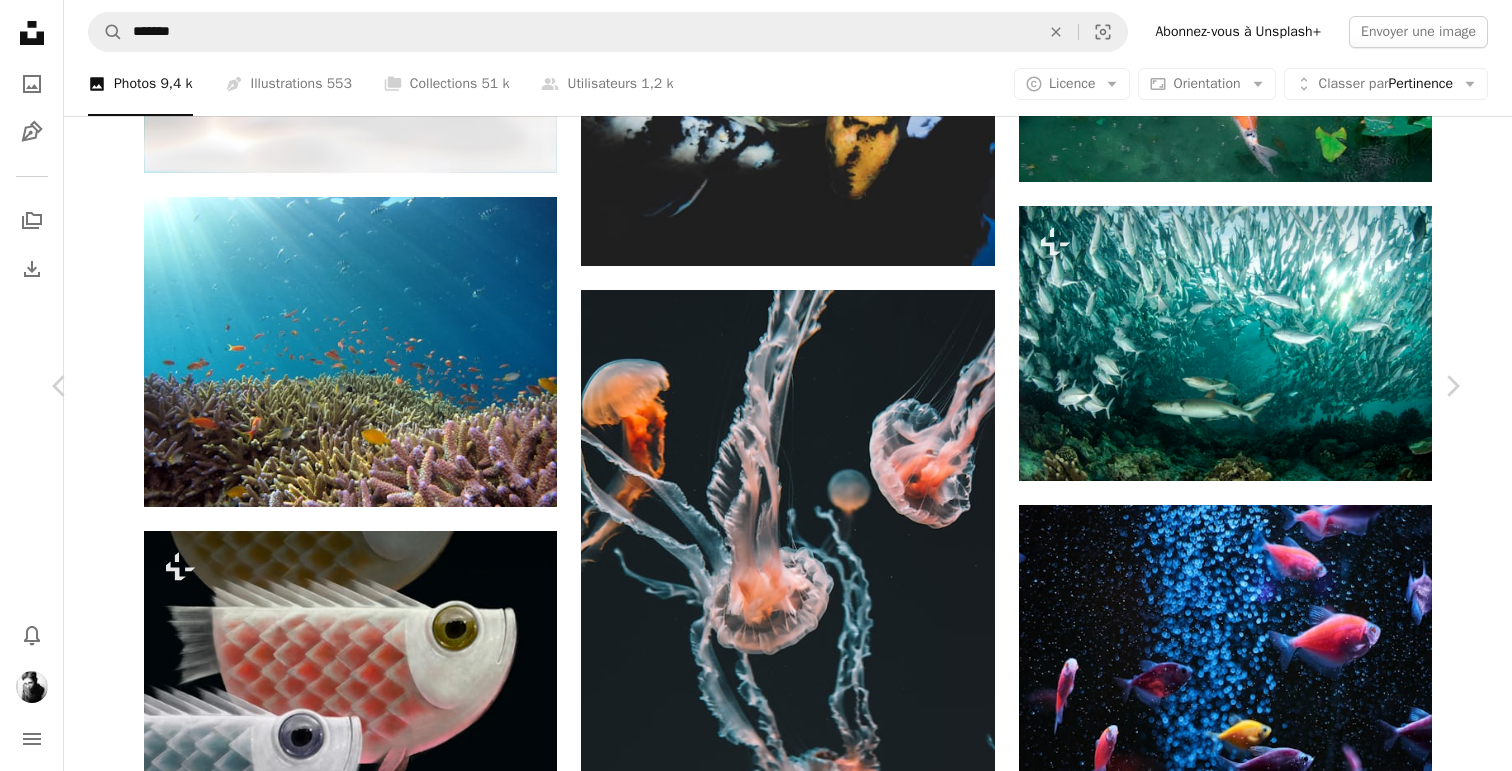 click on "Chevron down" 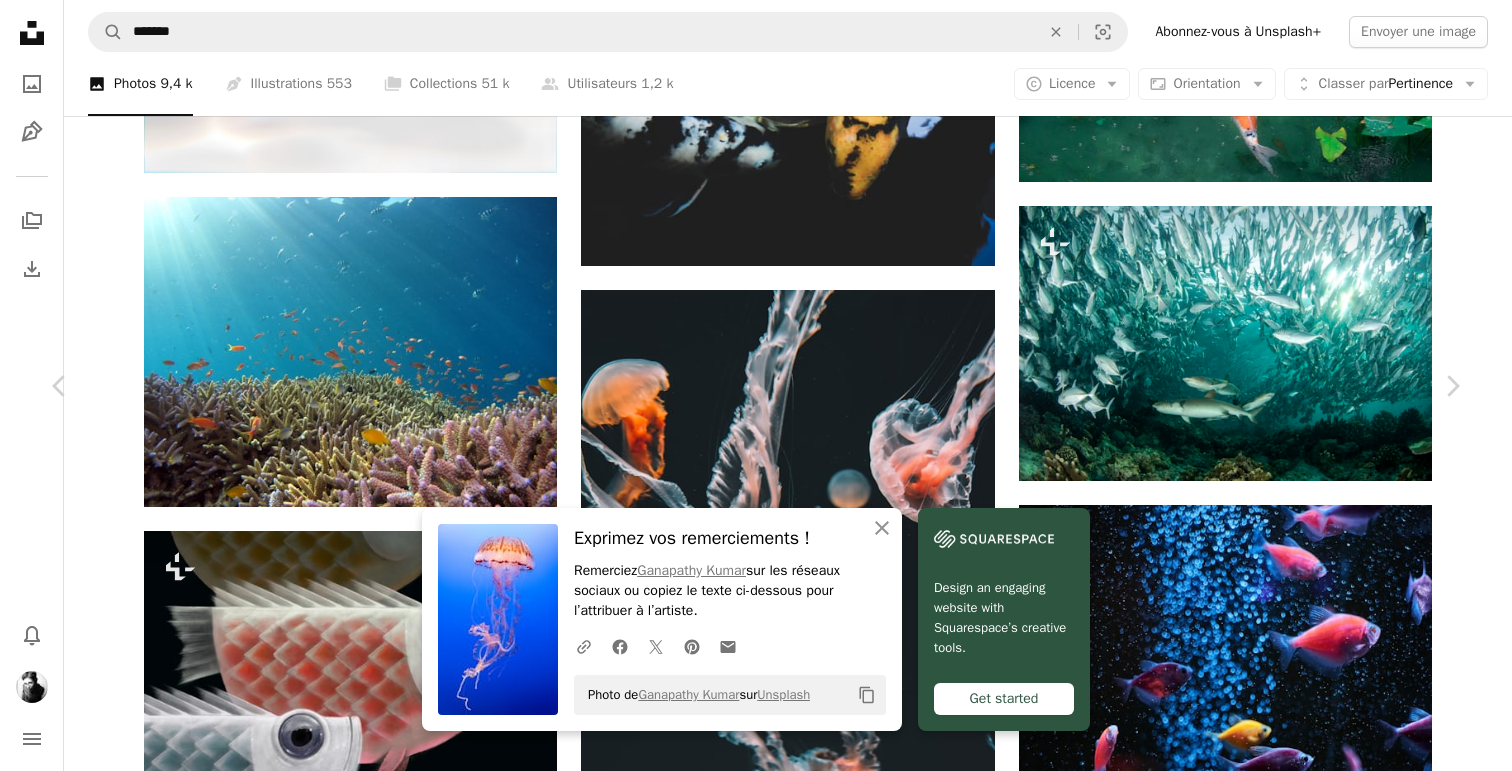 click on "An X shape" at bounding box center [20, 20] 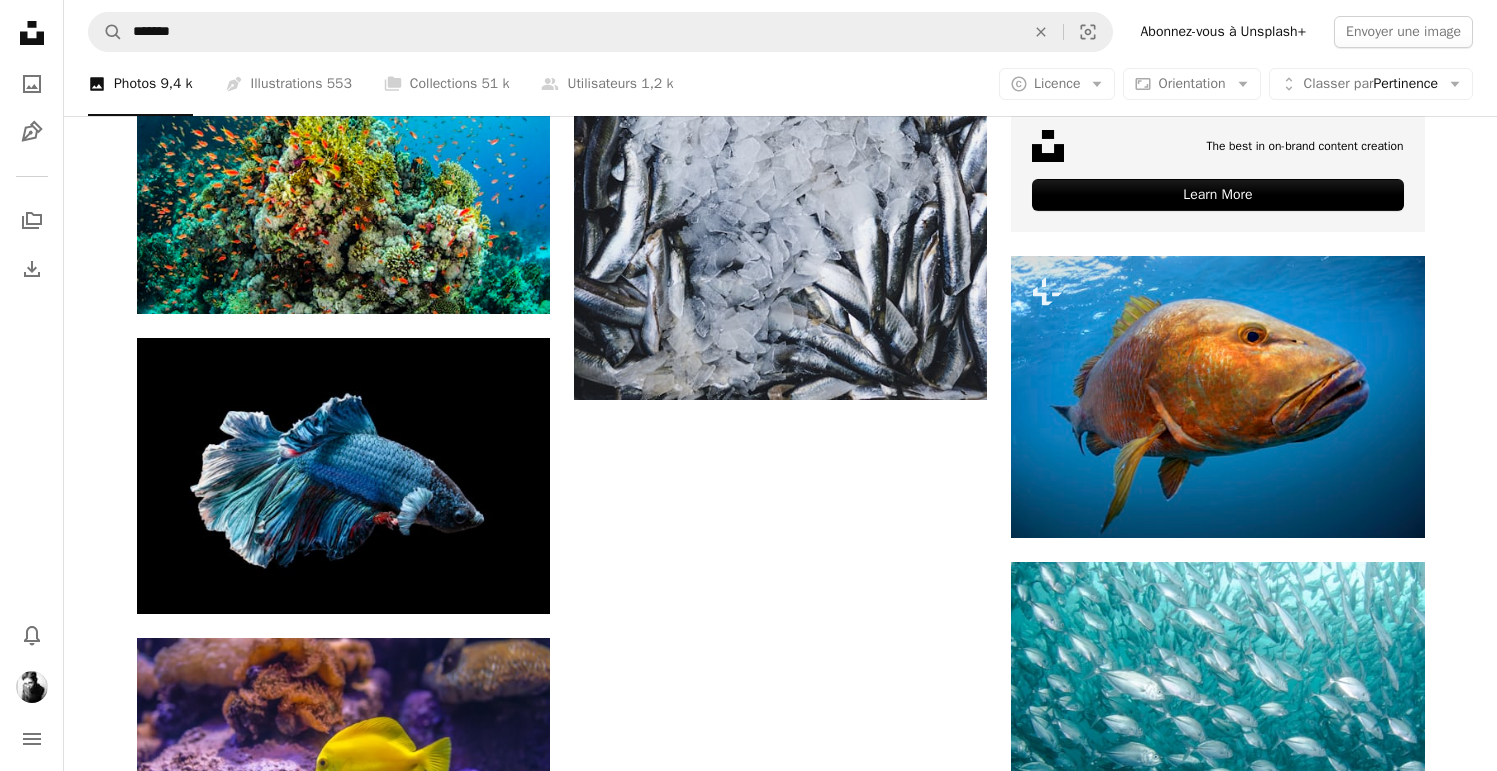 scroll, scrollTop: 8260, scrollLeft: 0, axis: vertical 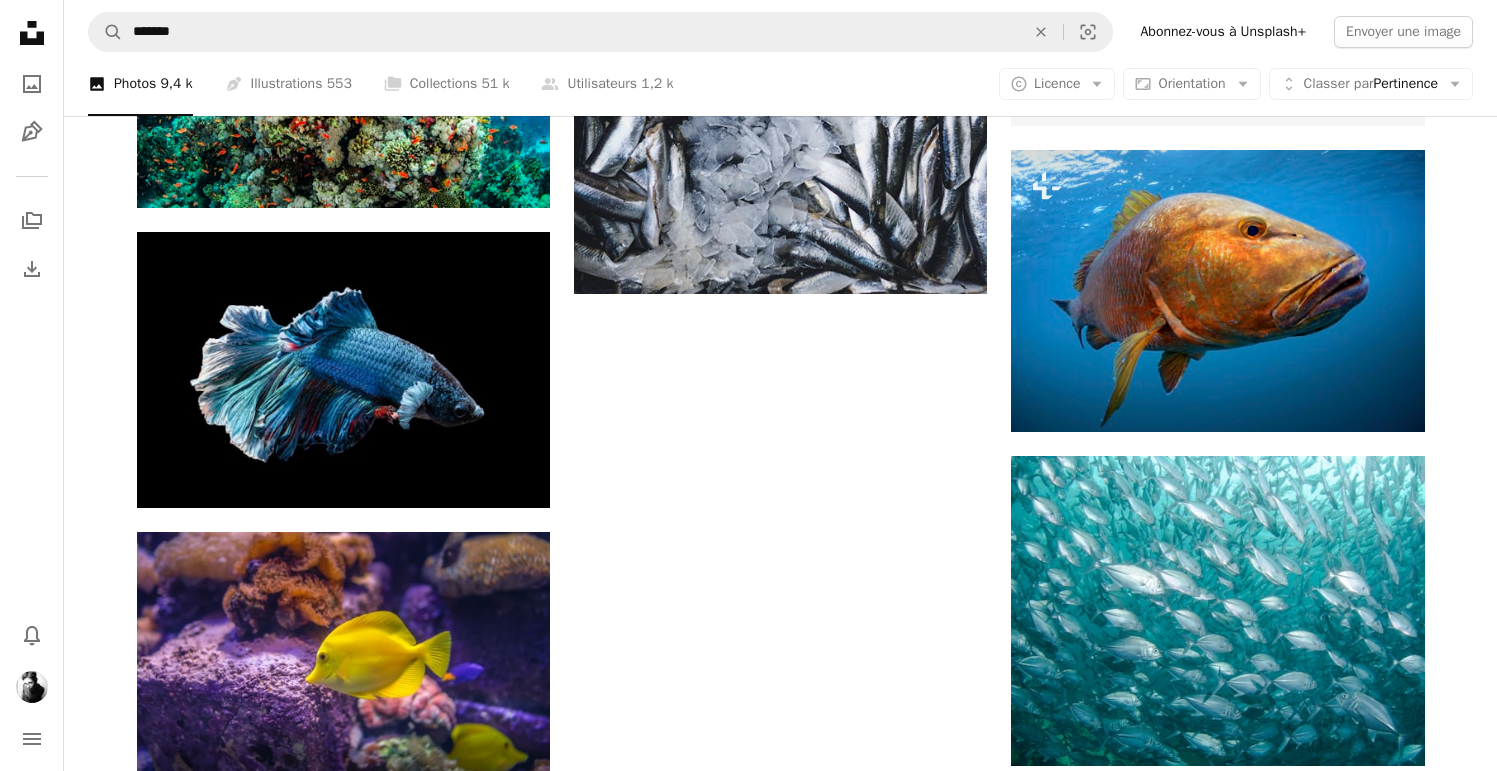 click on "Plus de résultats" at bounding box center (781, 1736) 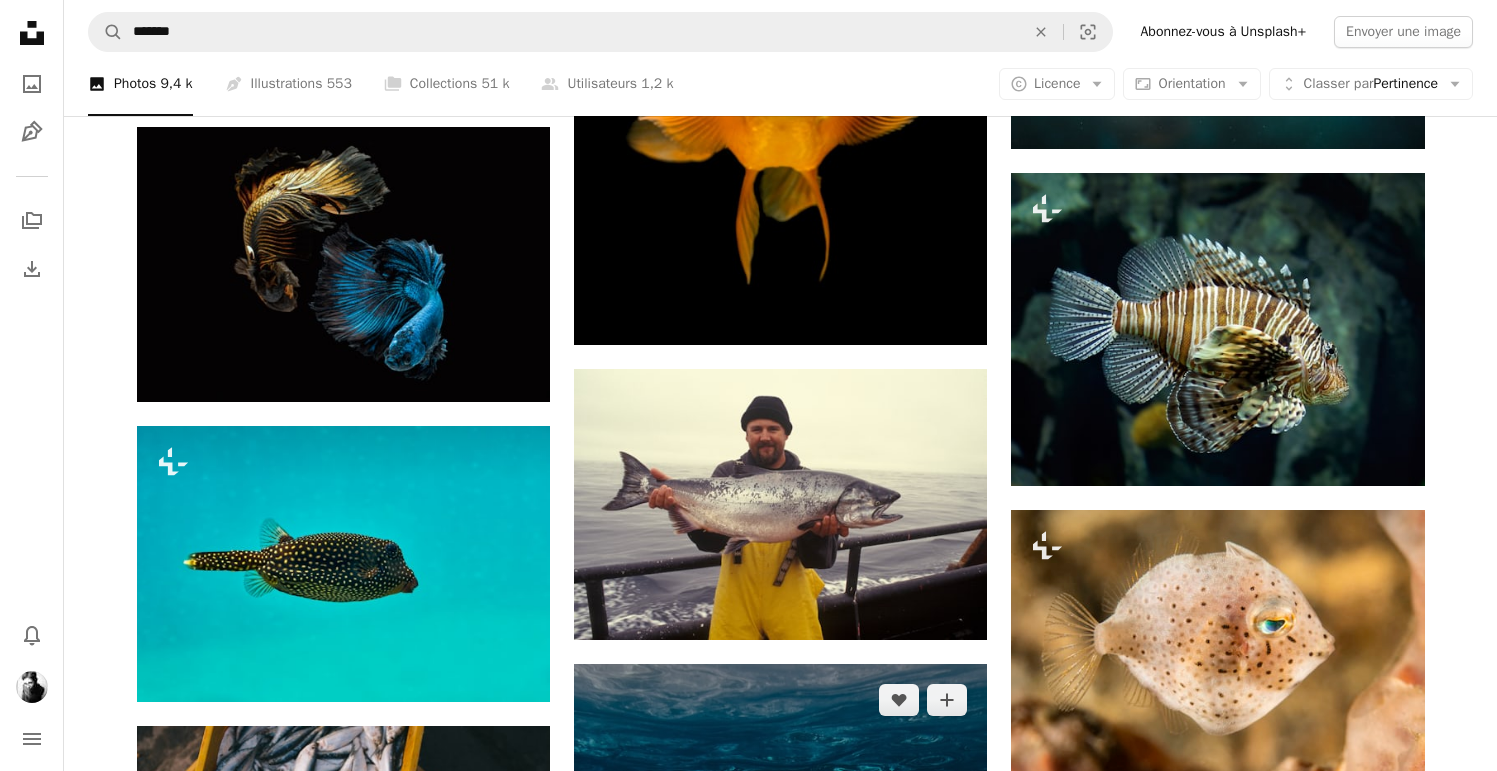 scroll, scrollTop: 10646, scrollLeft: 0, axis: vertical 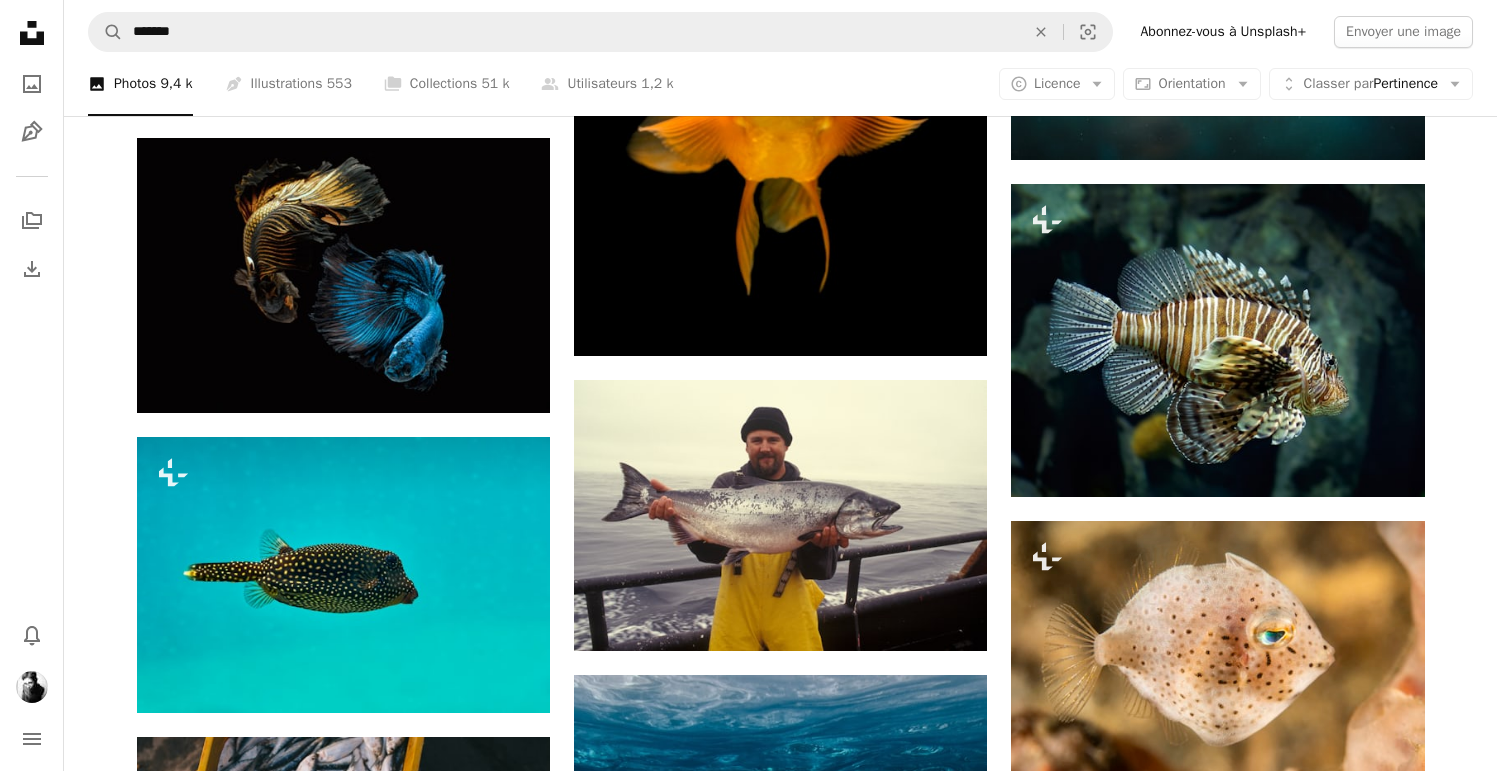 click at bounding box center (1217, 1743) 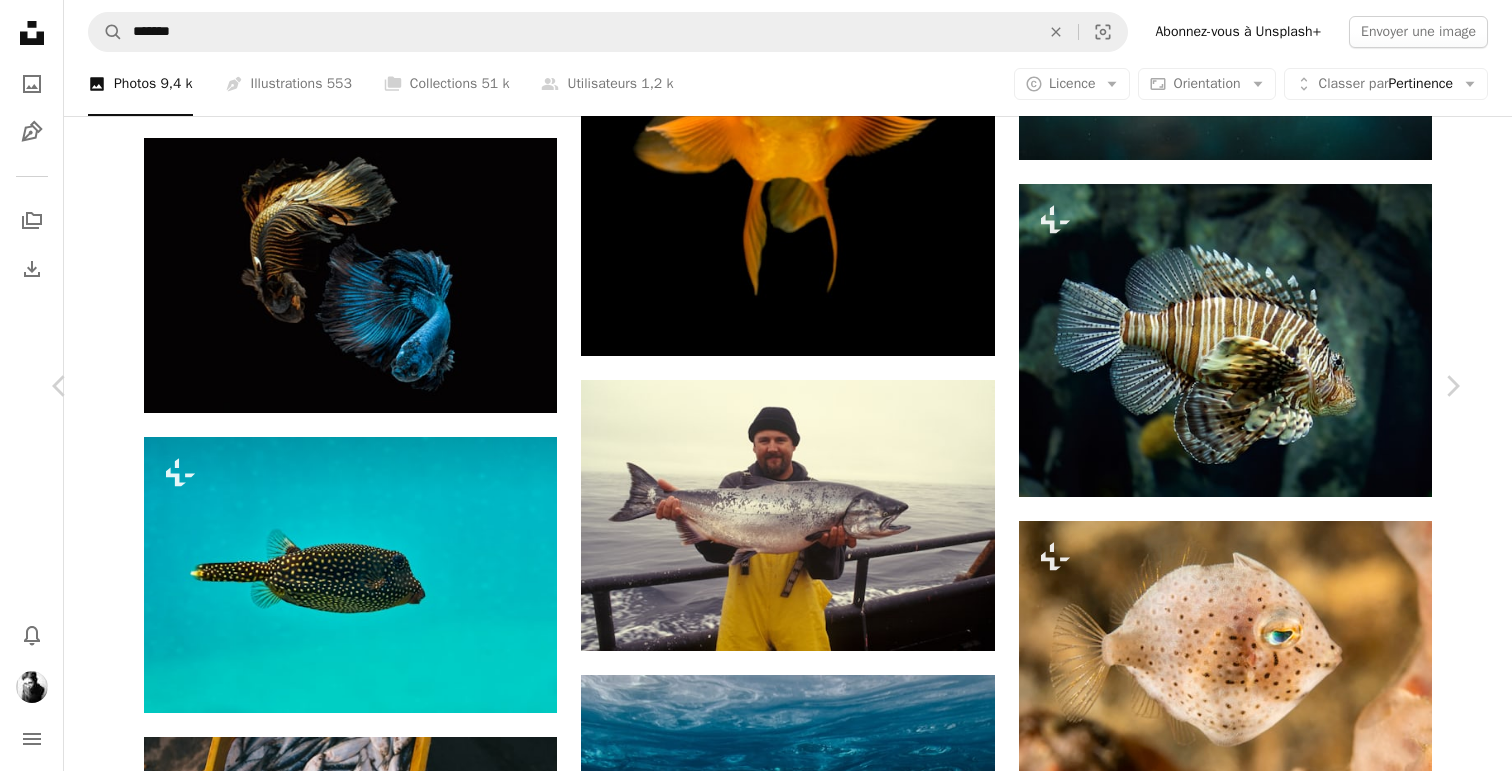 click on "An X shape" at bounding box center (20, 20) 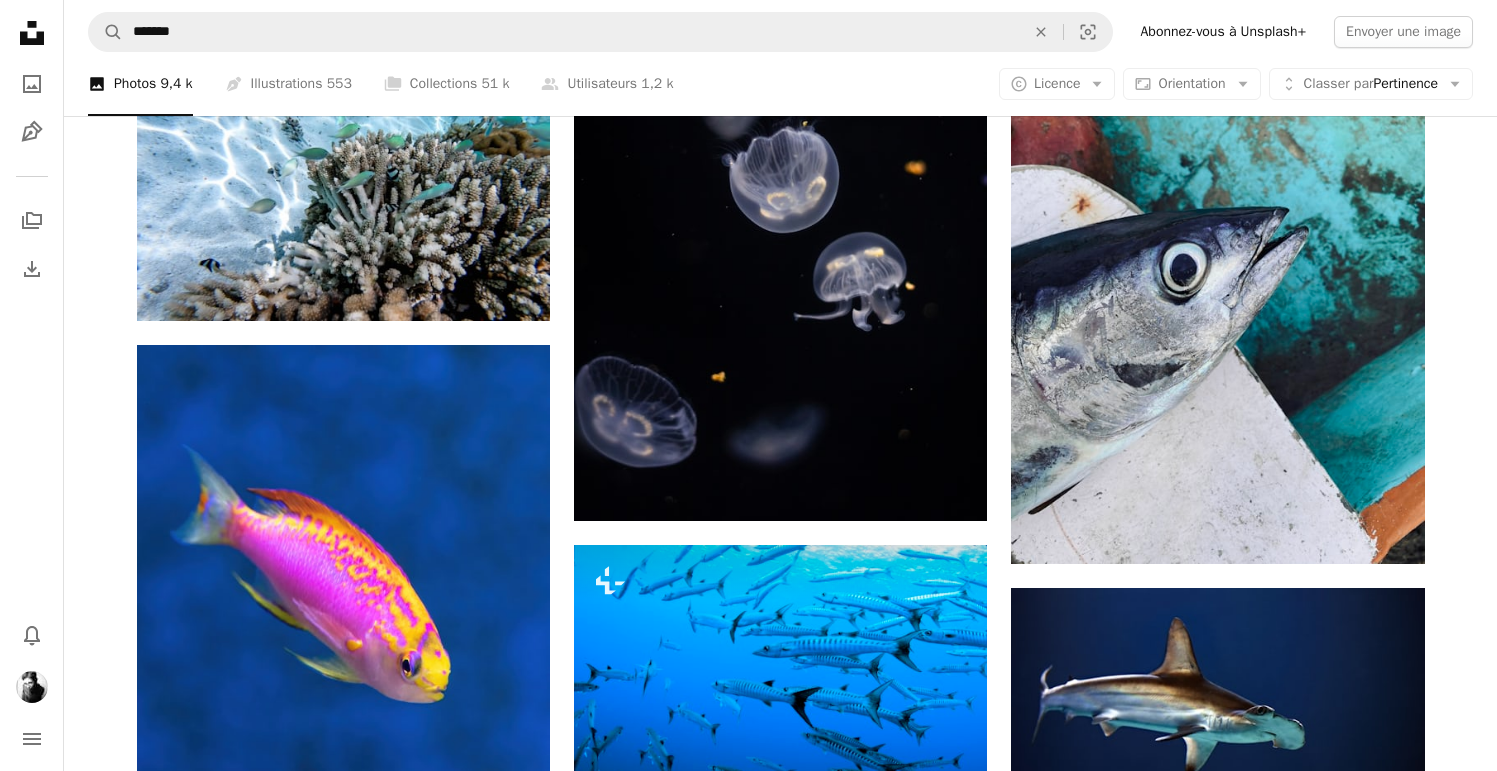 scroll, scrollTop: 22534, scrollLeft: 0, axis: vertical 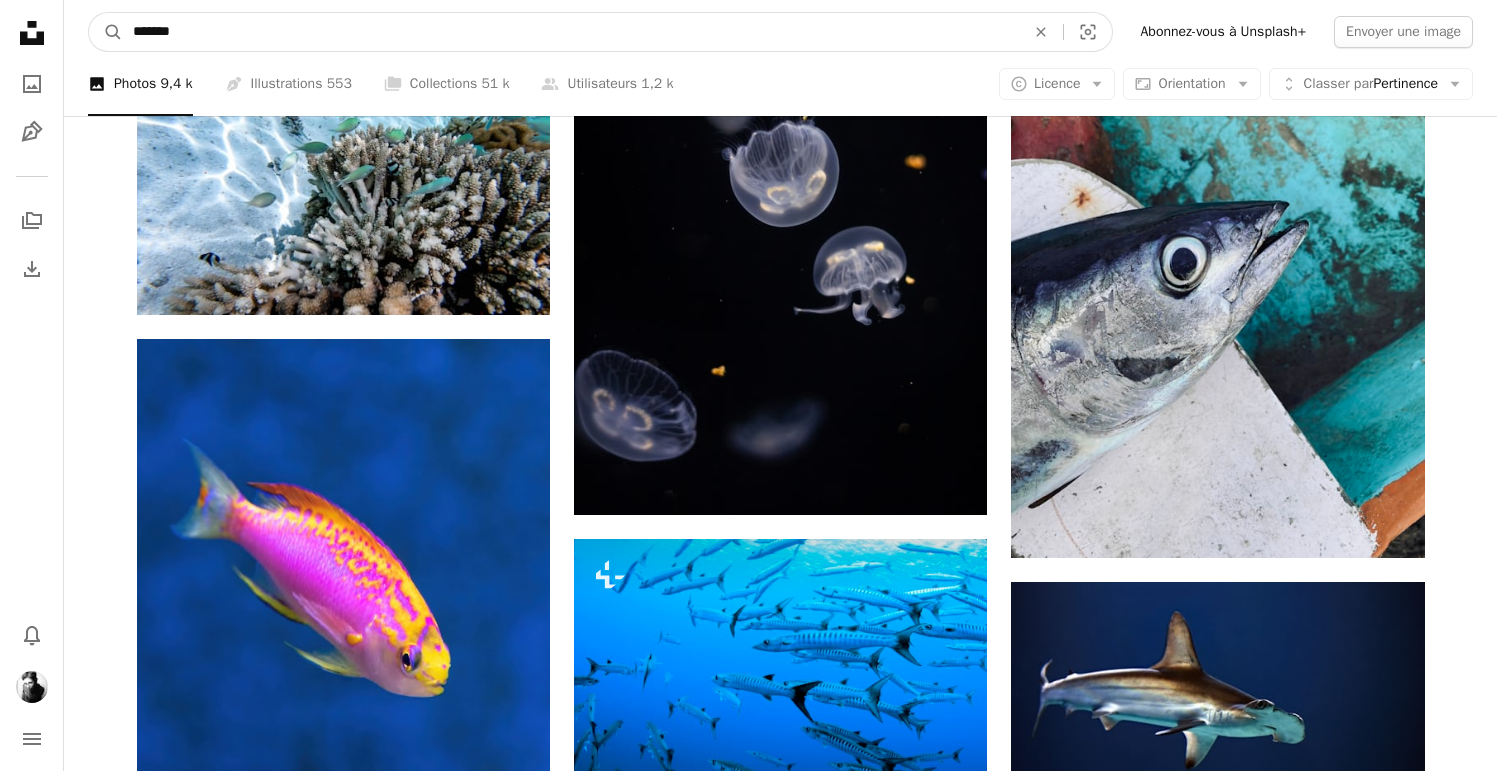 click on "*******" at bounding box center [571, 32] 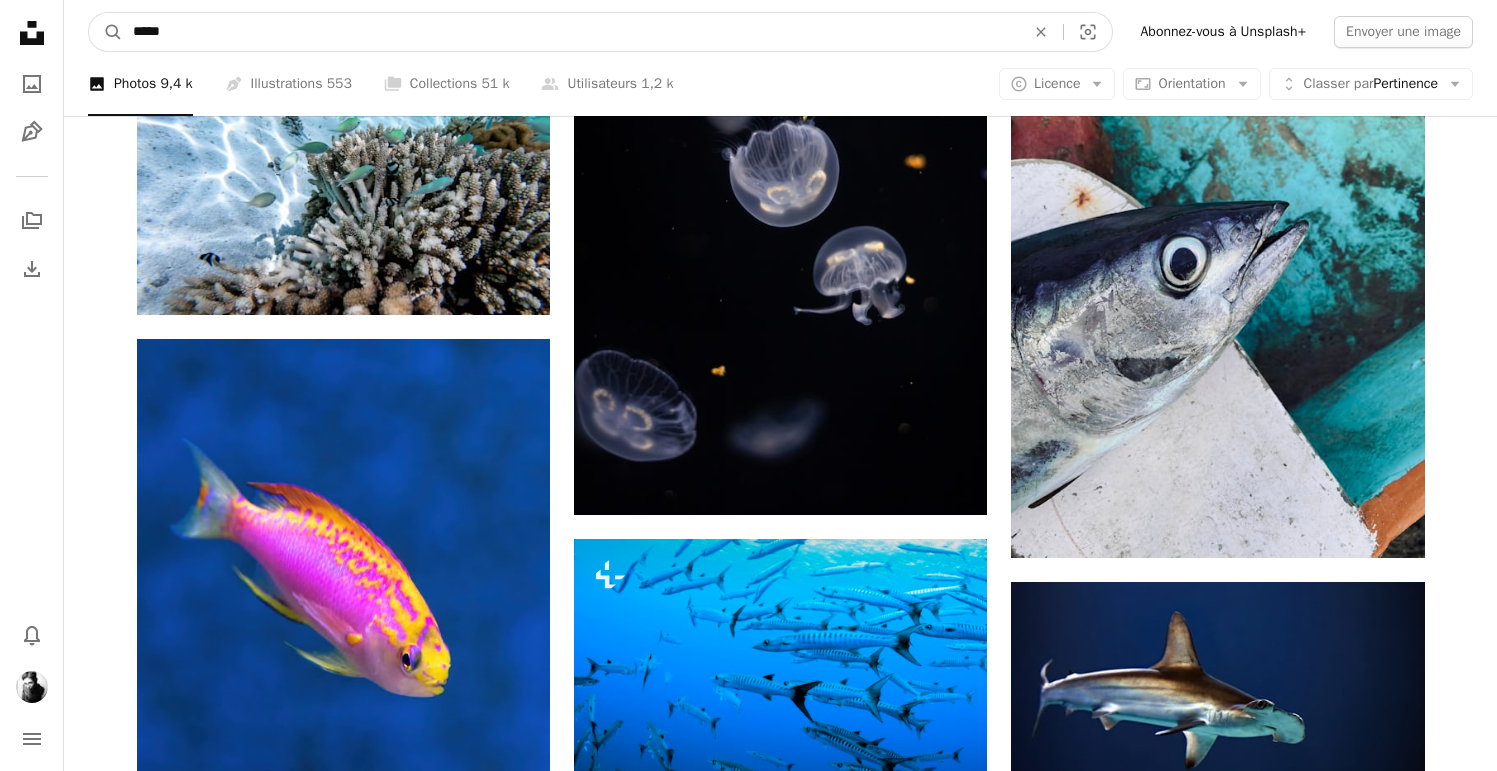 type on "******" 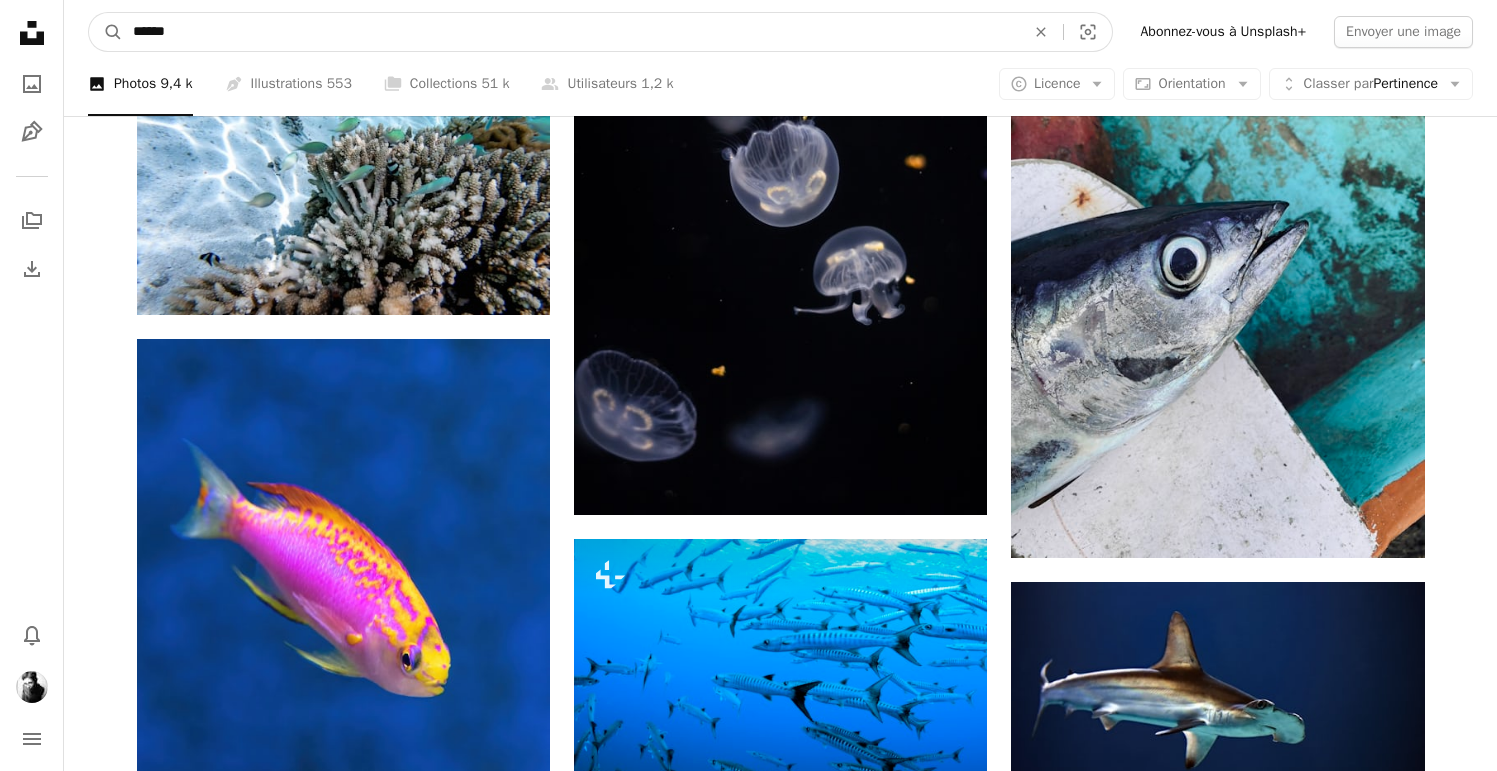 click on "A magnifying glass" at bounding box center (106, 32) 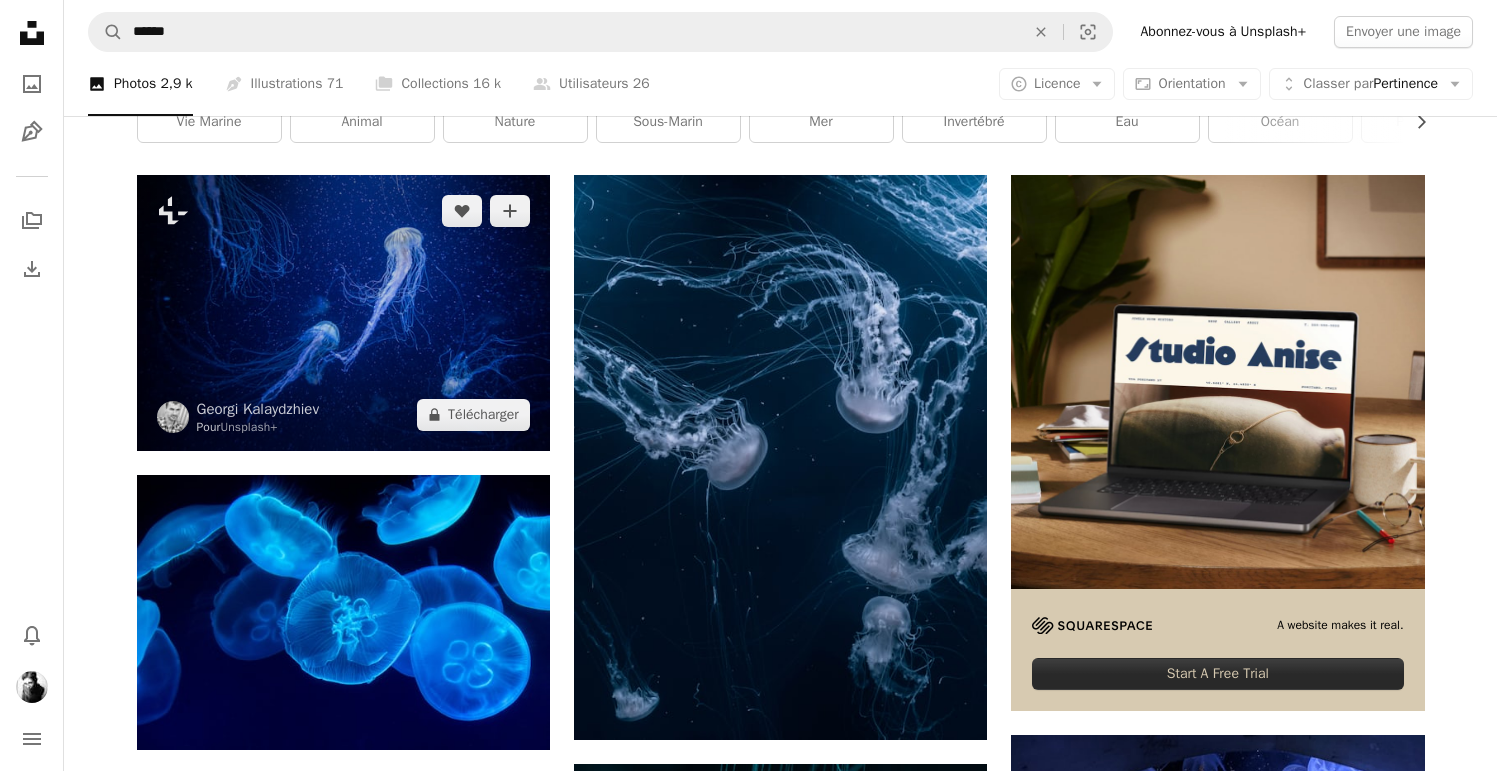 scroll, scrollTop: 334, scrollLeft: 0, axis: vertical 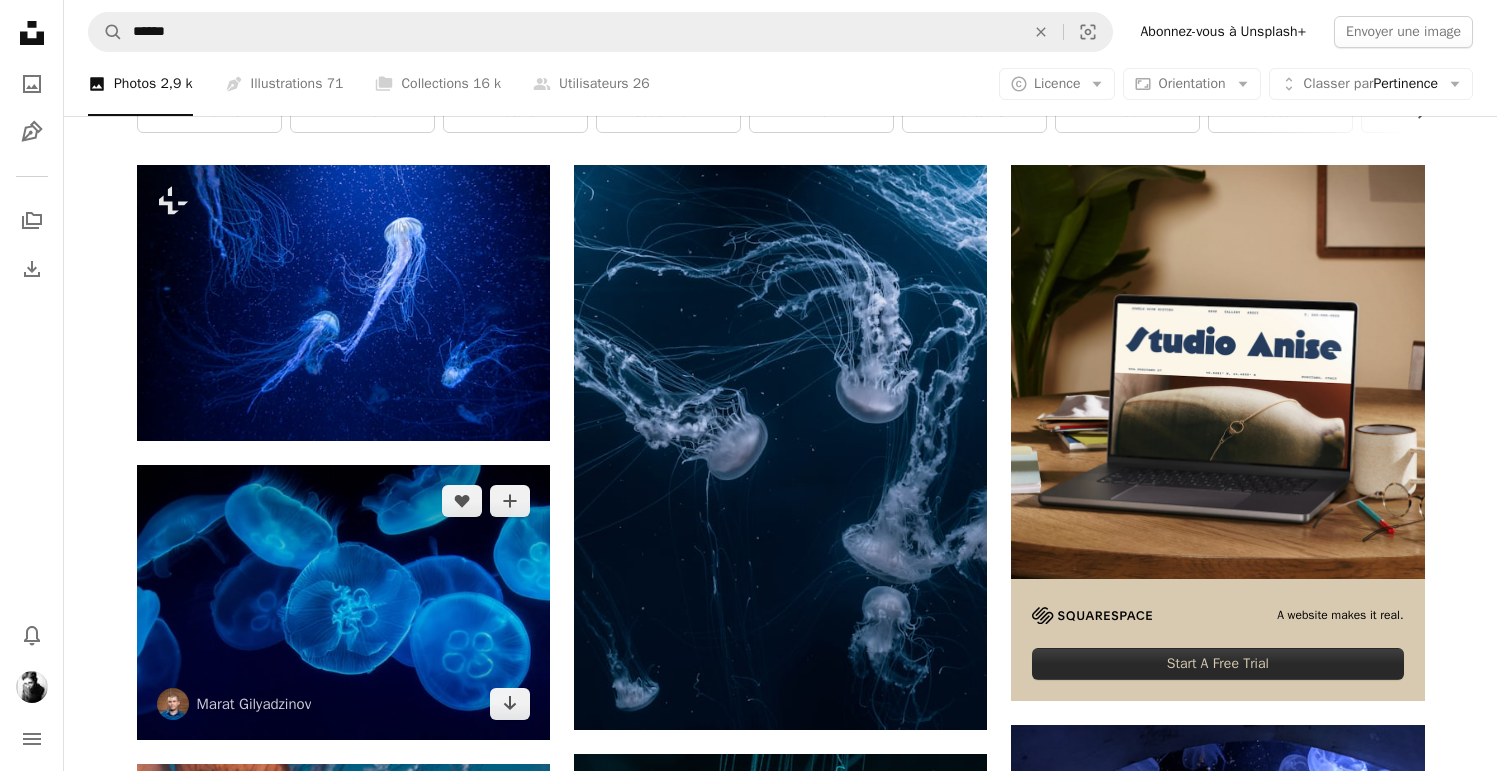 click at bounding box center [343, 602] 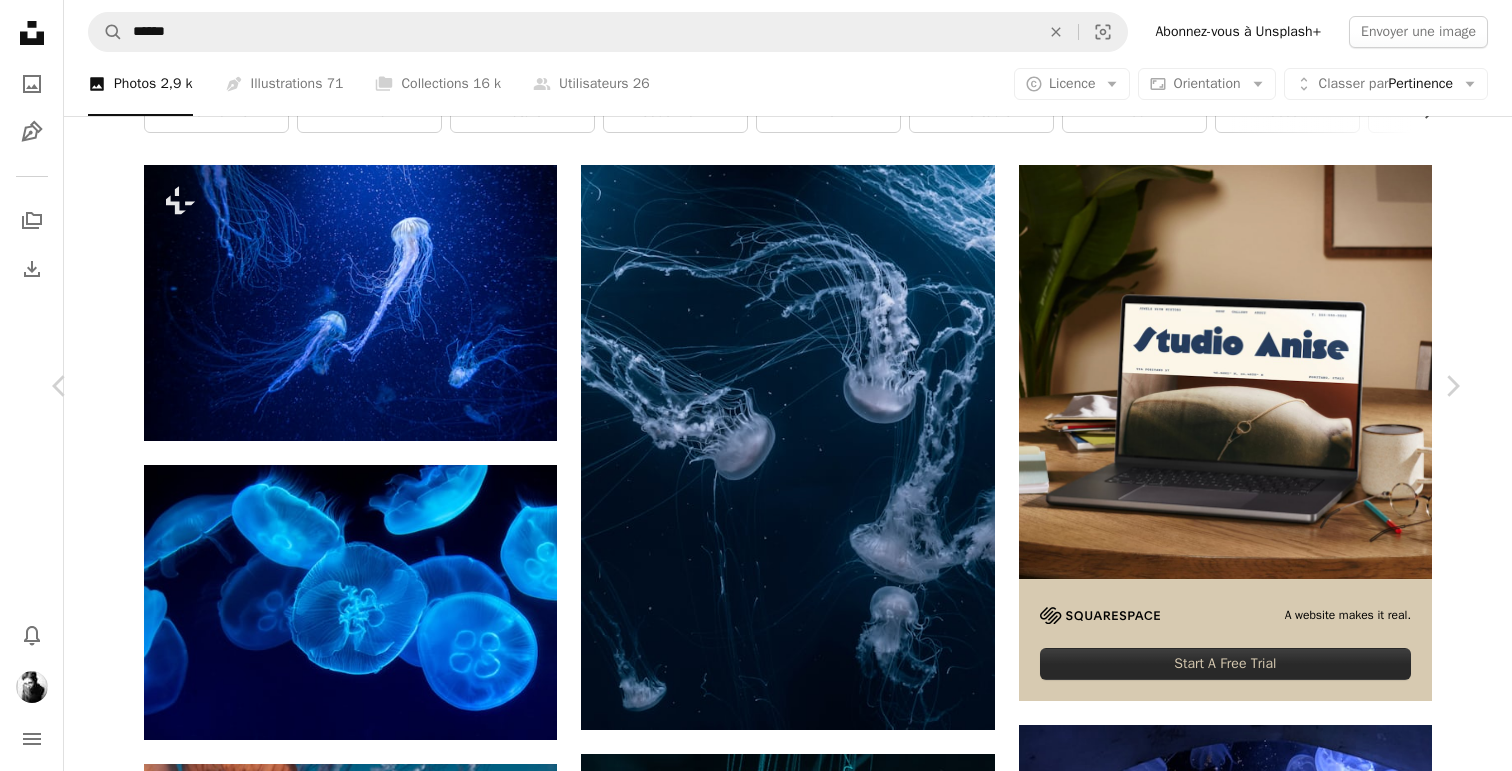 click on "Chevron down" at bounding box center (1335, 5119) 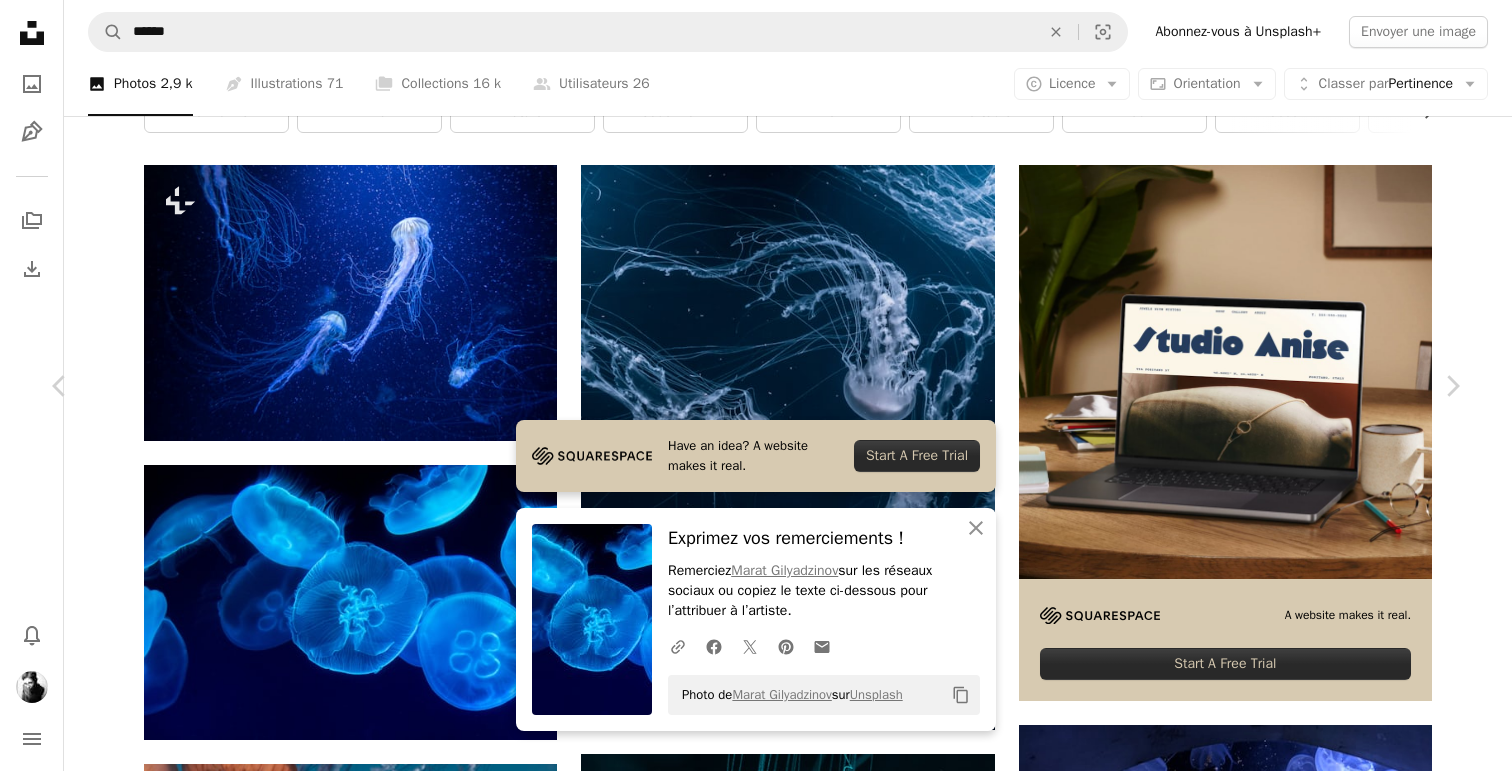 click on "An X shape" at bounding box center (20, 20) 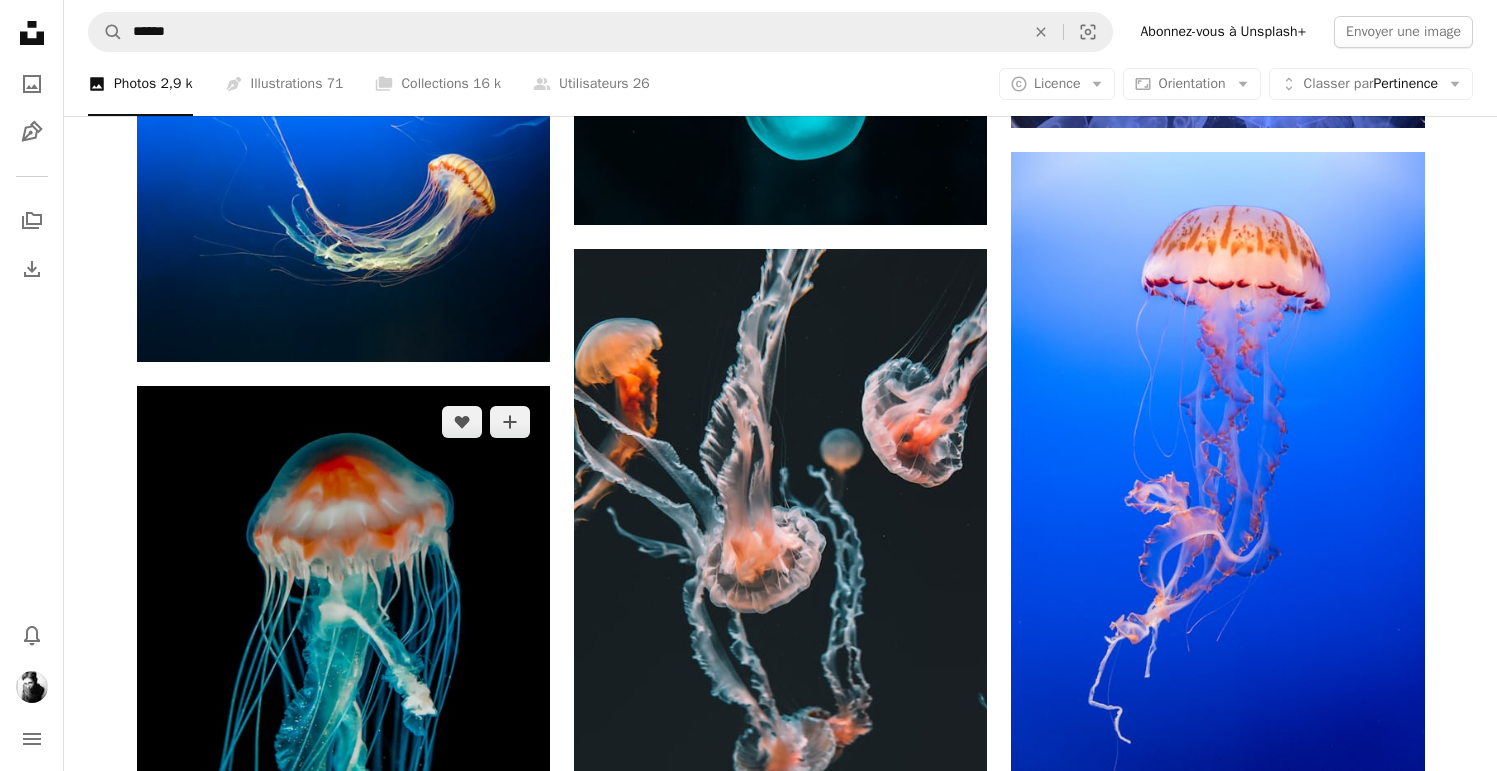 scroll, scrollTop: 1481, scrollLeft: 0, axis: vertical 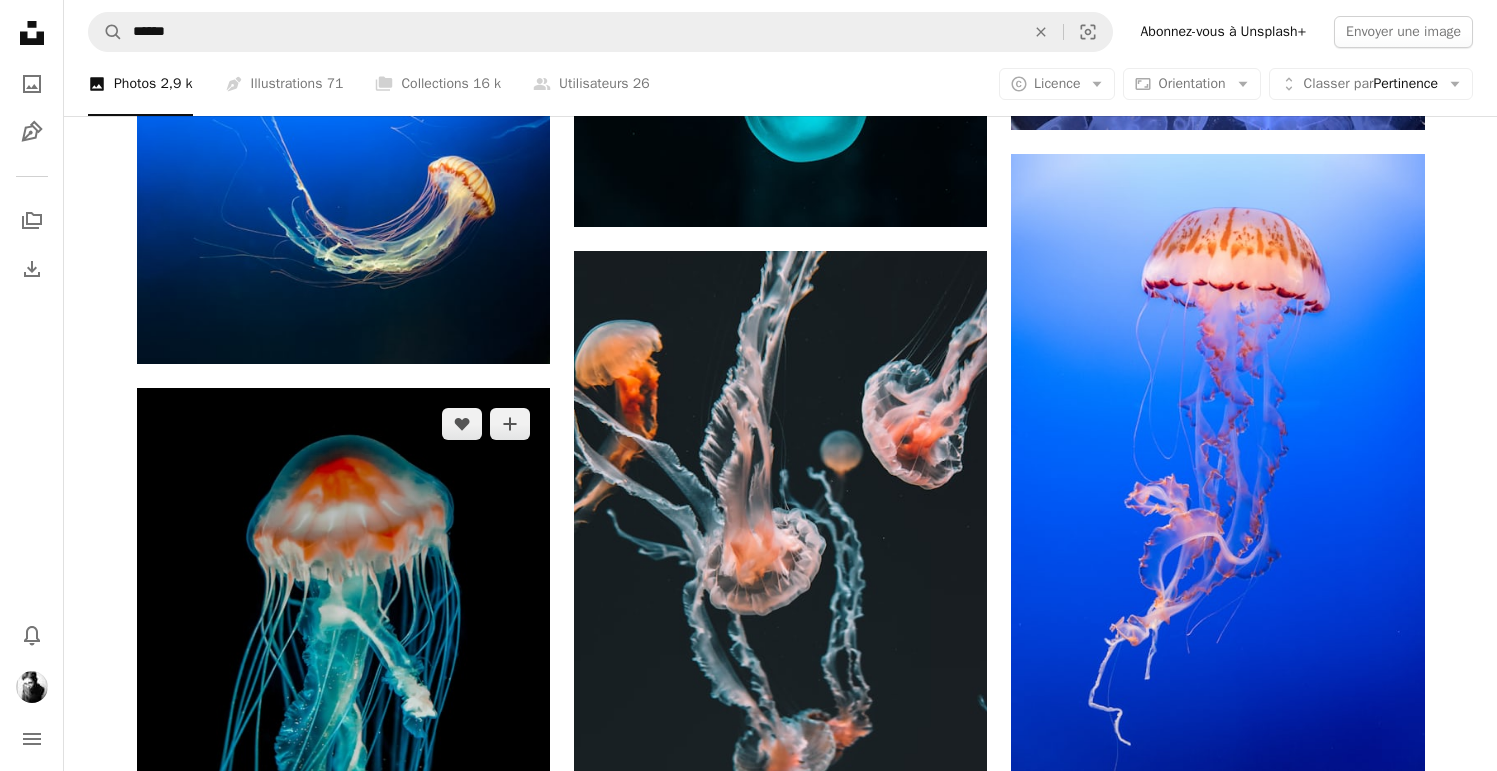 click at bounding box center (343, 698) 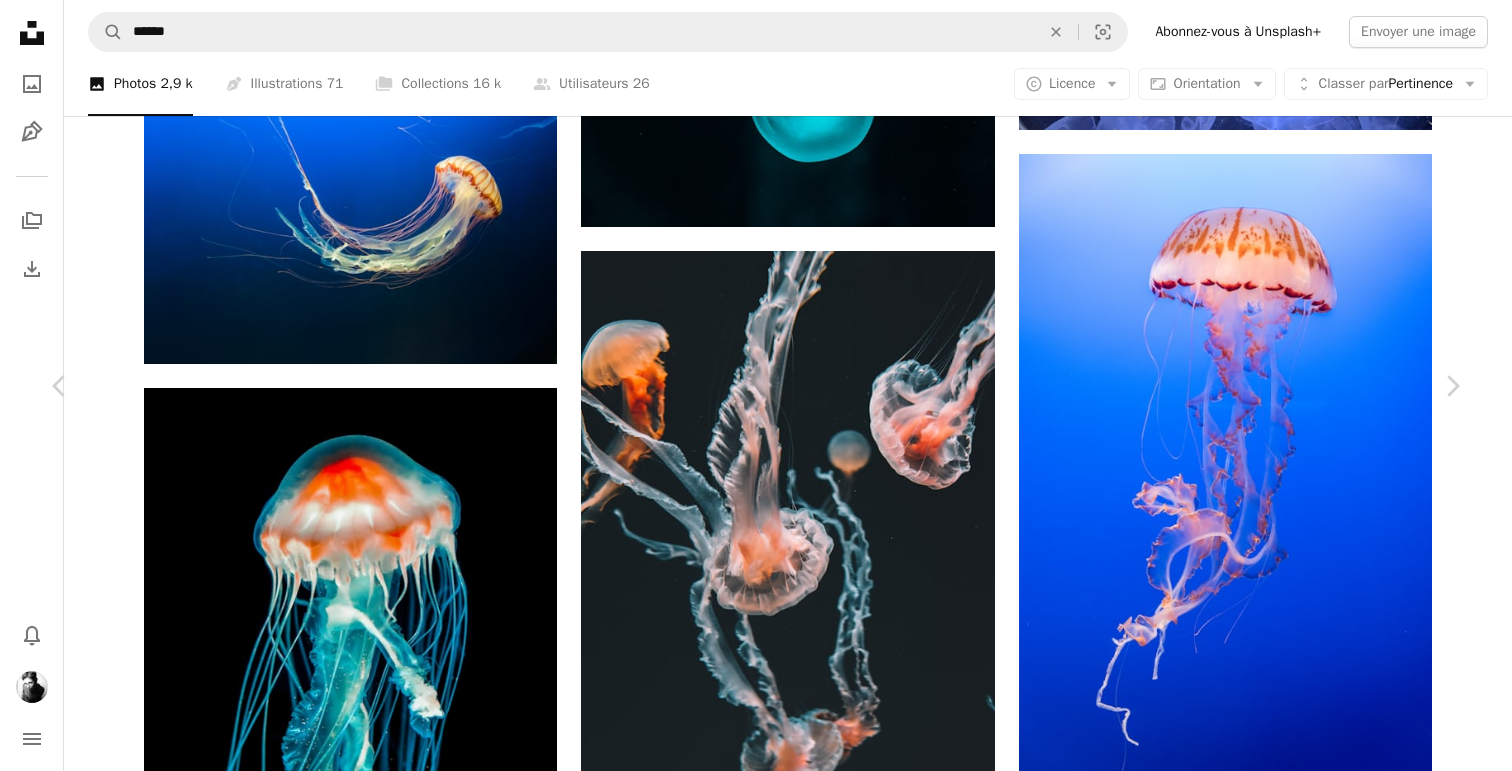 click on "Chevron down" 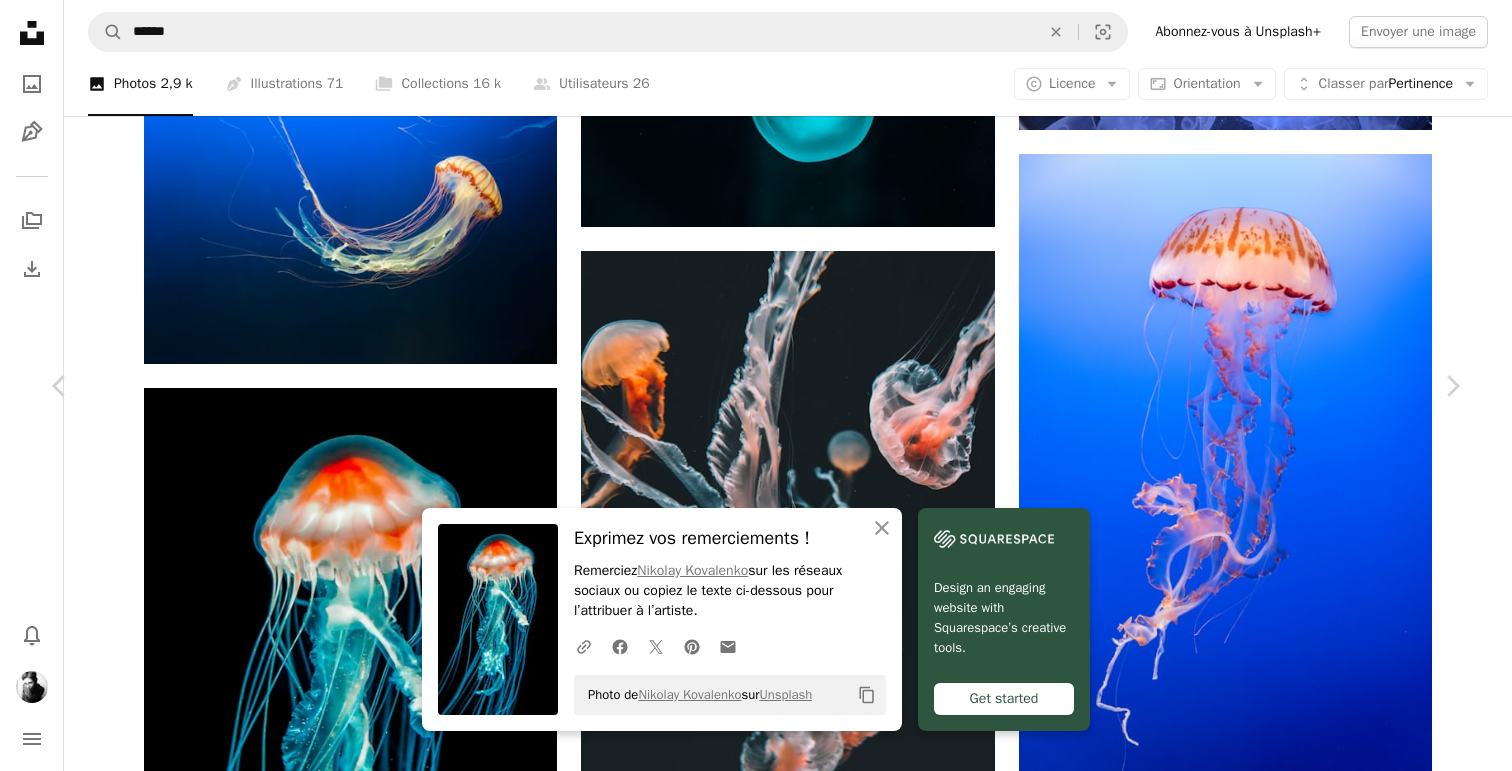 click on "An X shape" at bounding box center [20, 20] 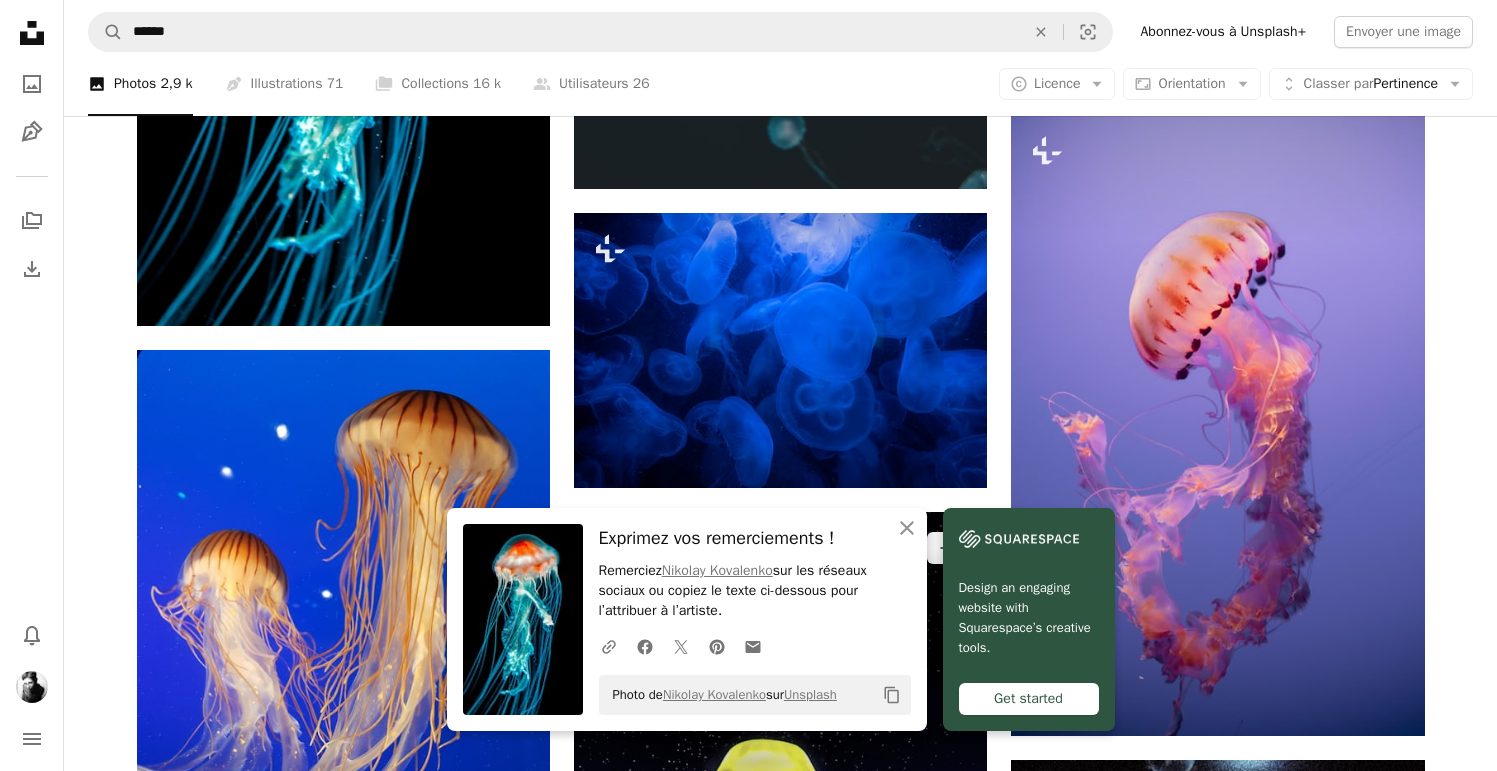 scroll, scrollTop: 2164, scrollLeft: 0, axis: vertical 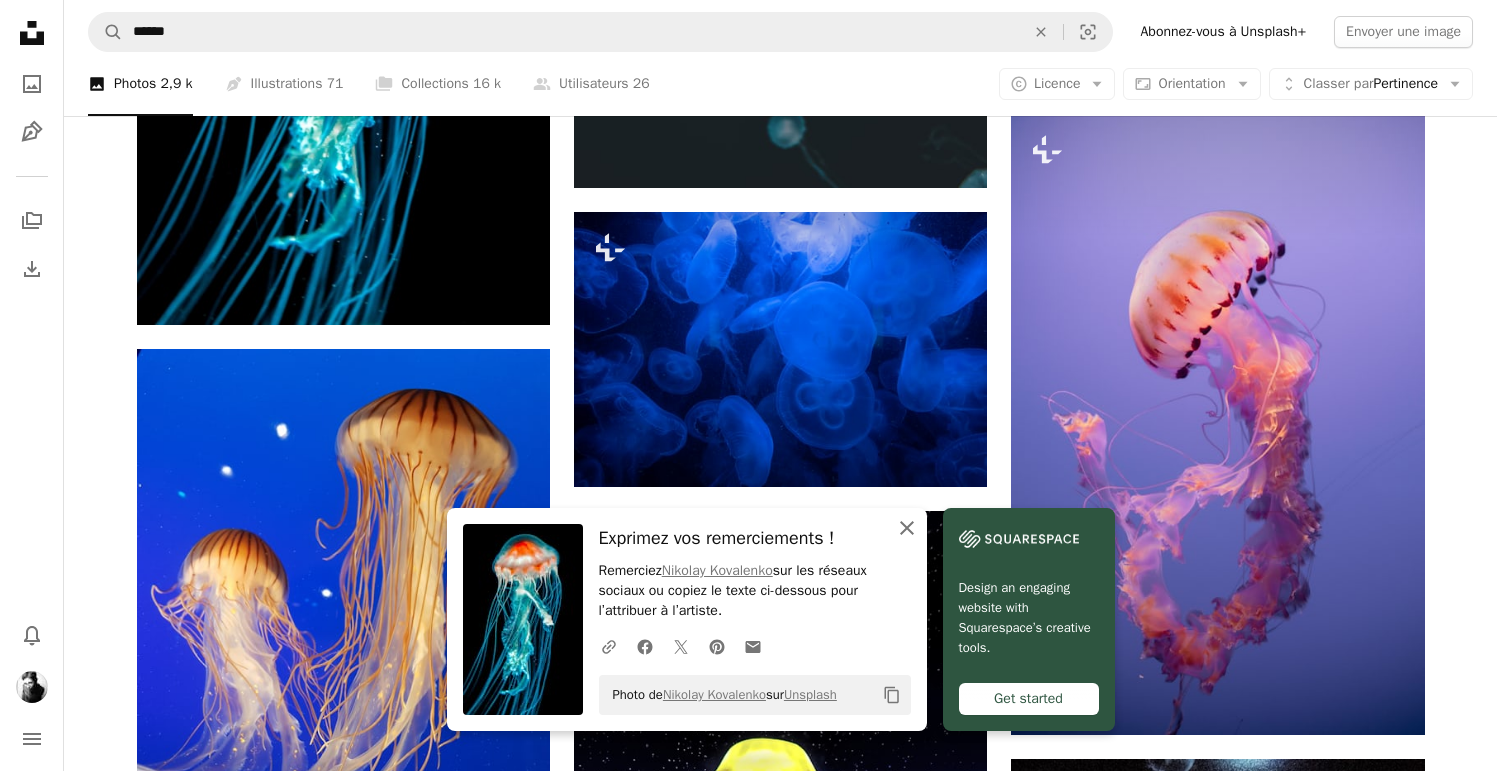 click on "An X shape" 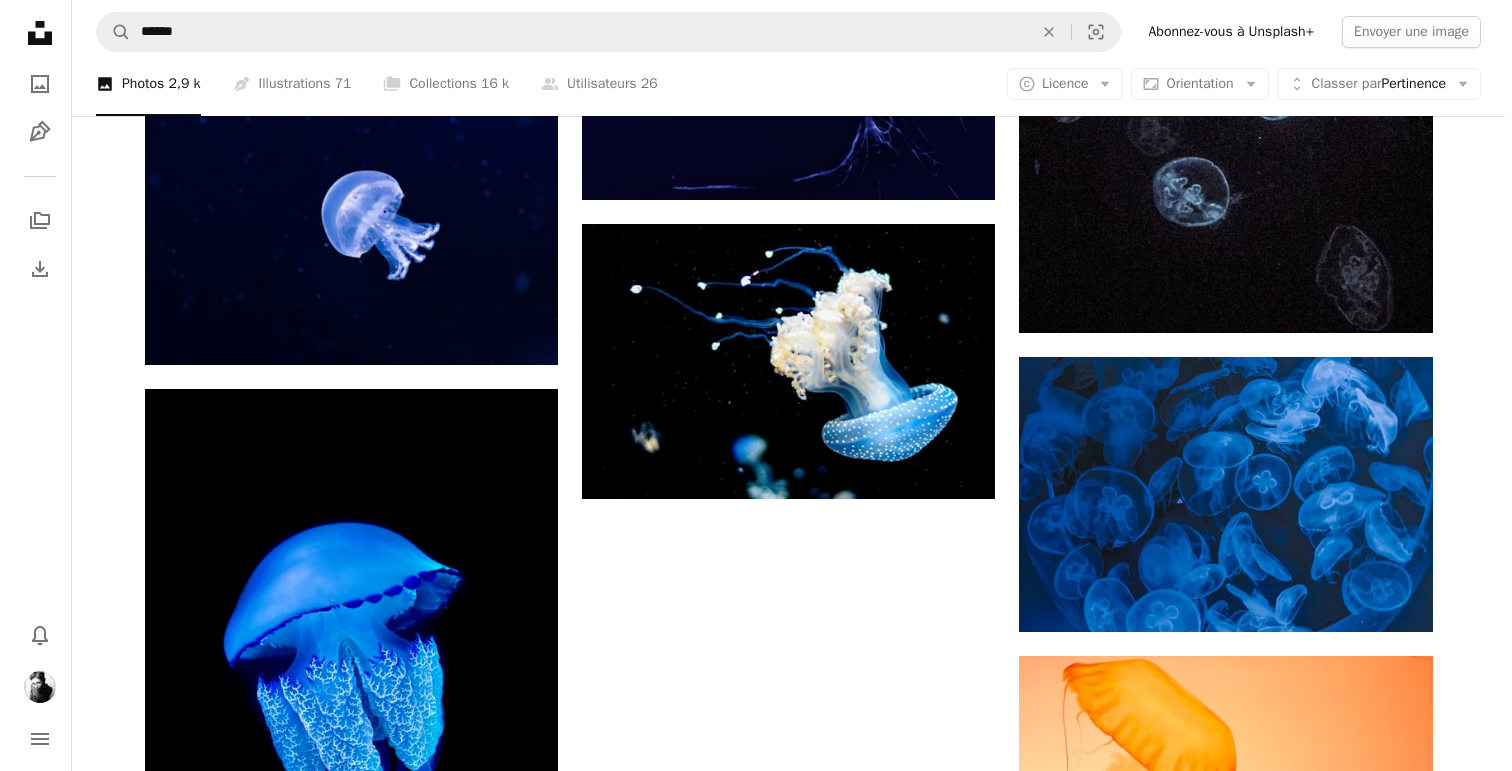 scroll, scrollTop: 3213, scrollLeft: 0, axis: vertical 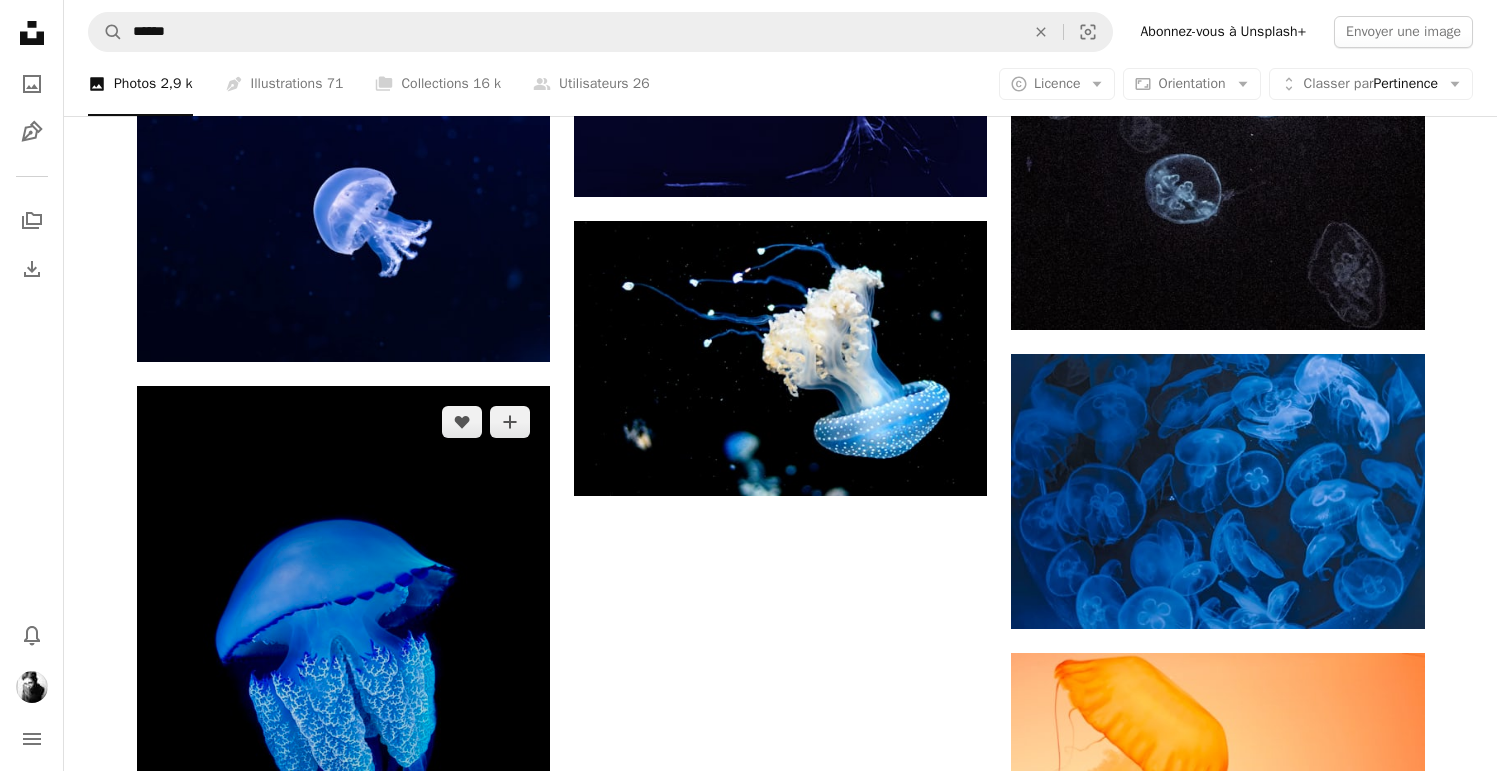 click at bounding box center (343, 695) 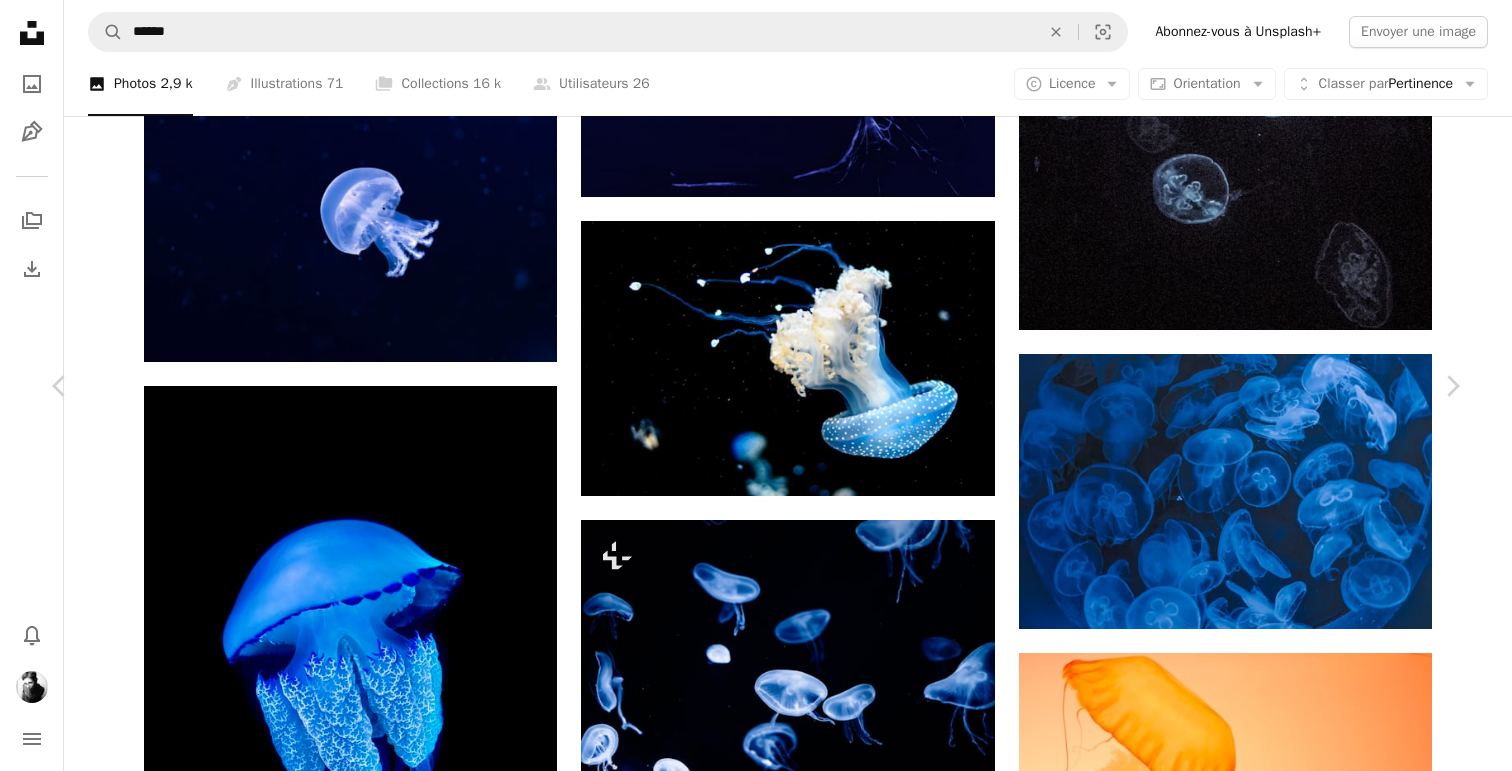 click on "Chevron down" 